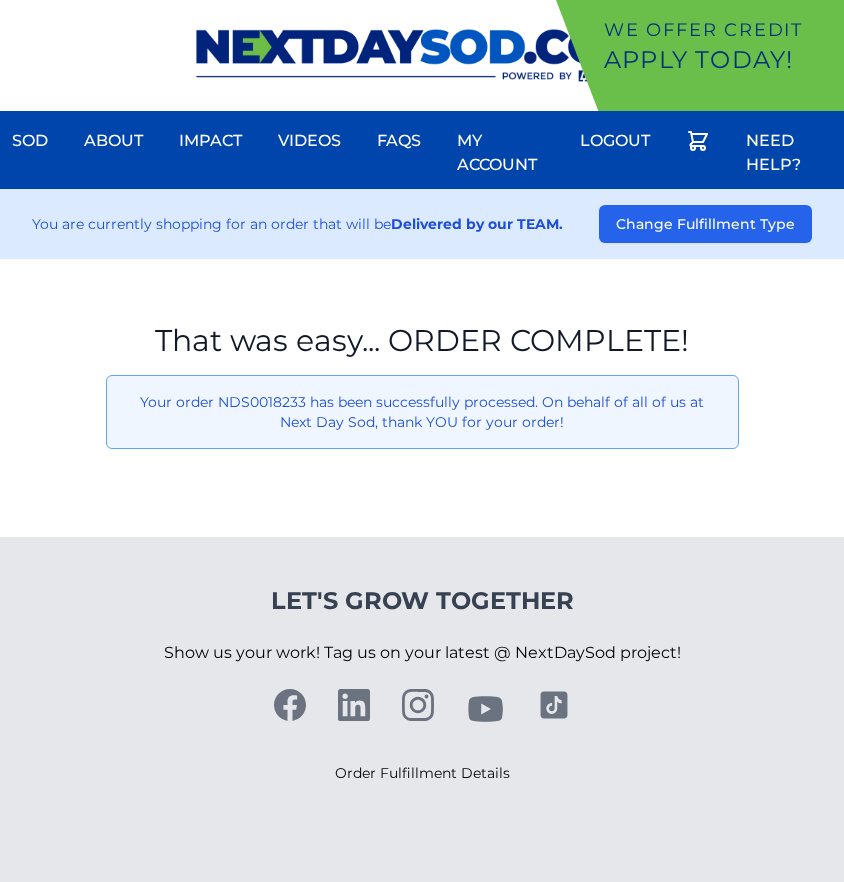 scroll, scrollTop: 0, scrollLeft: 0, axis: both 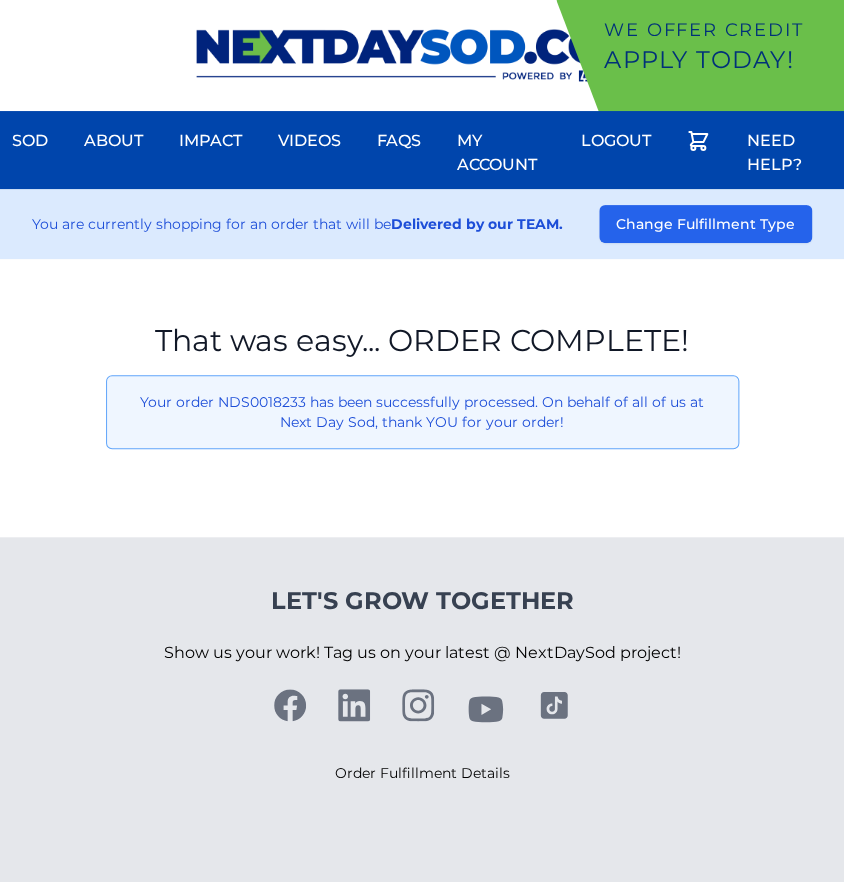 drag, startPoint x: 45, startPoint y: 540, endPoint x: 75, endPoint y: 417, distance: 126.60569 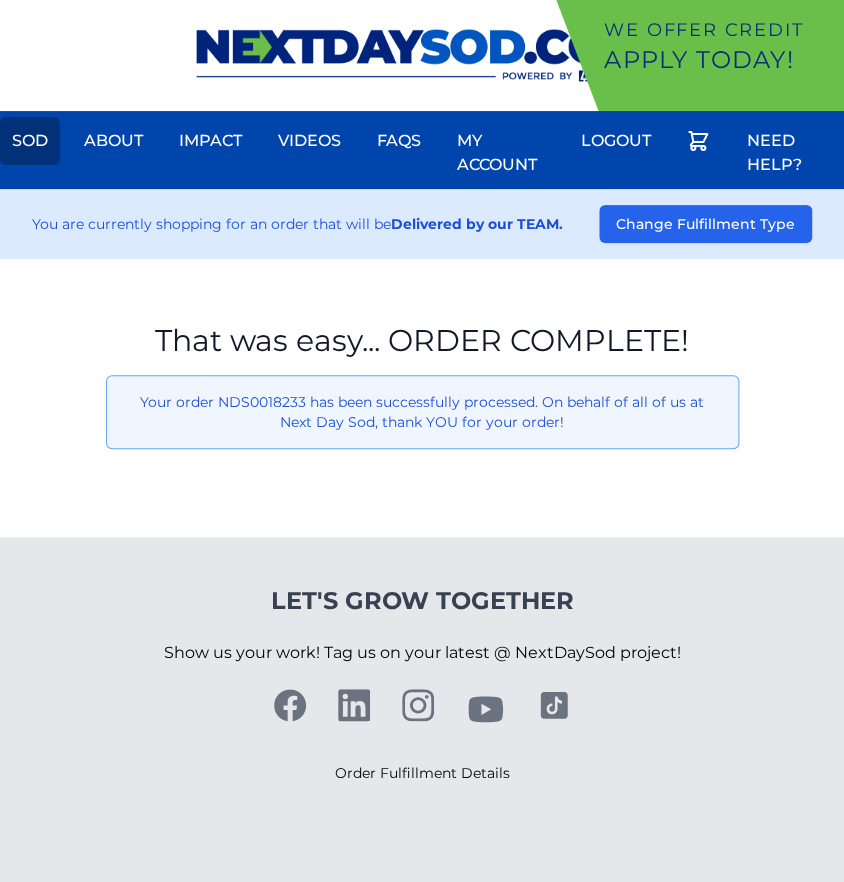click on "Sod" at bounding box center (30, 141) 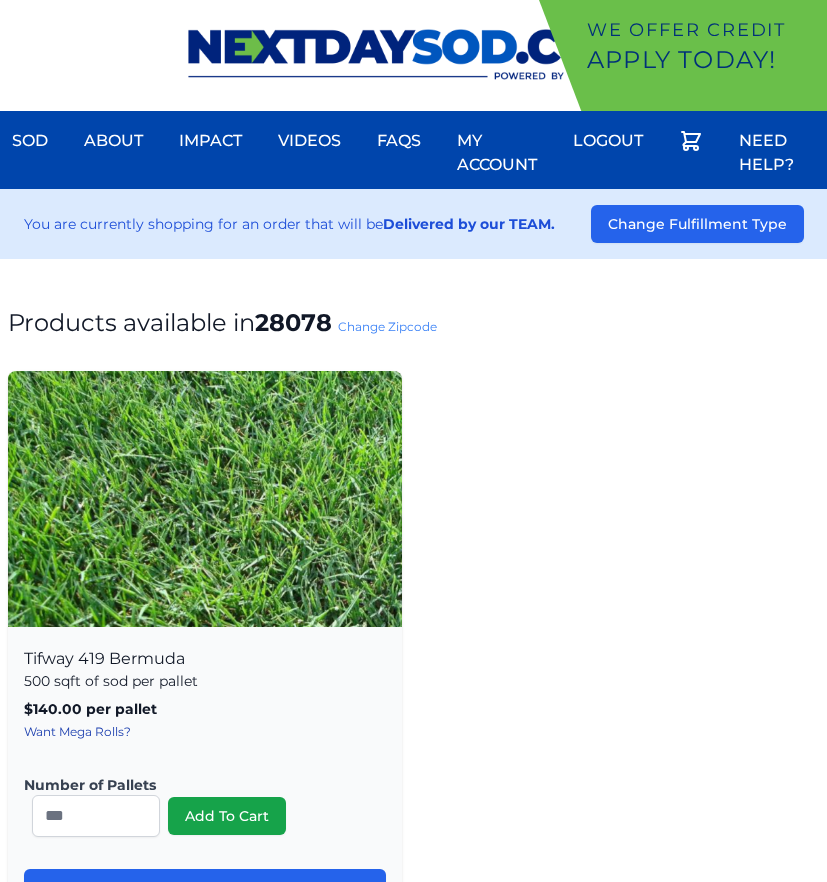 scroll, scrollTop: 0, scrollLeft: 0, axis: both 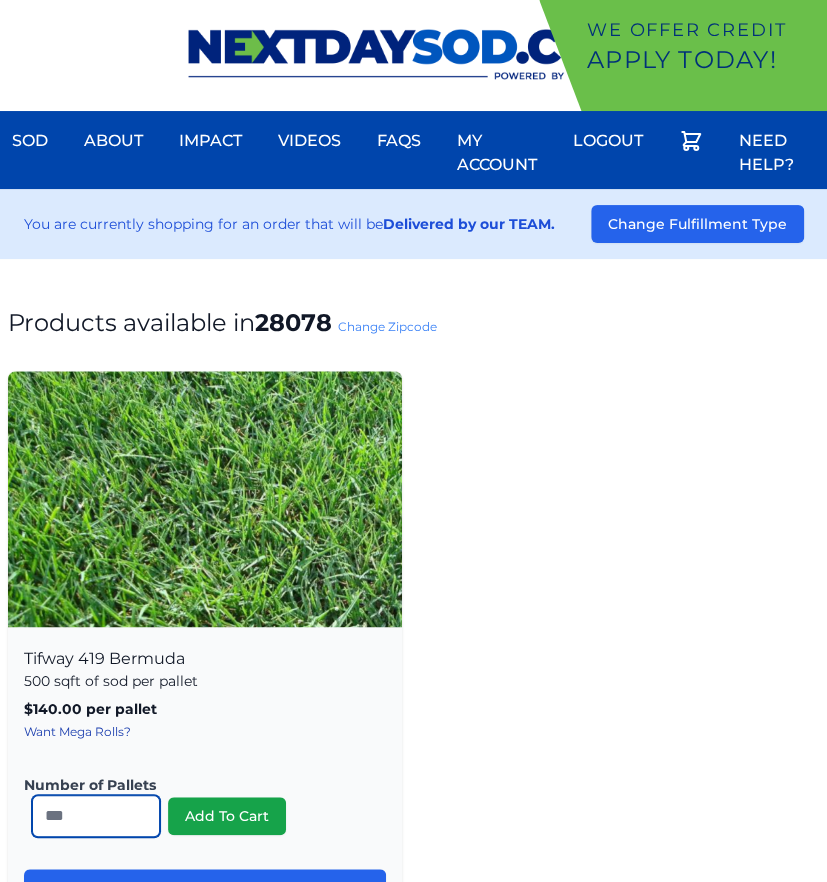 click on "*" at bounding box center (96, 816) 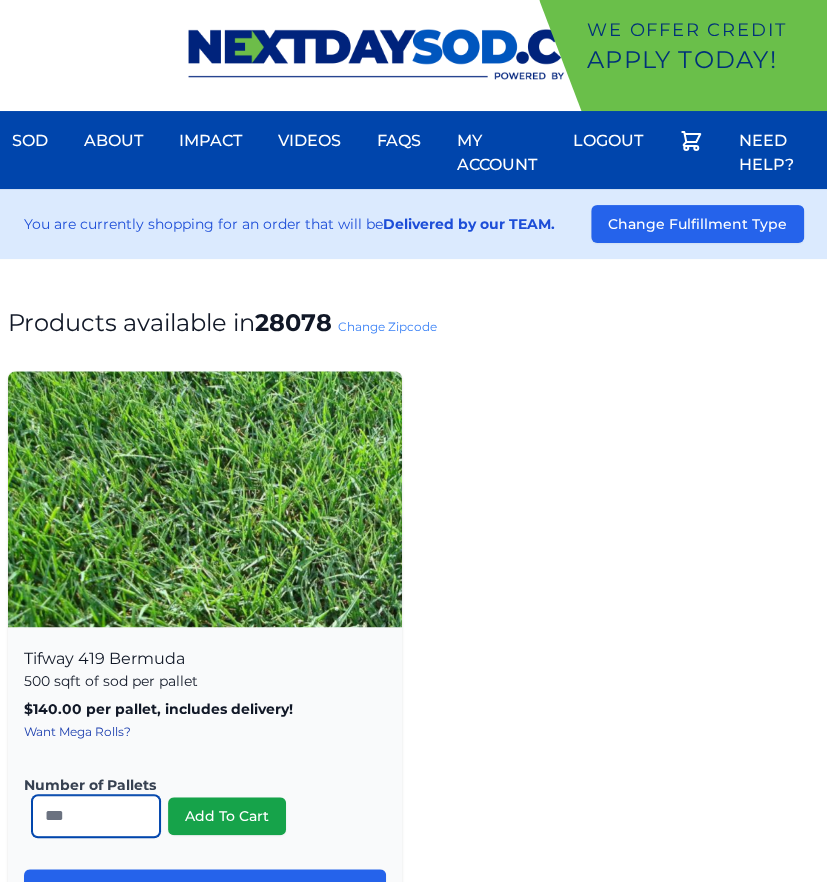 type on "**" 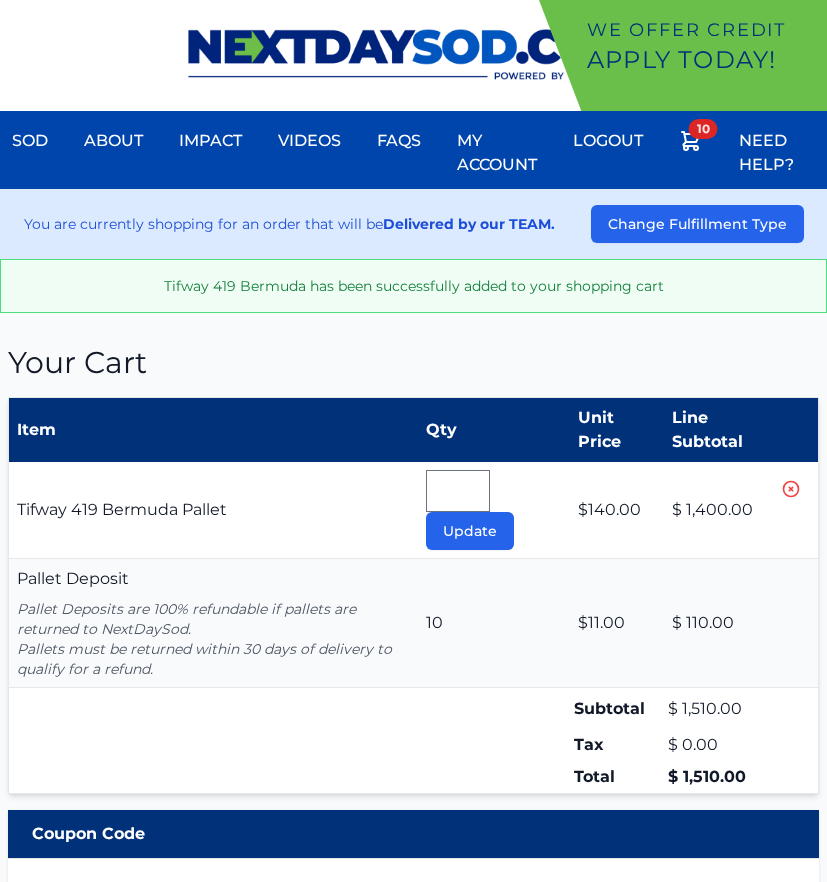 type 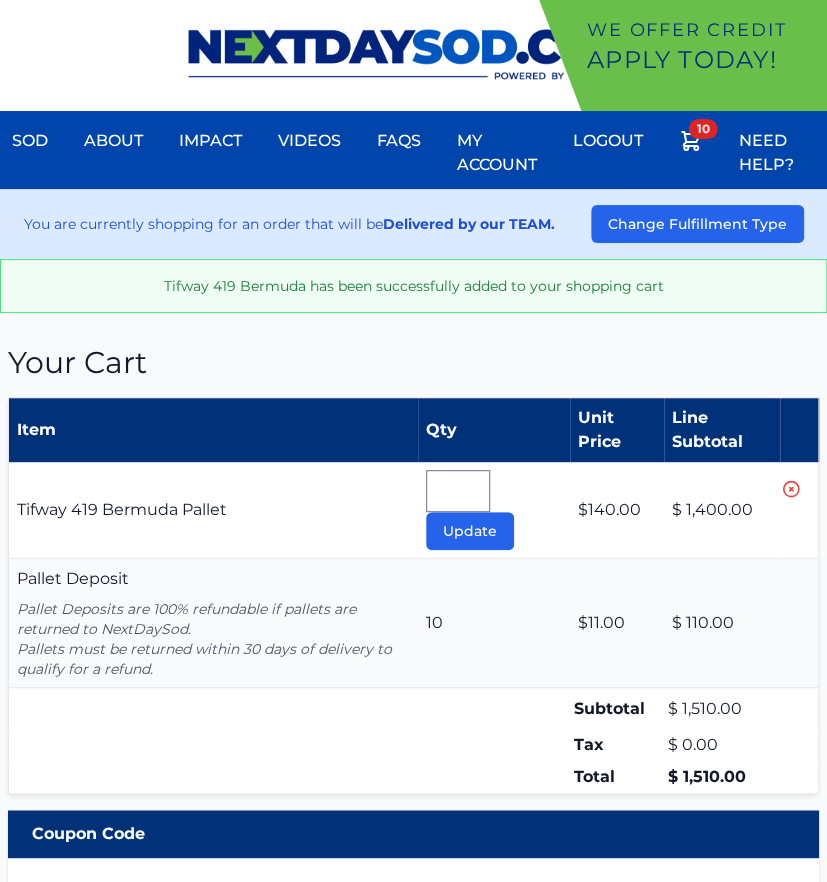 scroll, scrollTop: 0, scrollLeft: 0, axis: both 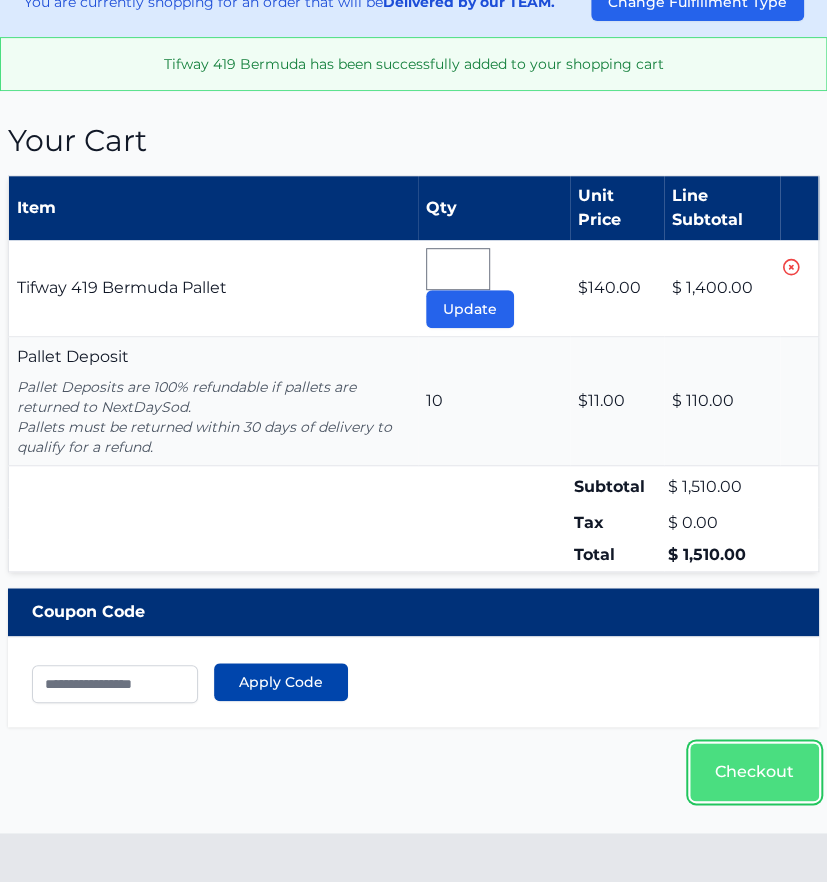 click on "Checkout" at bounding box center (754, 772) 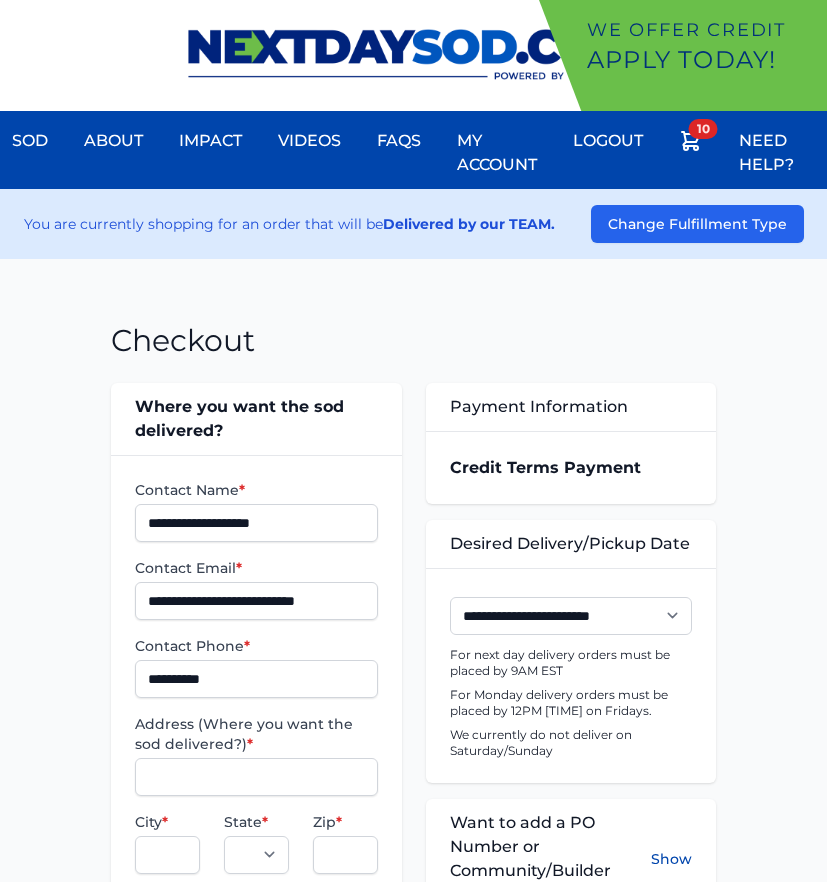 scroll, scrollTop: 0, scrollLeft: 0, axis: both 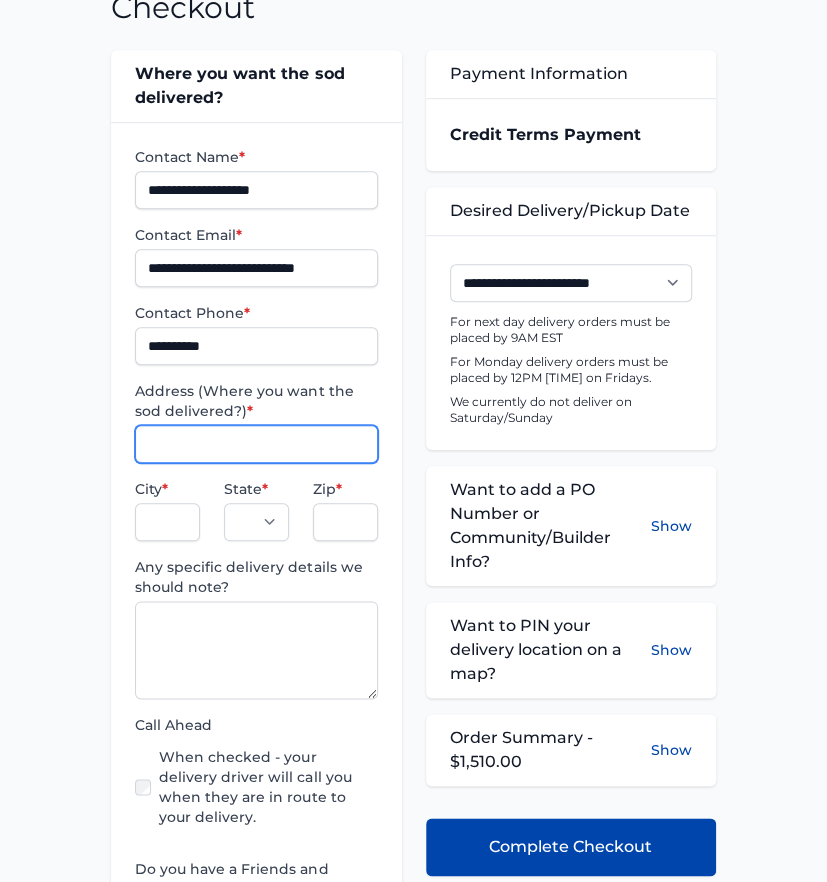 click on "Address (Where you want the sod delivered?)
*" at bounding box center (256, 444) 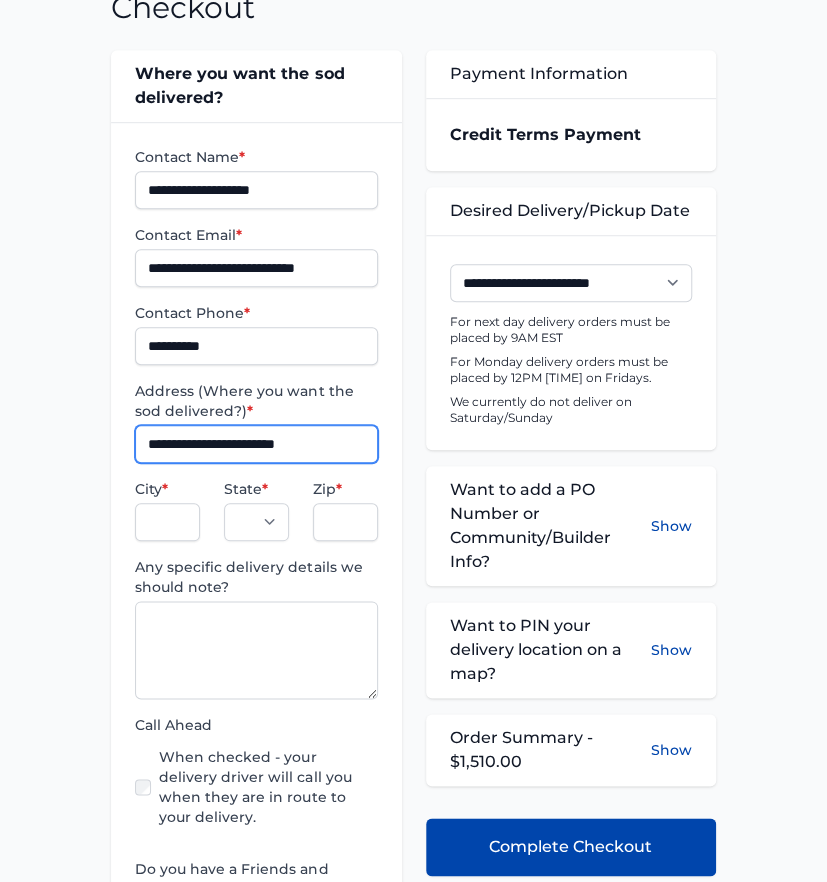 type on "**********" 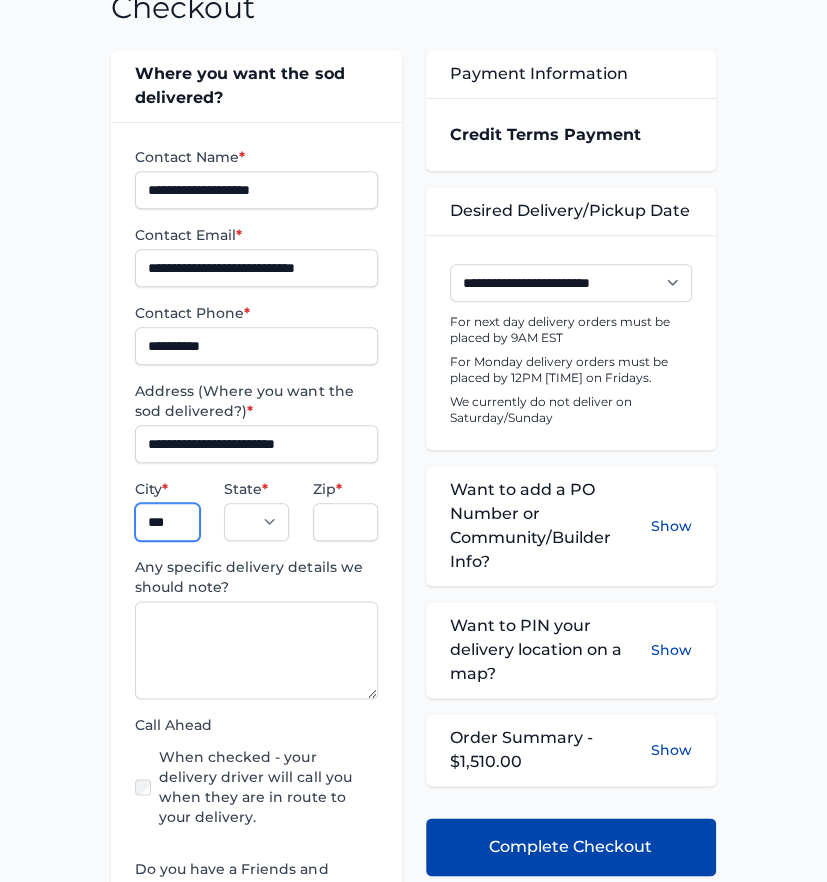 type on "**********" 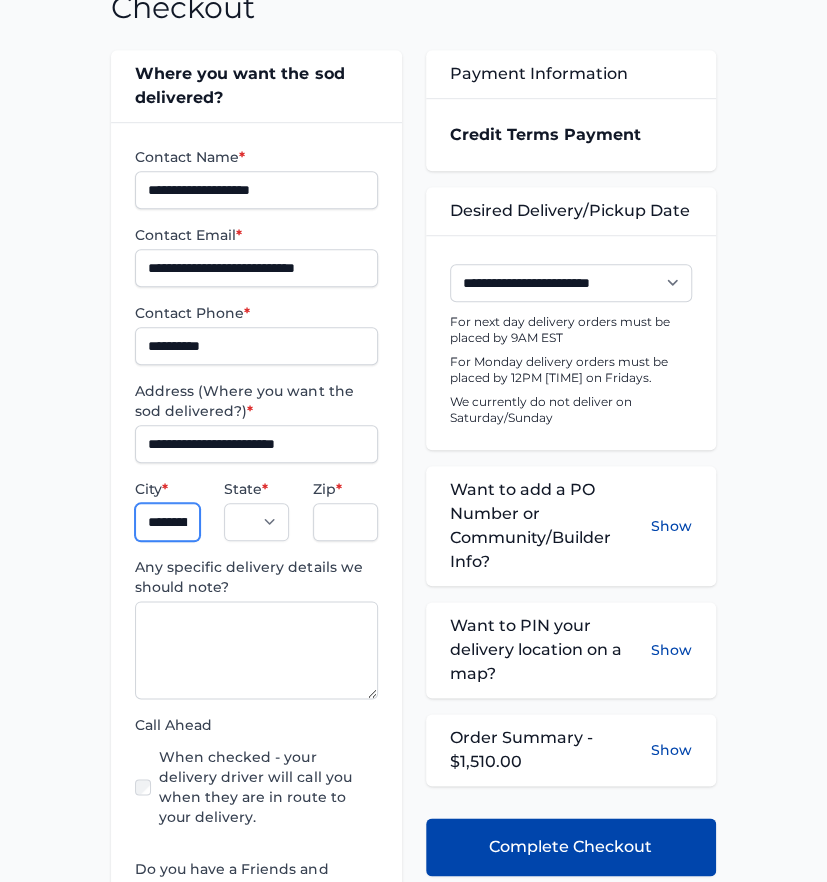 select on "**" 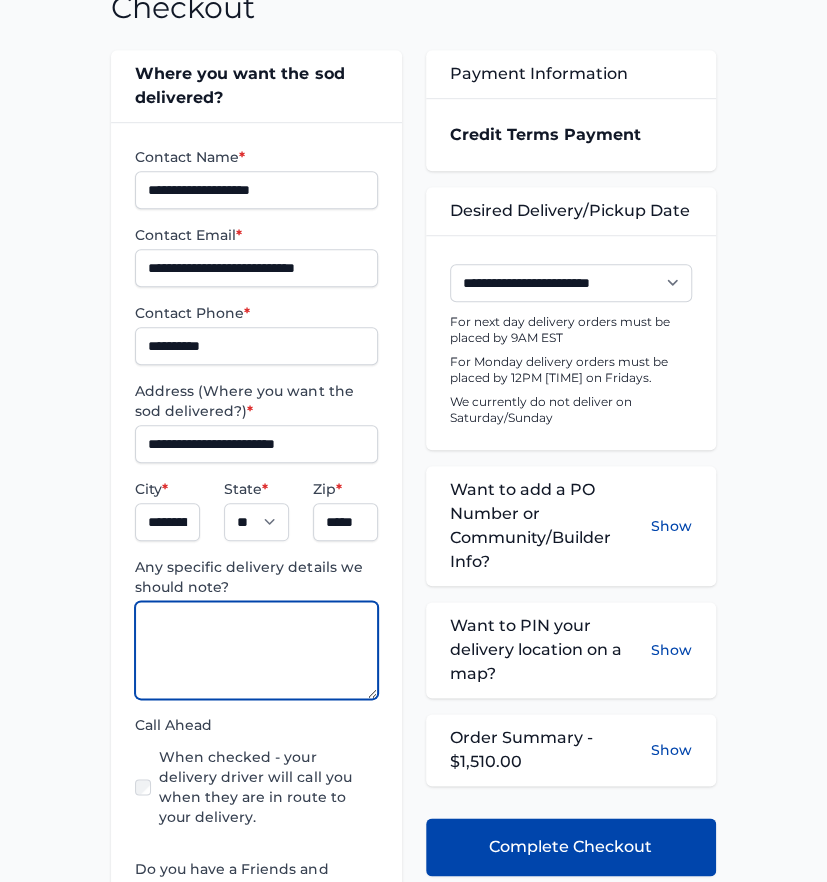 paste on "**********" 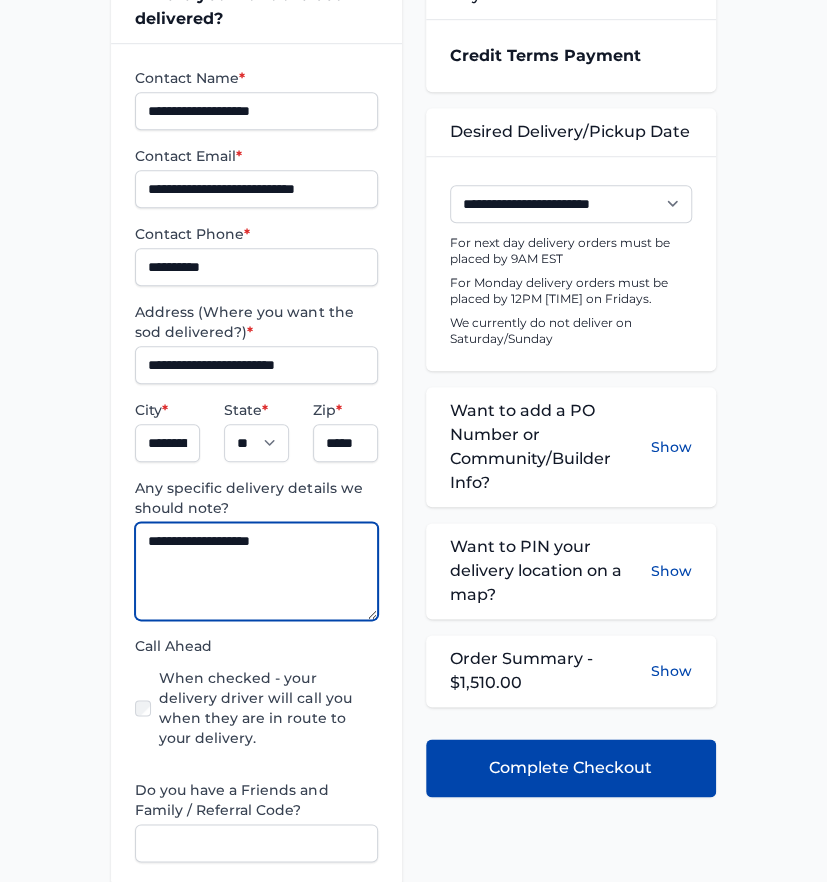 scroll, scrollTop: 555, scrollLeft: 0, axis: vertical 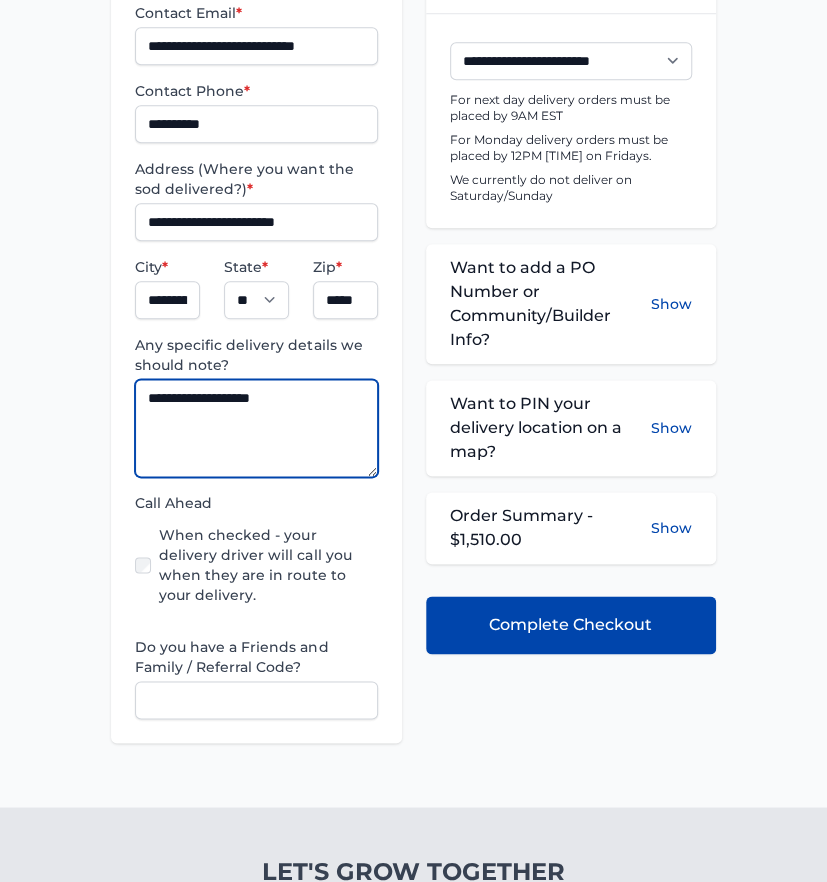 type on "**********" 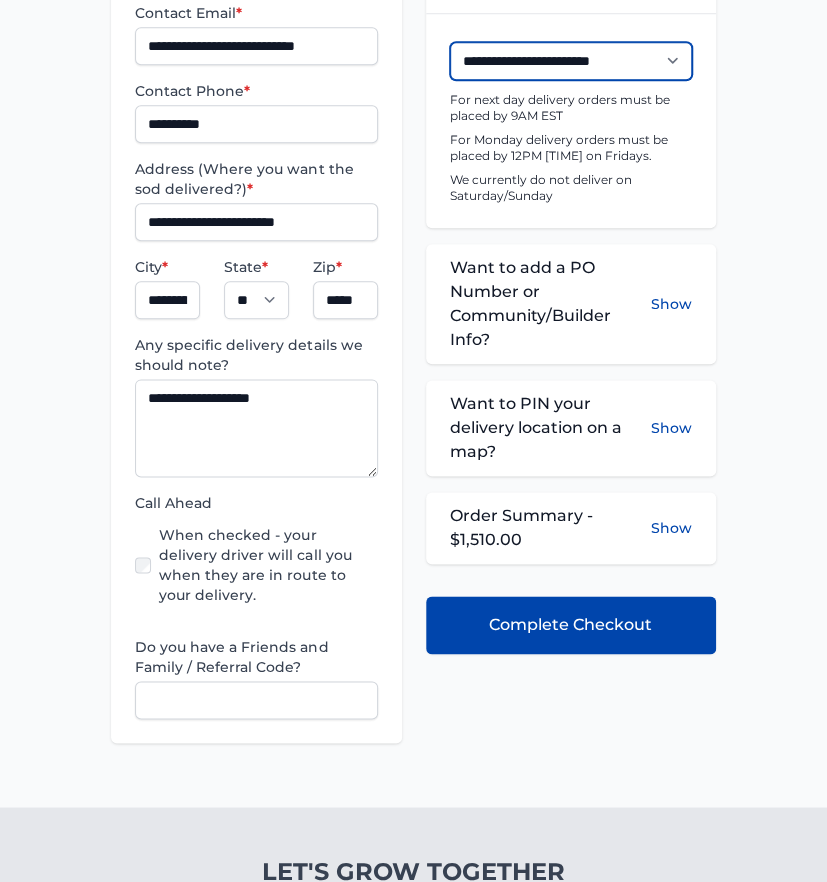 click on "**********" at bounding box center (571, 61) 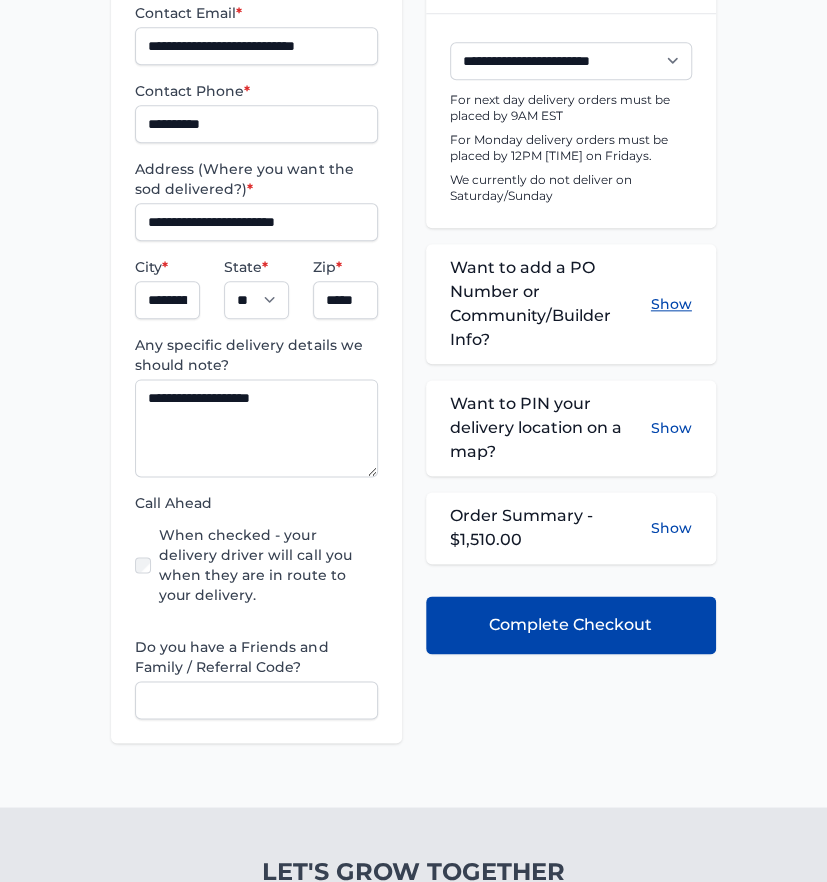 click on "Show" at bounding box center (671, 304) 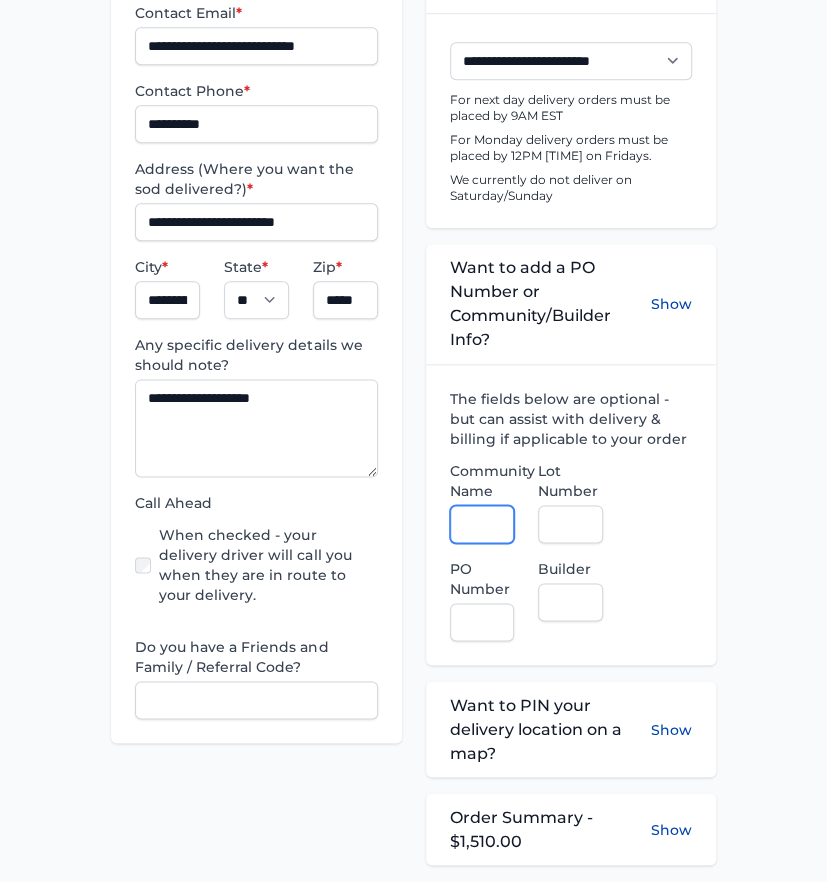 click on "Community Name" at bounding box center (482, 524) 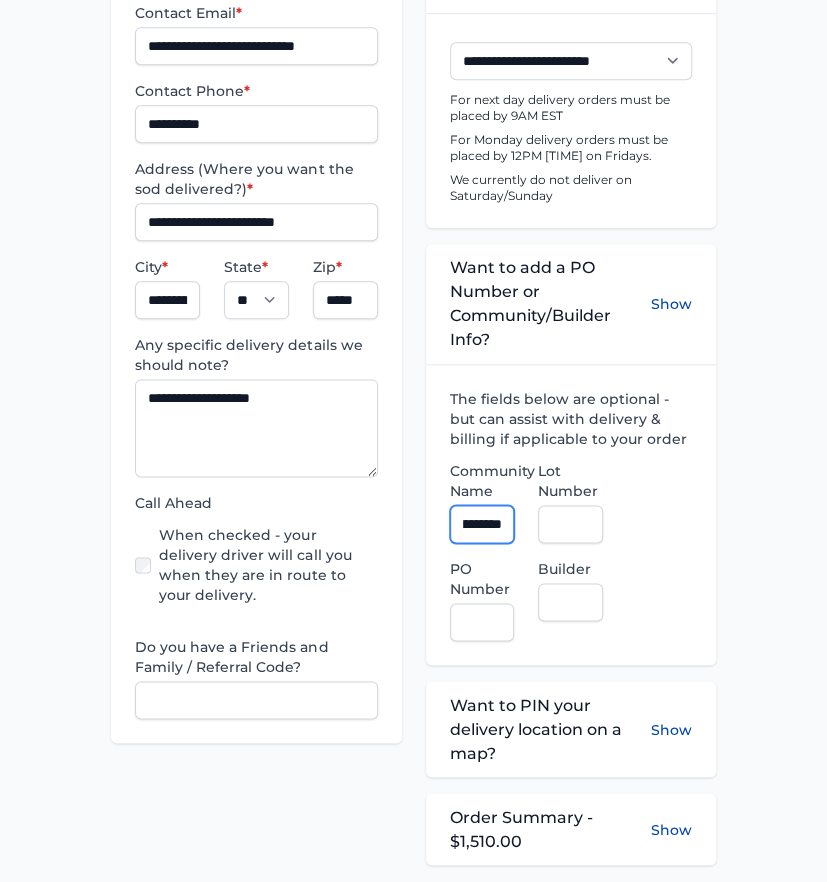 scroll, scrollTop: 0, scrollLeft: 51, axis: horizontal 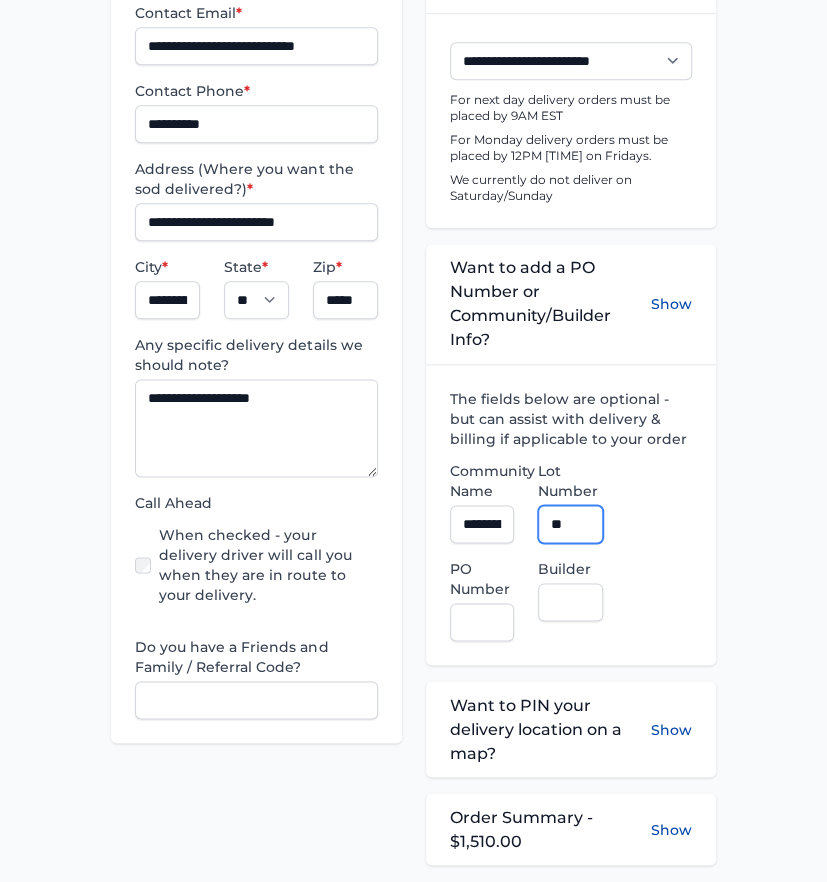 type on "**" 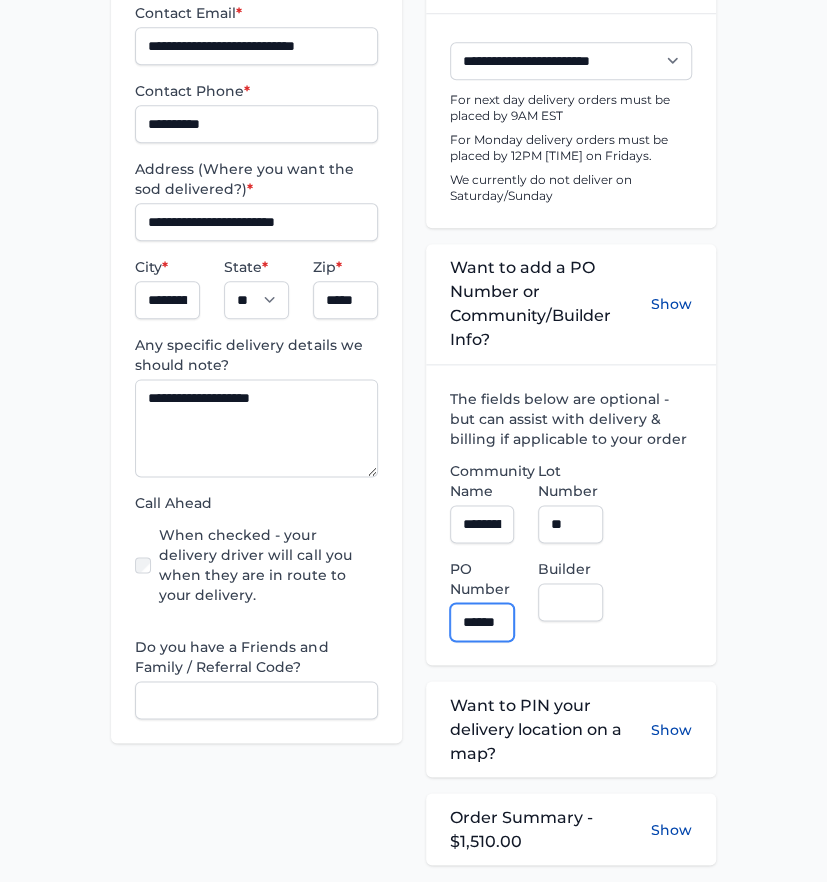 scroll, scrollTop: 0, scrollLeft: 11, axis: horizontal 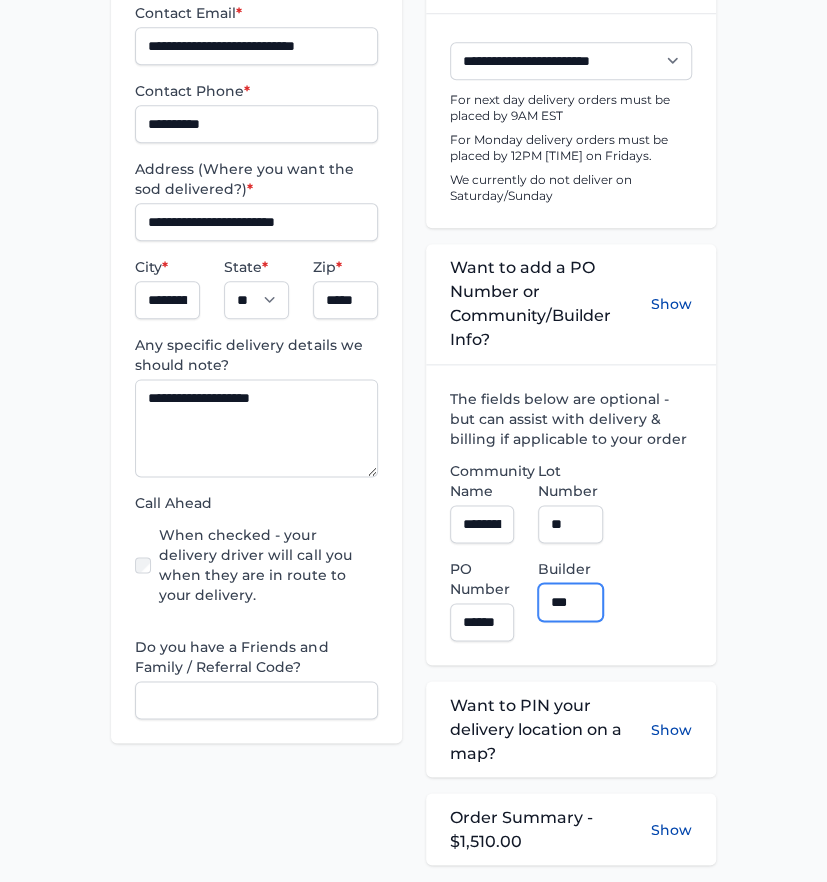 type on "**********" 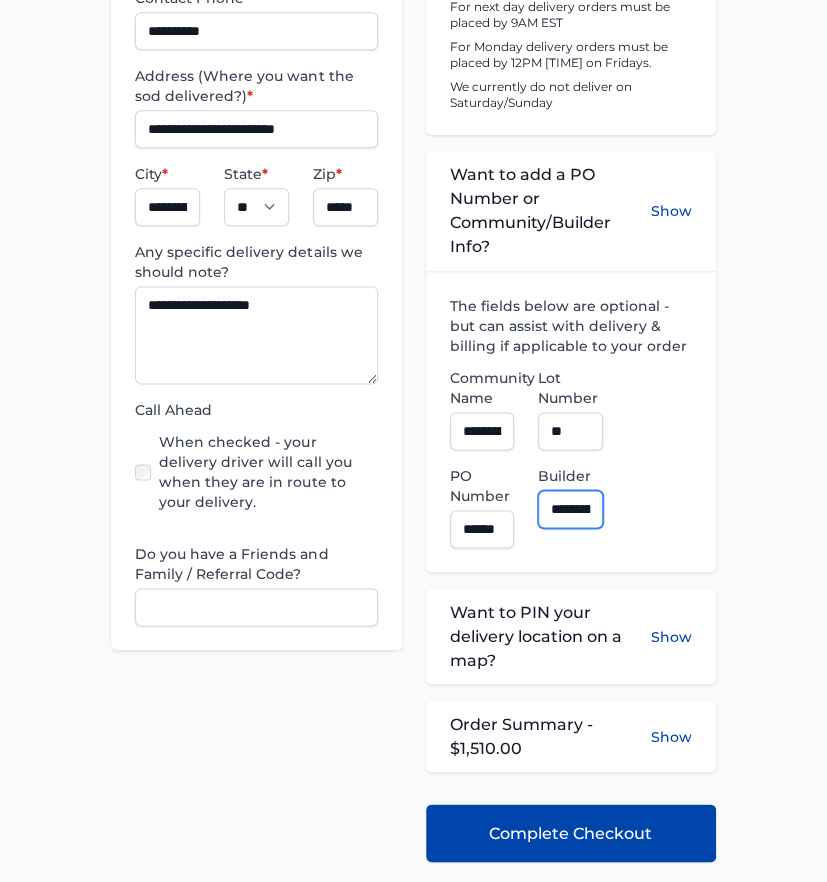 scroll, scrollTop: 777, scrollLeft: 0, axis: vertical 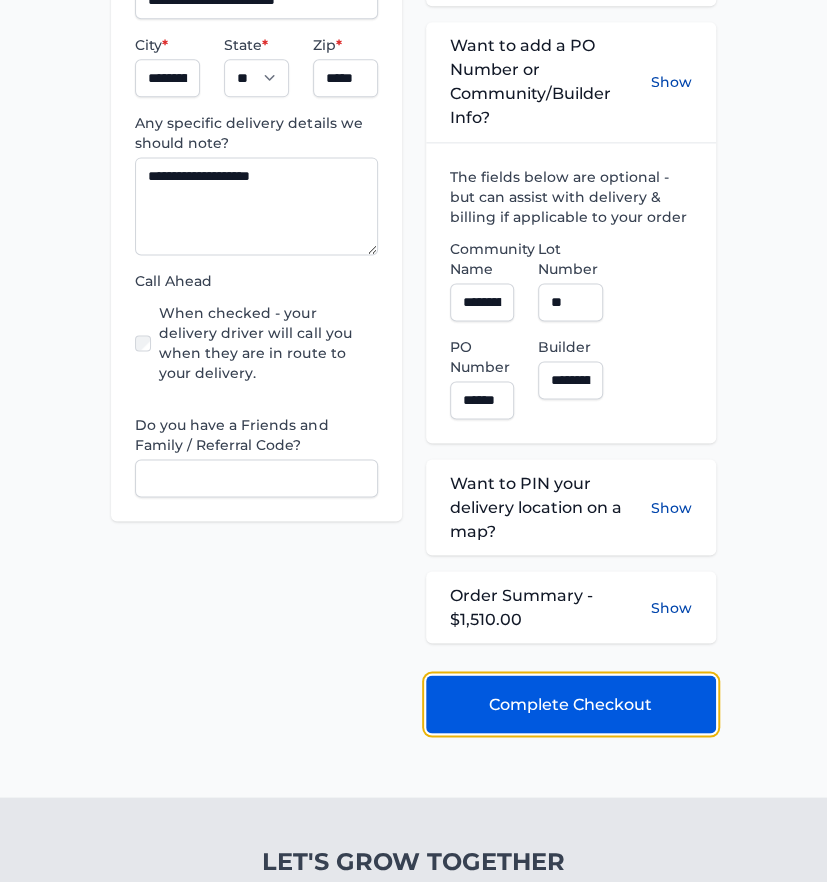 click on "Complete Checkout" at bounding box center (571, 704) 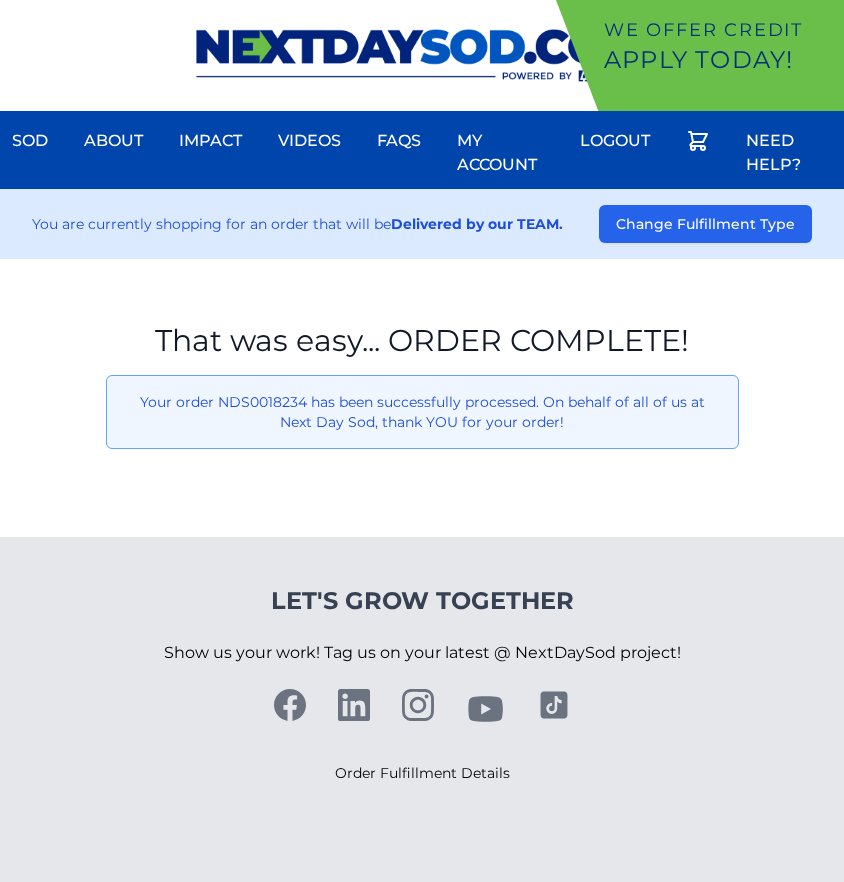 scroll, scrollTop: 0, scrollLeft: 0, axis: both 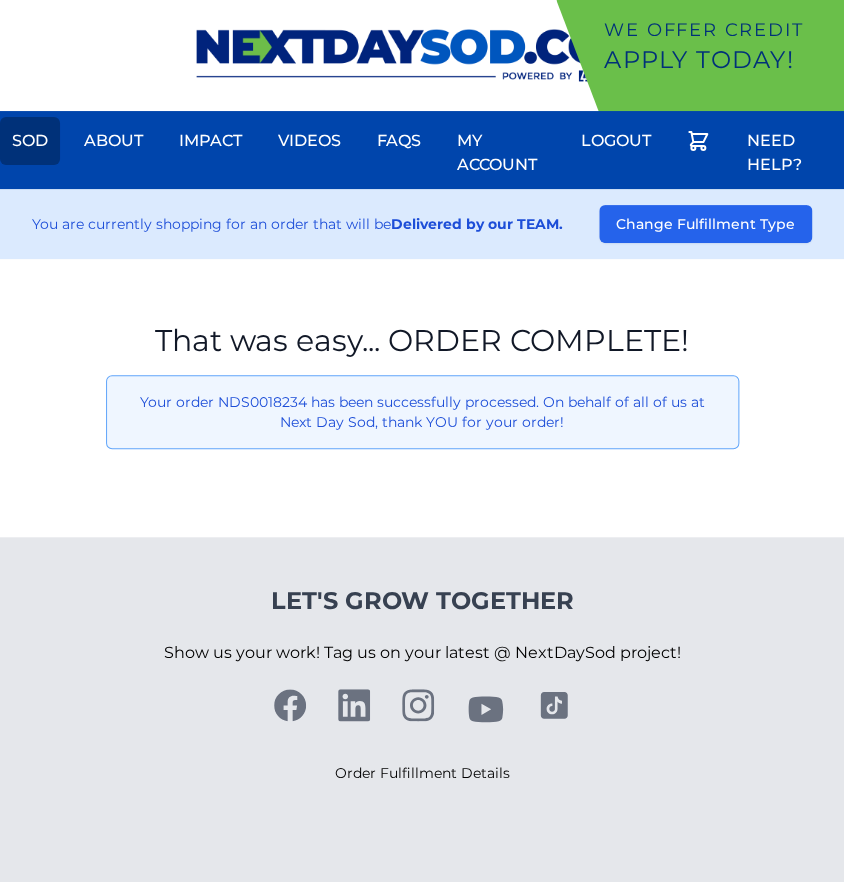click on "Sod" at bounding box center [30, 141] 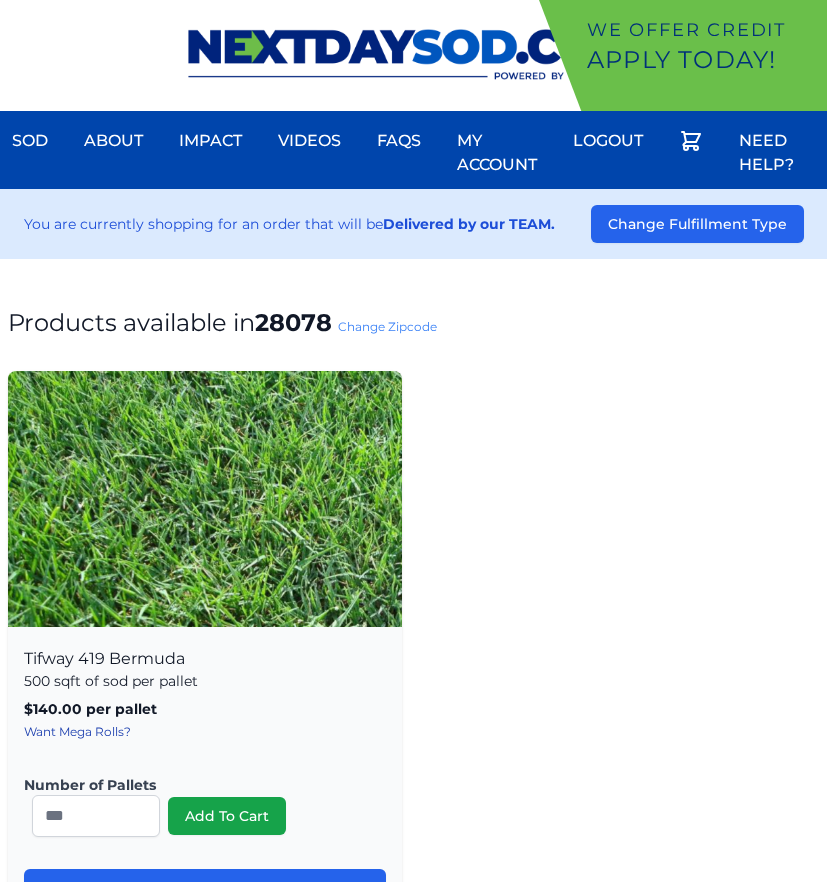 scroll, scrollTop: 0, scrollLeft: 0, axis: both 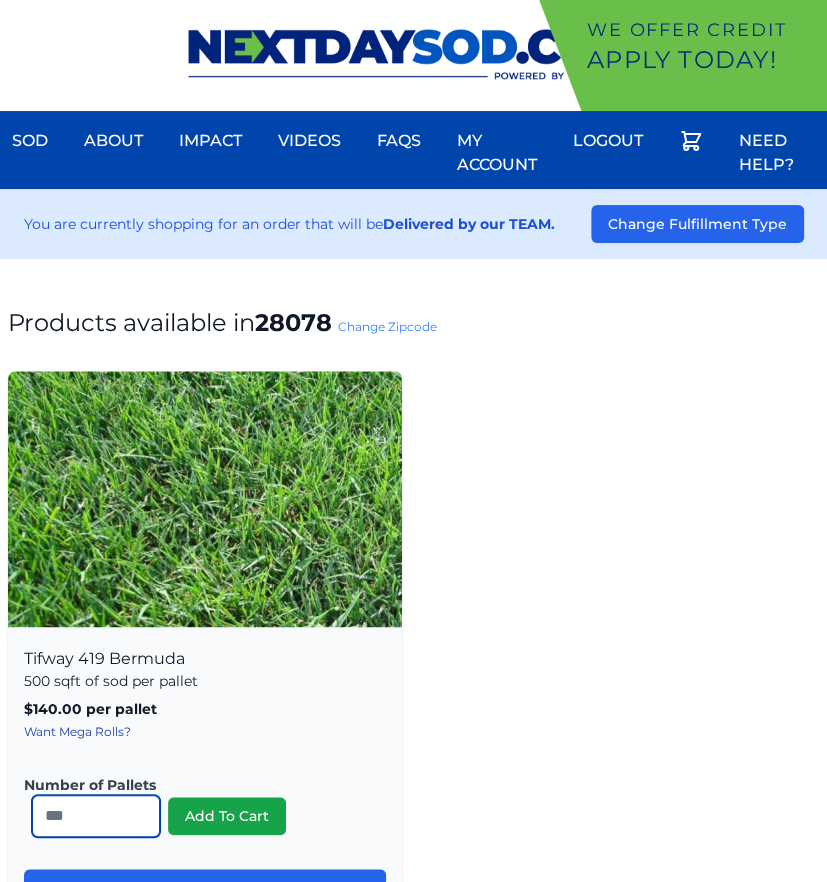 click on "*" at bounding box center (96, 816) 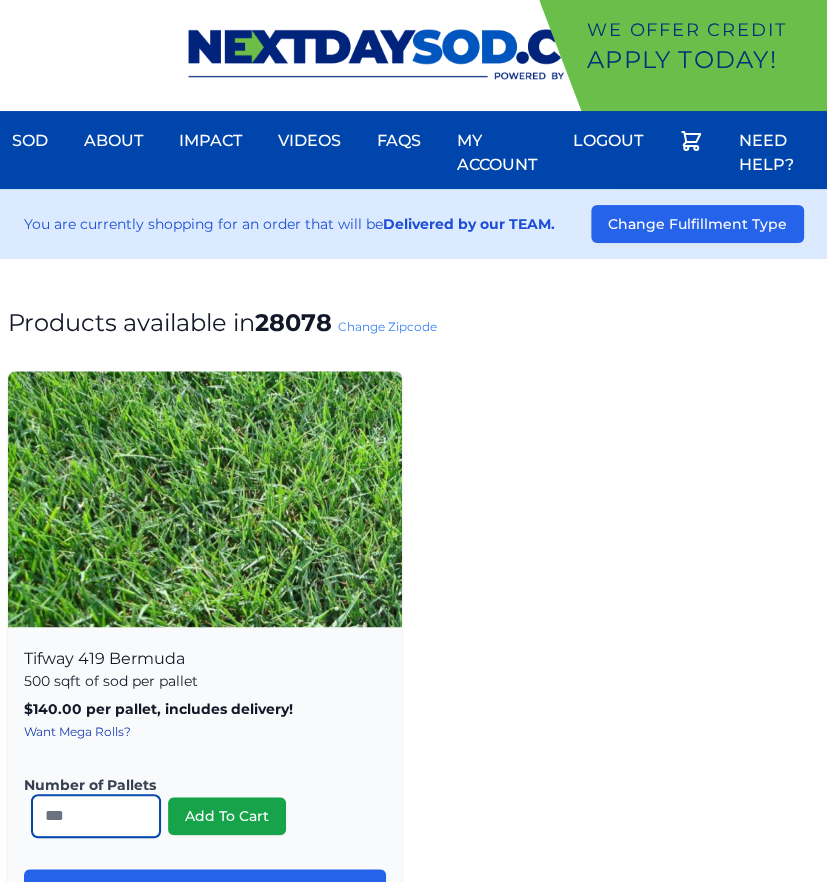 type on "**" 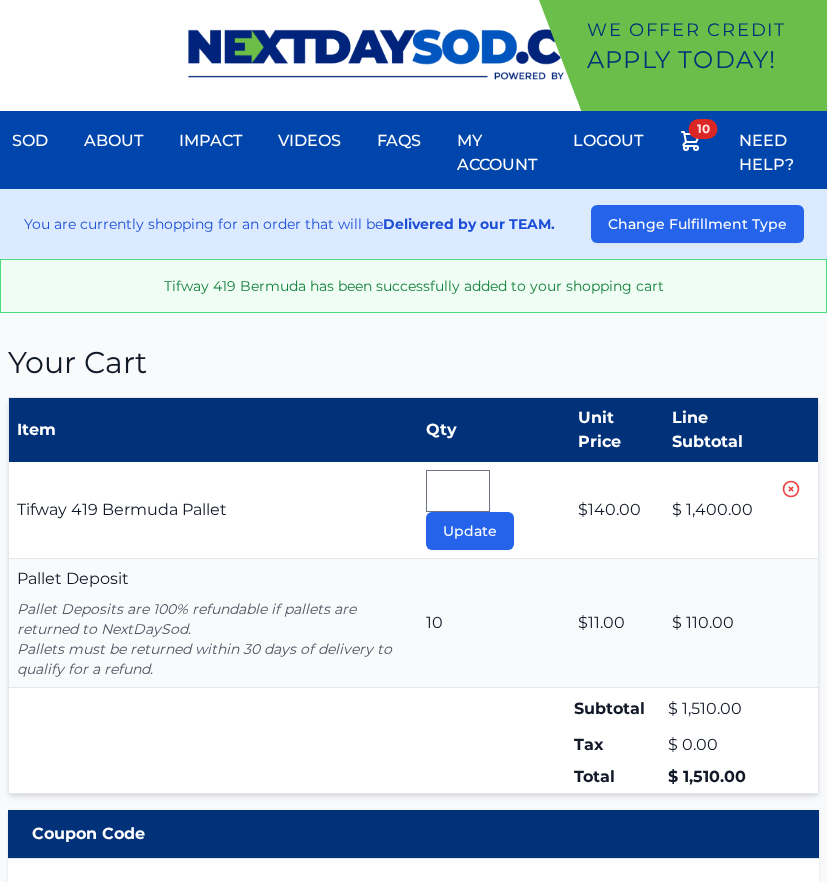 scroll, scrollTop: 0, scrollLeft: 0, axis: both 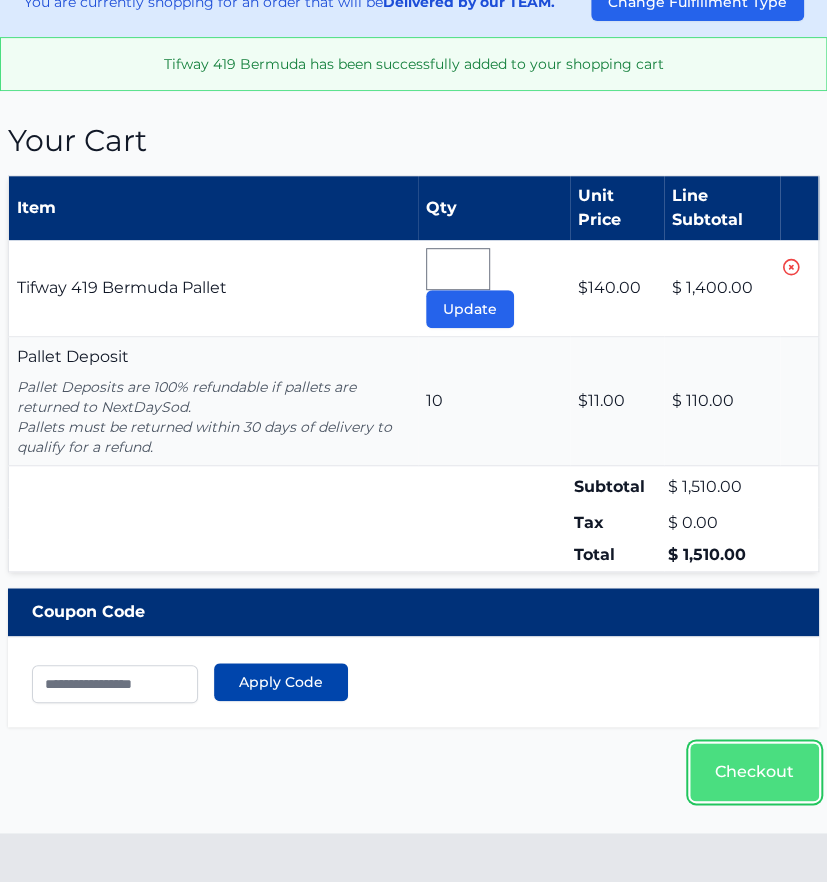 click on "Checkout" at bounding box center [754, 772] 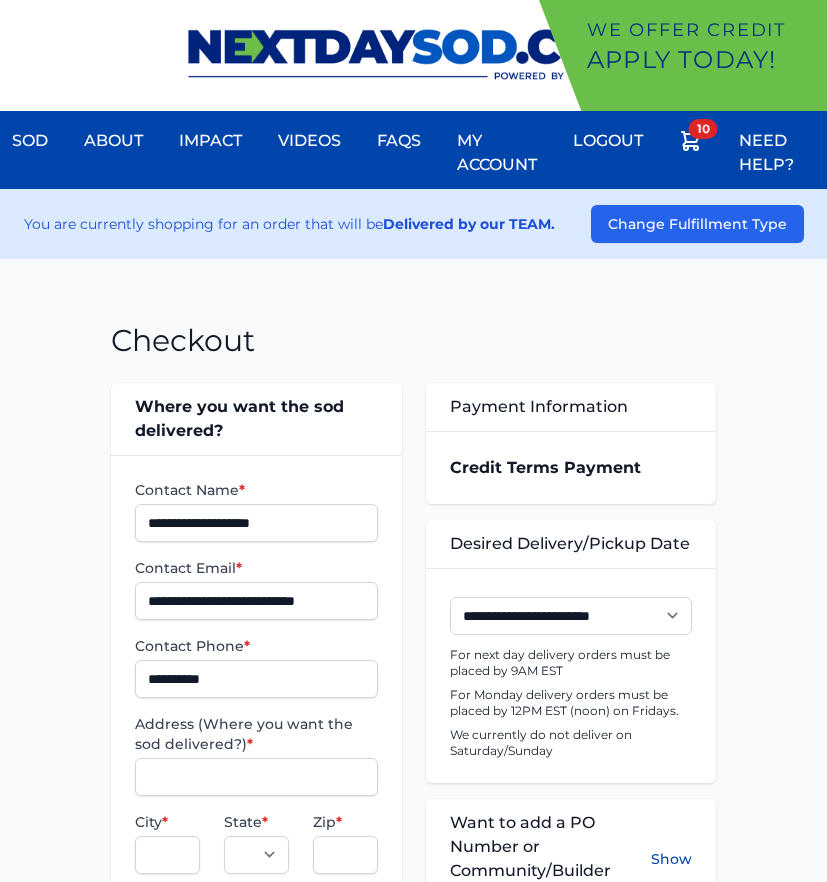 scroll, scrollTop: 150, scrollLeft: 0, axis: vertical 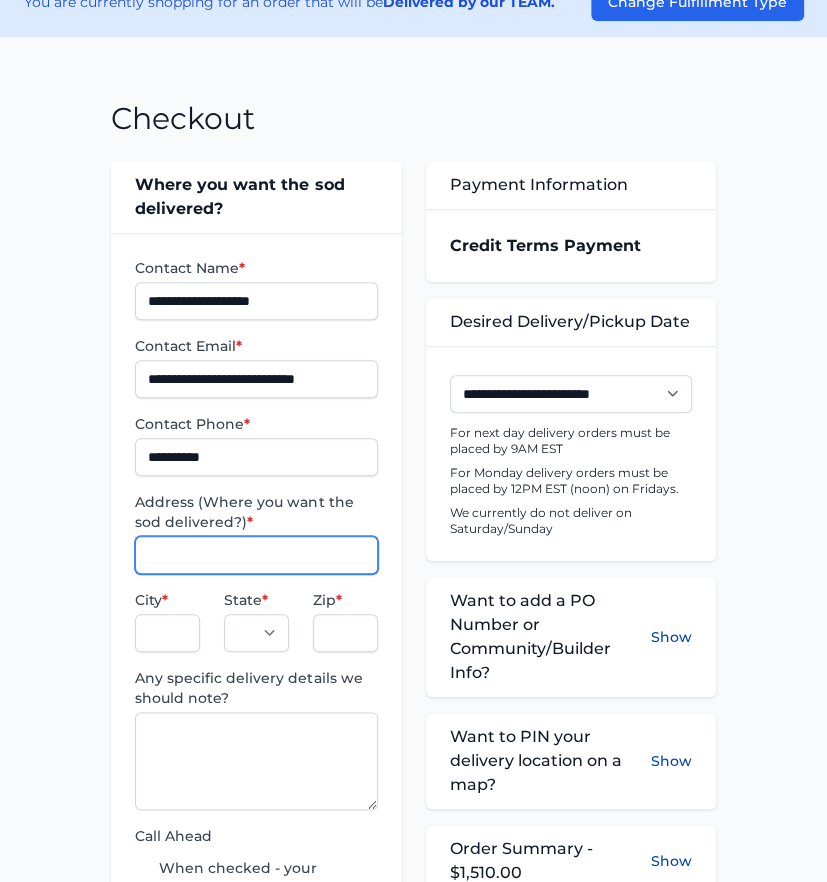 click on "Address (Where you want the sod delivered?)
*" at bounding box center (256, 555) 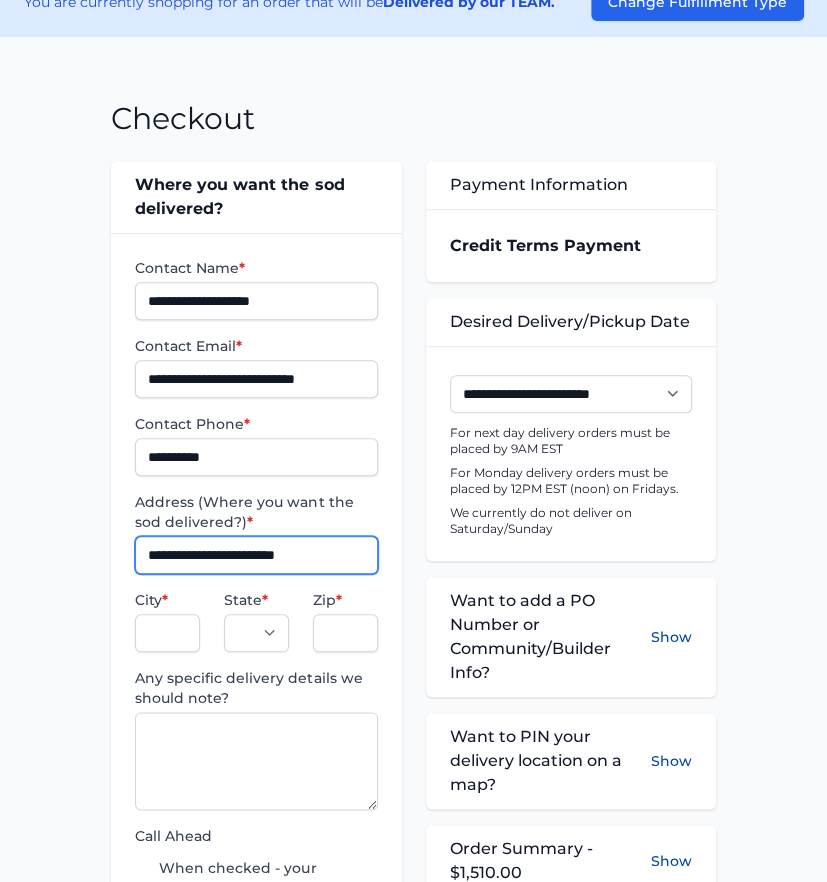 type on "**********" 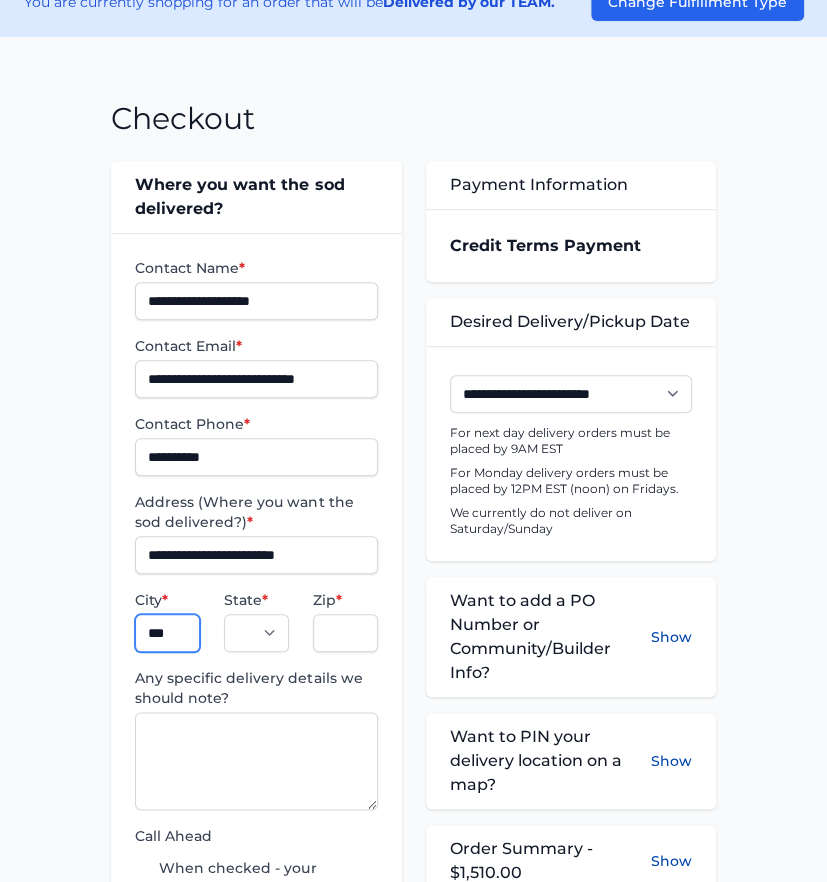 type on "**********" 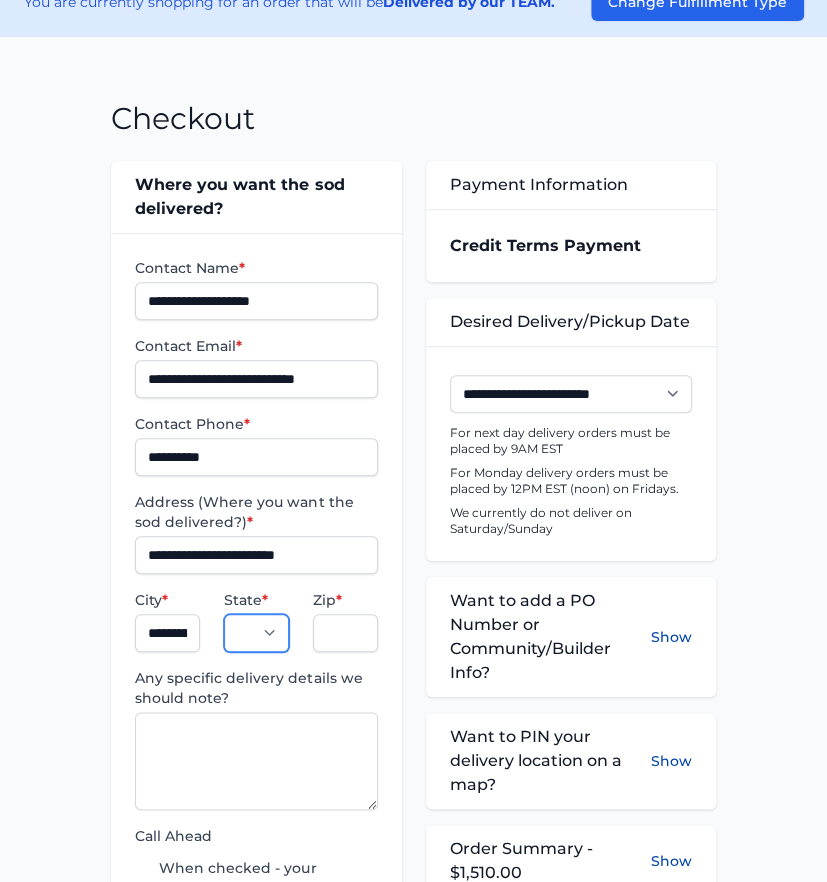 select on "**" 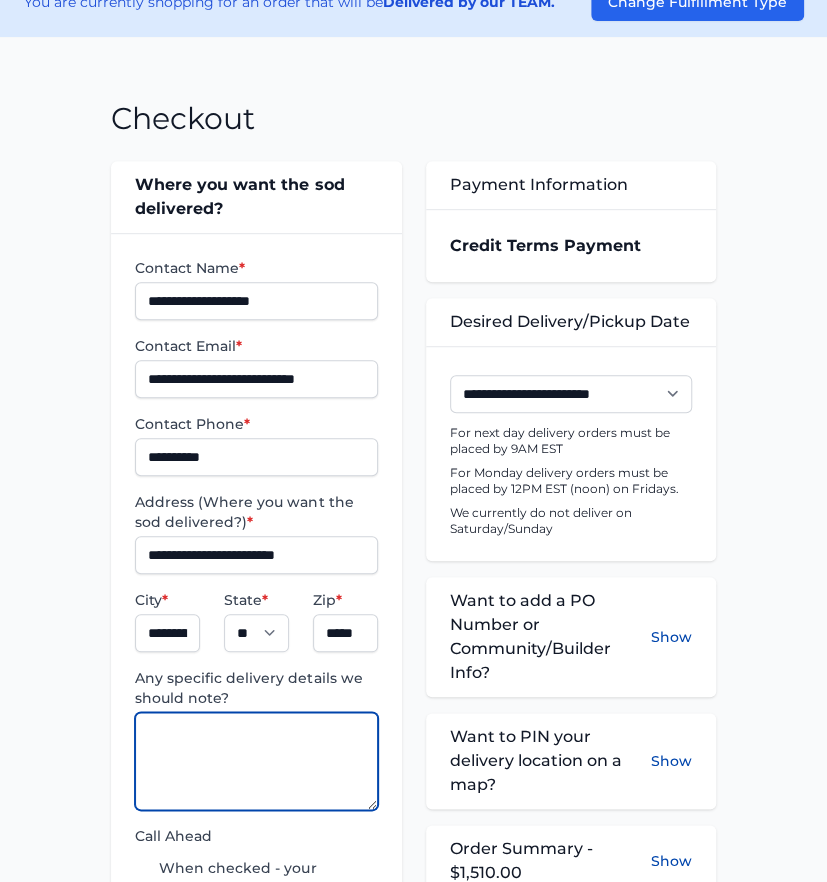 paste on "**********" 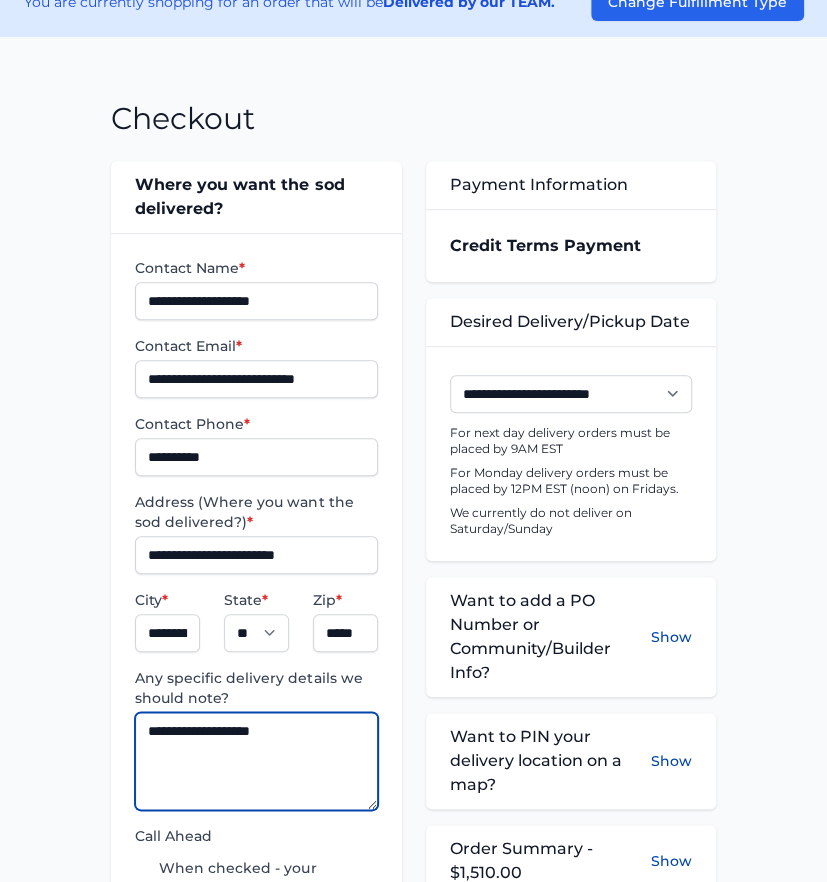 type on "**********" 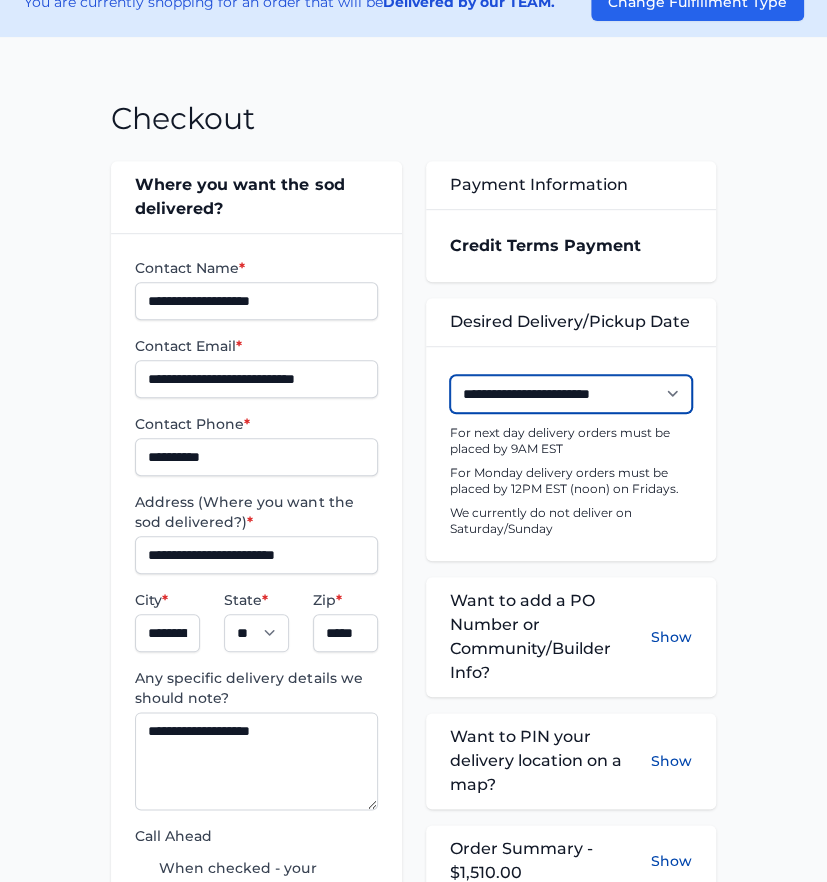 click on "**********" at bounding box center [571, 394] 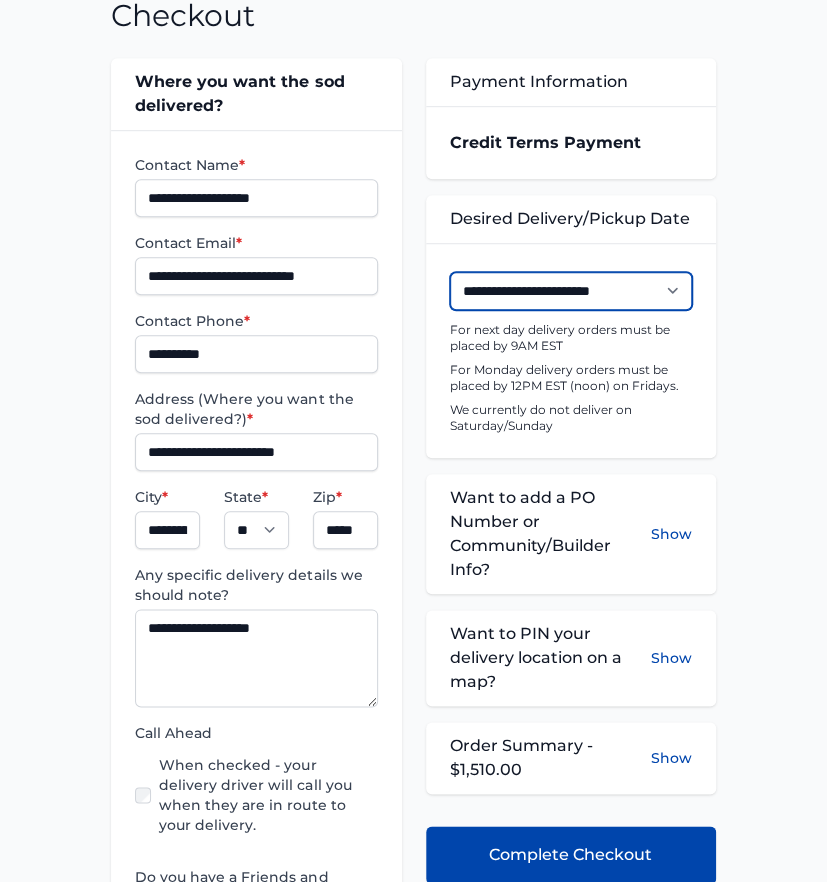 scroll, scrollTop: 444, scrollLeft: 0, axis: vertical 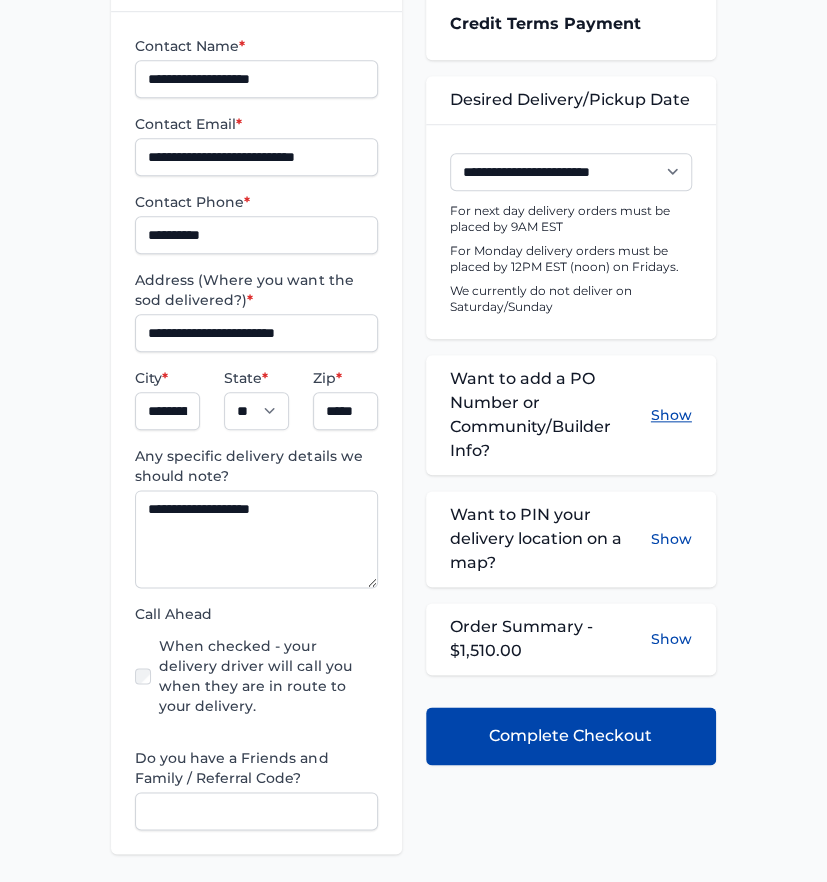 click on "Show" at bounding box center (671, 415) 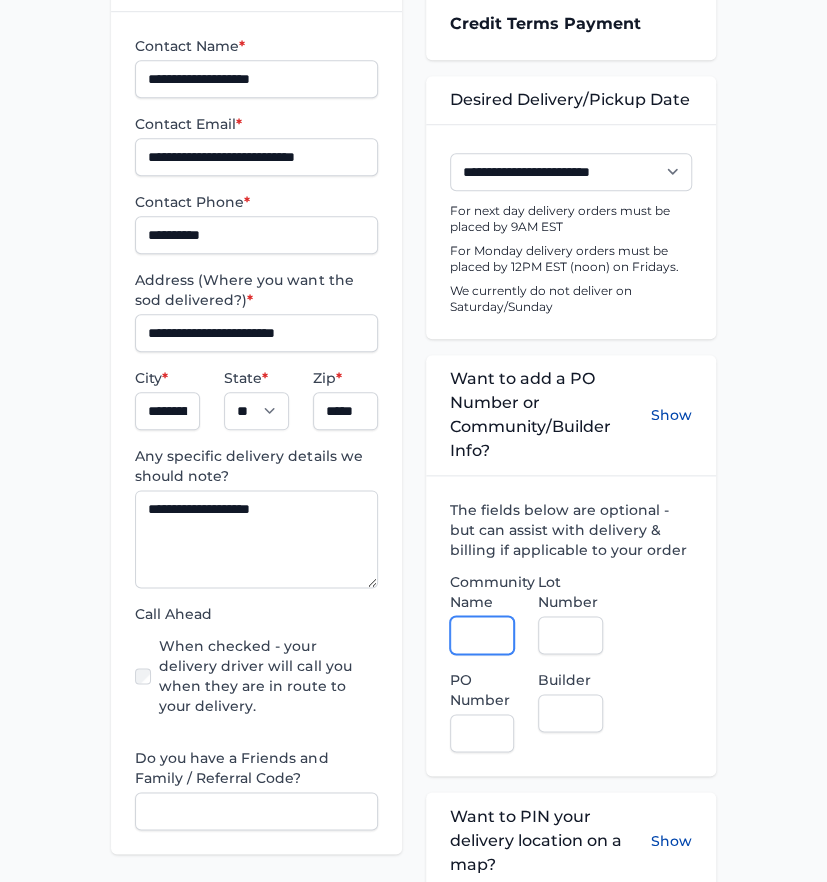 click on "Community Name" at bounding box center [482, 635] 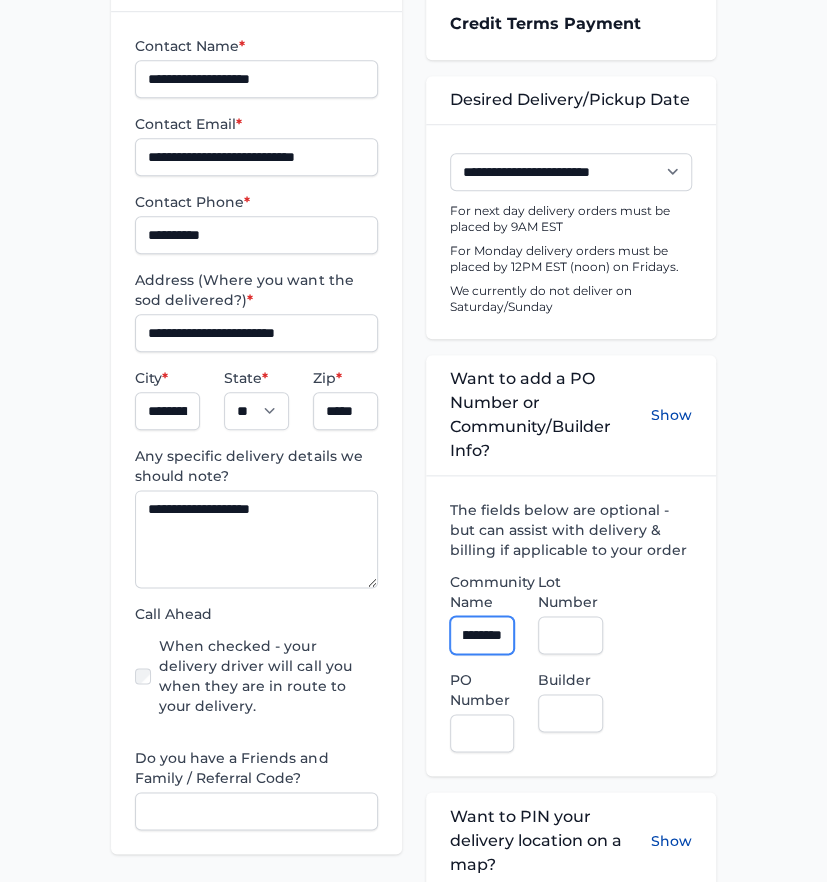 scroll, scrollTop: 0, scrollLeft: 51, axis: horizontal 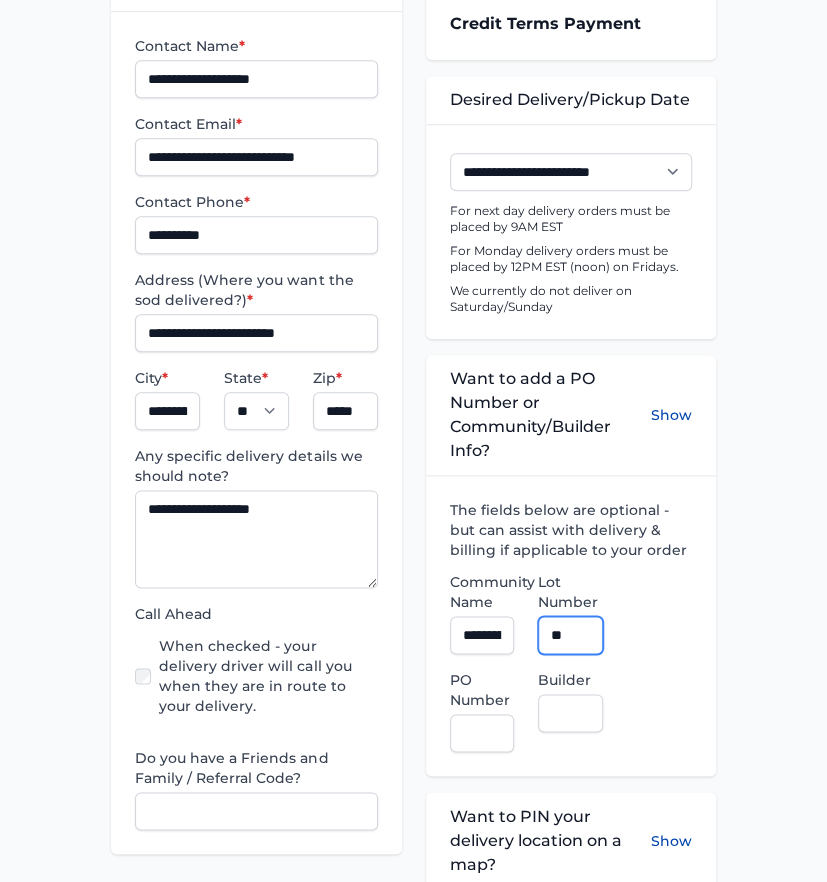 type on "**" 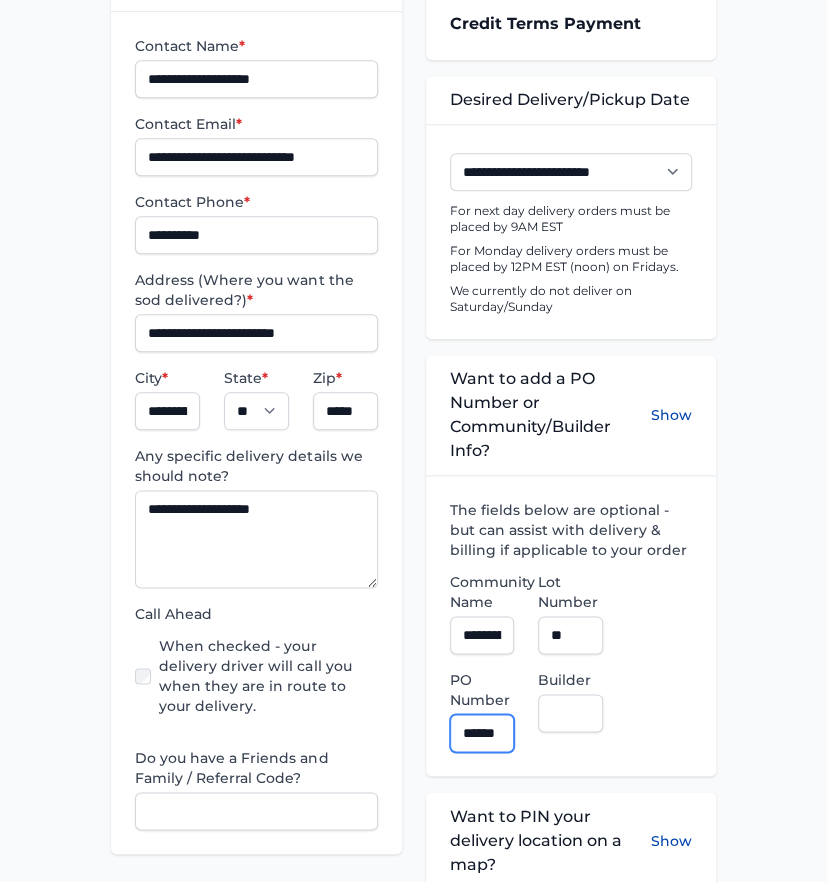 scroll, scrollTop: 0, scrollLeft: 12, axis: horizontal 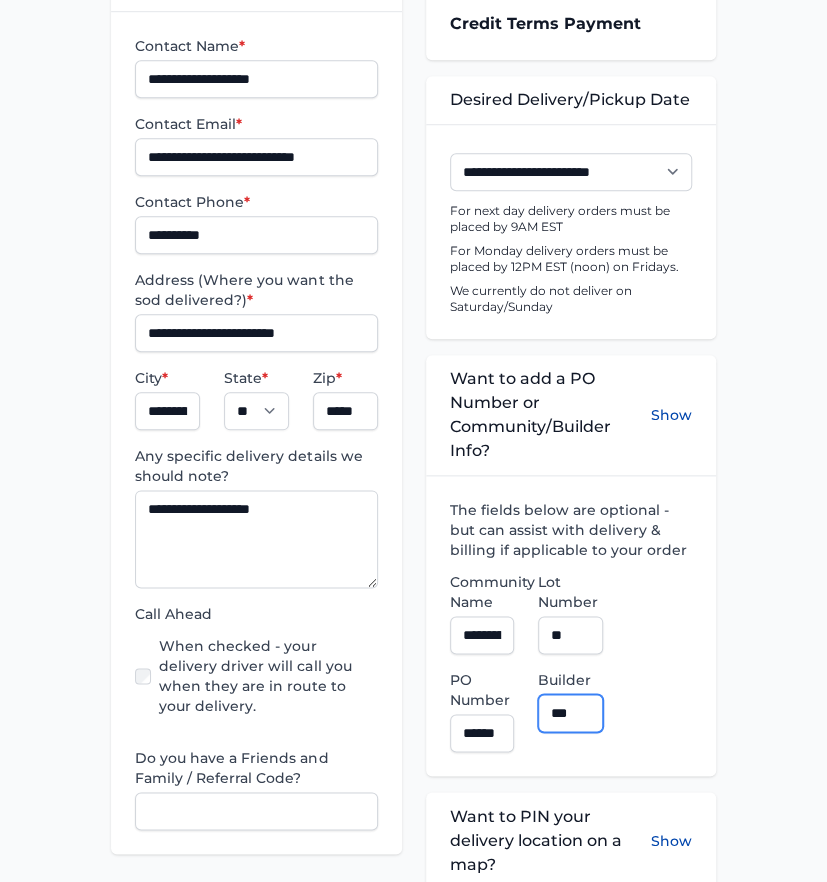 type on "**********" 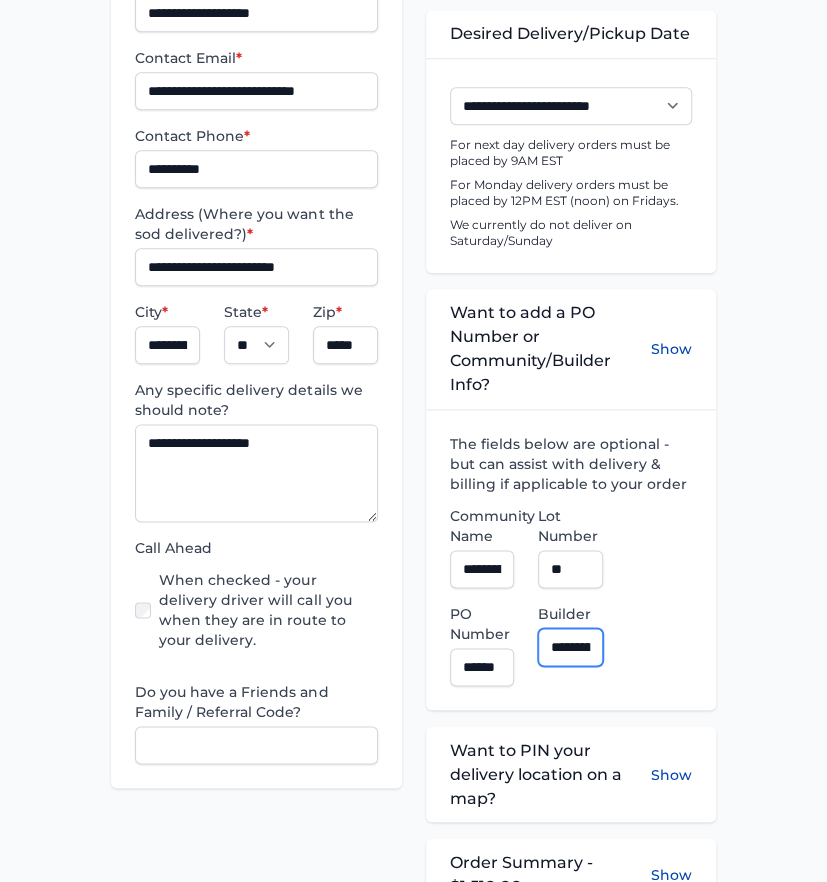 scroll, scrollTop: 666, scrollLeft: 0, axis: vertical 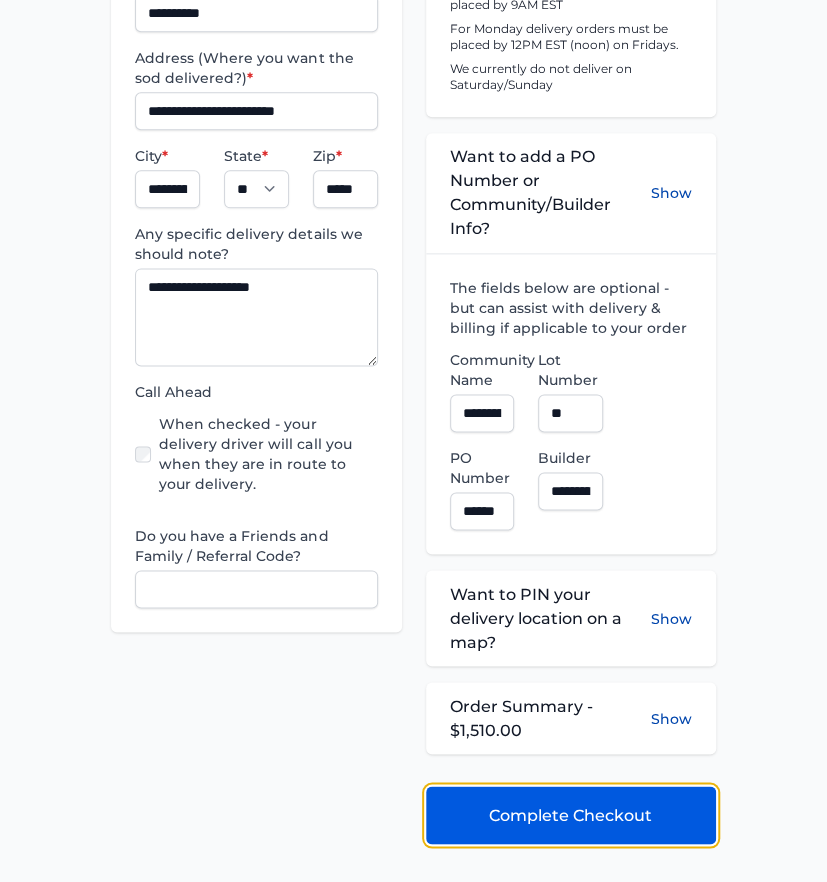 click on "Complete Checkout" at bounding box center [570, 815] 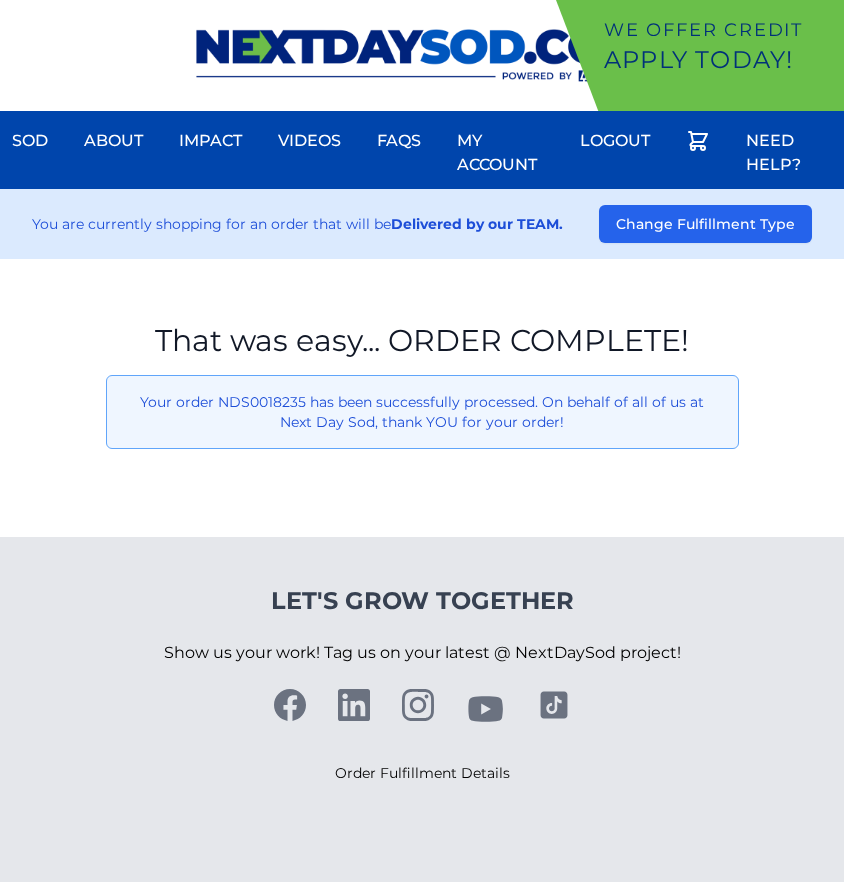 scroll, scrollTop: 0, scrollLeft: 0, axis: both 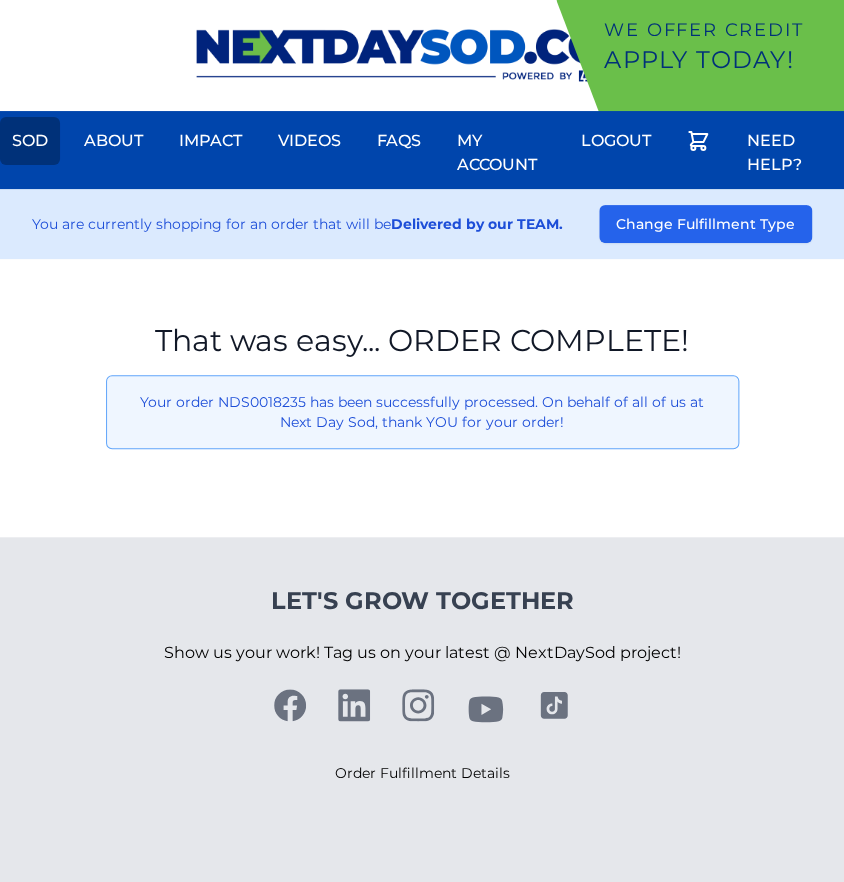 click on "Sod" at bounding box center [30, 141] 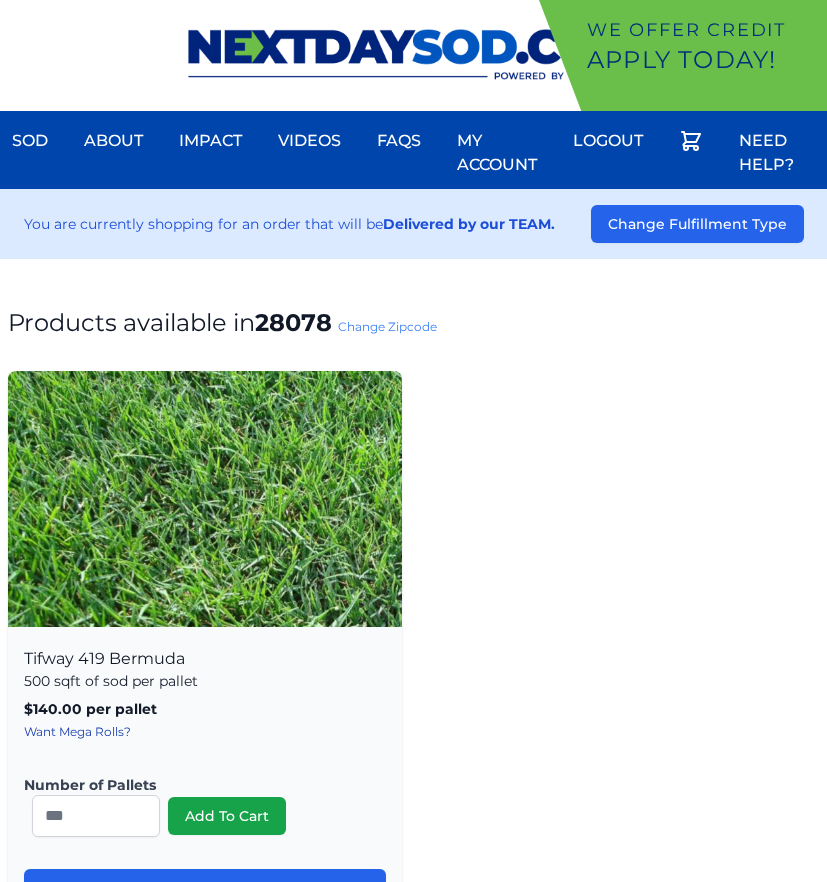 scroll, scrollTop: 0, scrollLeft: 0, axis: both 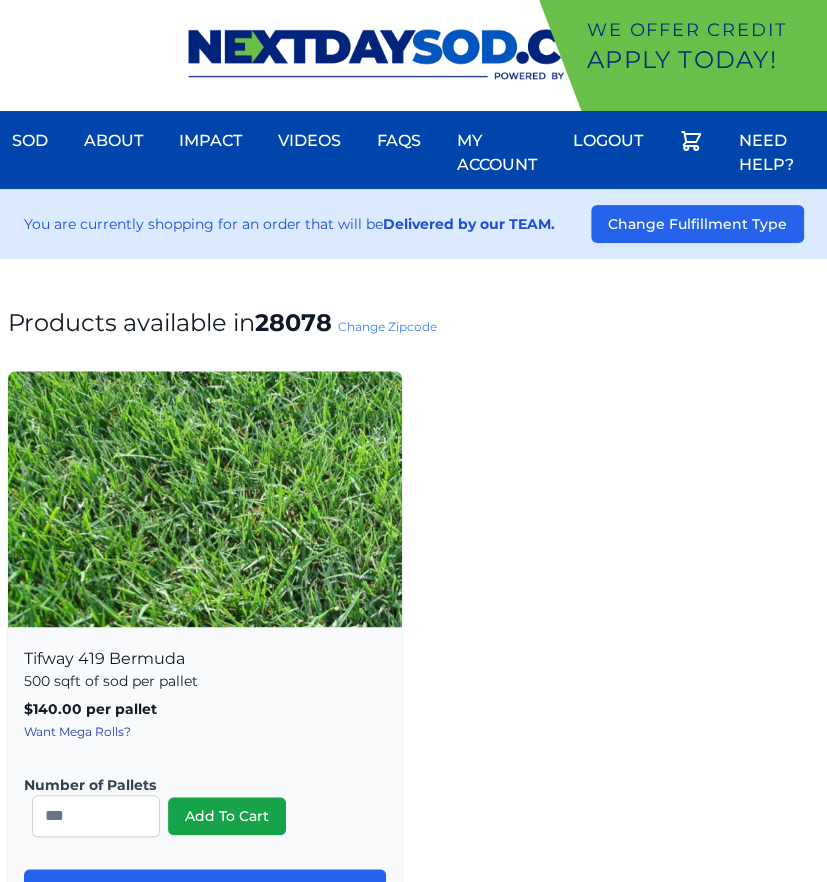 drag, startPoint x: 354, startPoint y: 331, endPoint x: 357, endPoint y: 341, distance: 10.440307 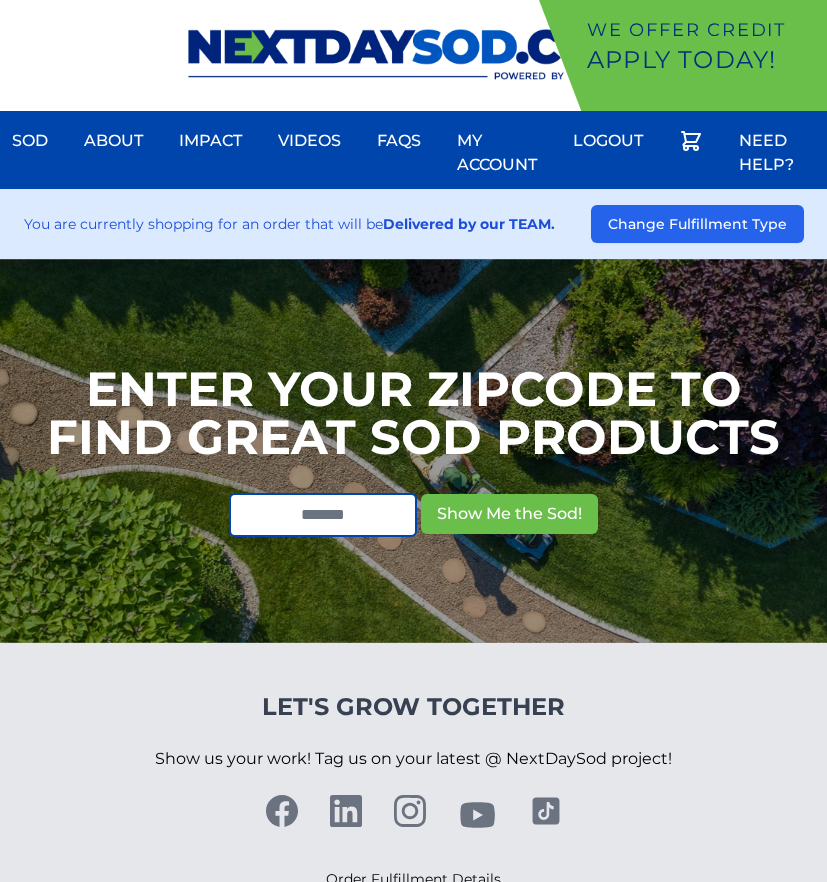 scroll, scrollTop: 0, scrollLeft: 0, axis: both 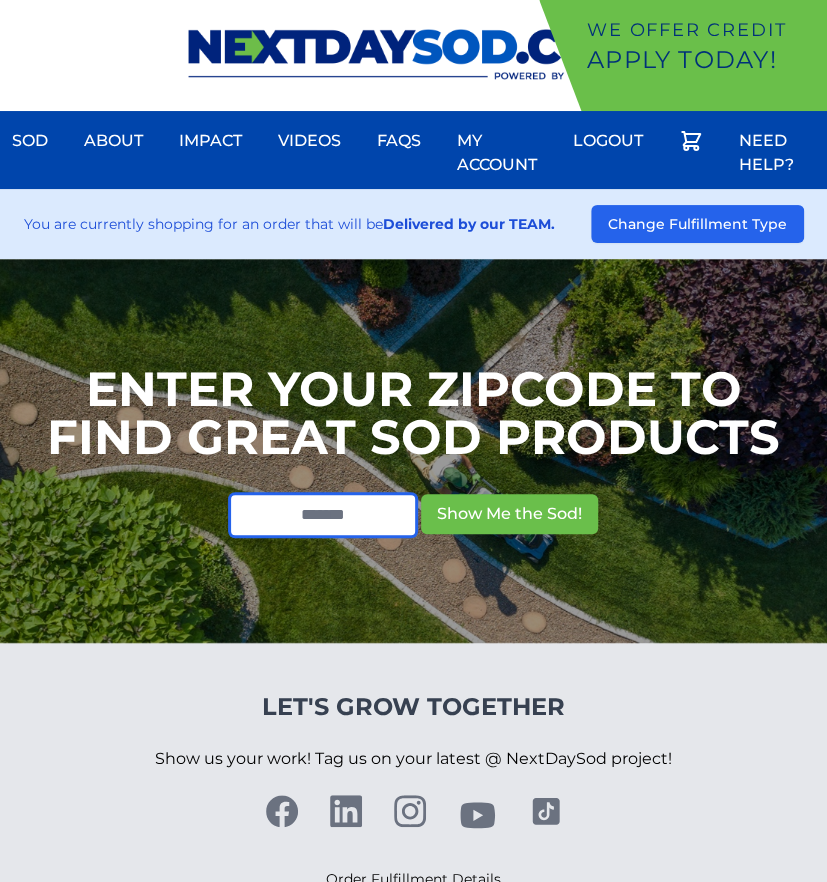 click at bounding box center (323, 515) 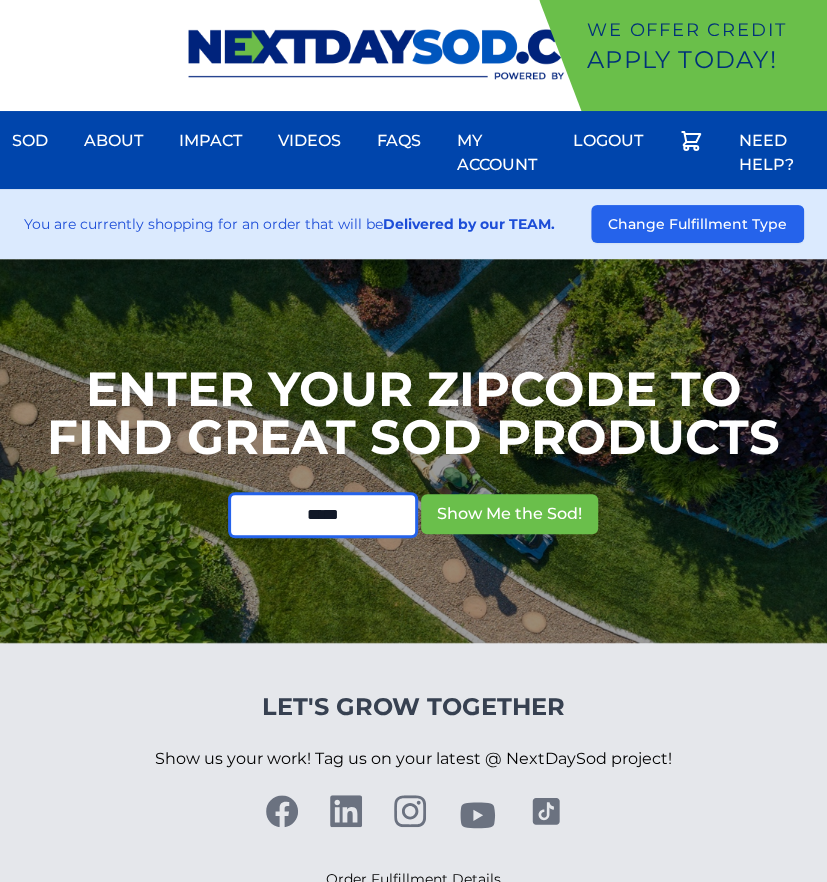 type on "*****" 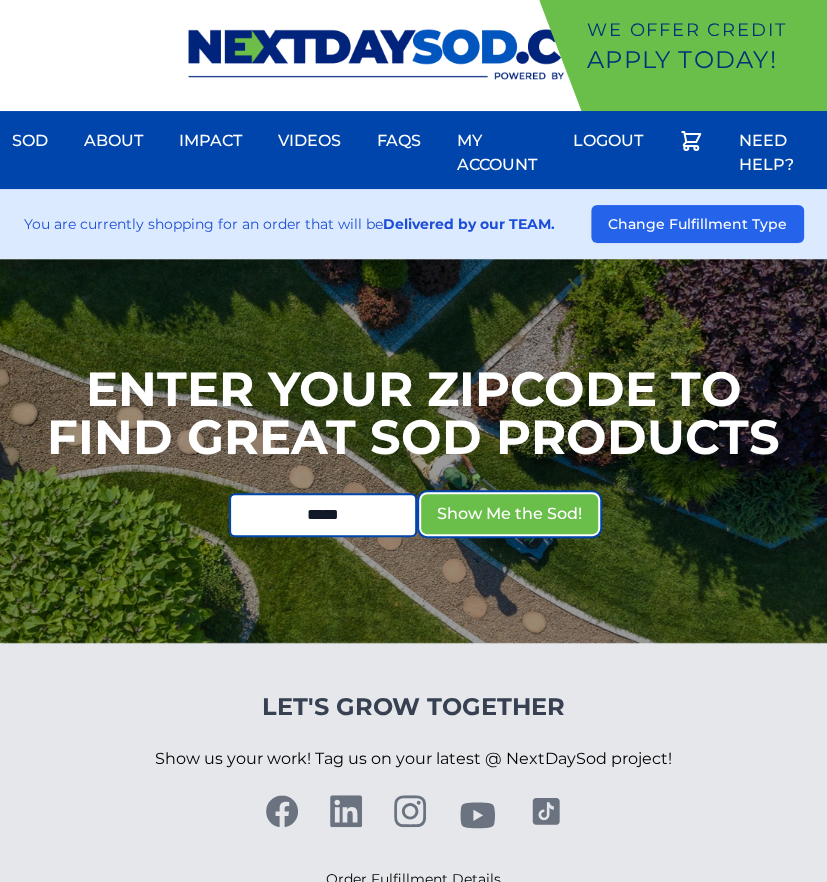 type 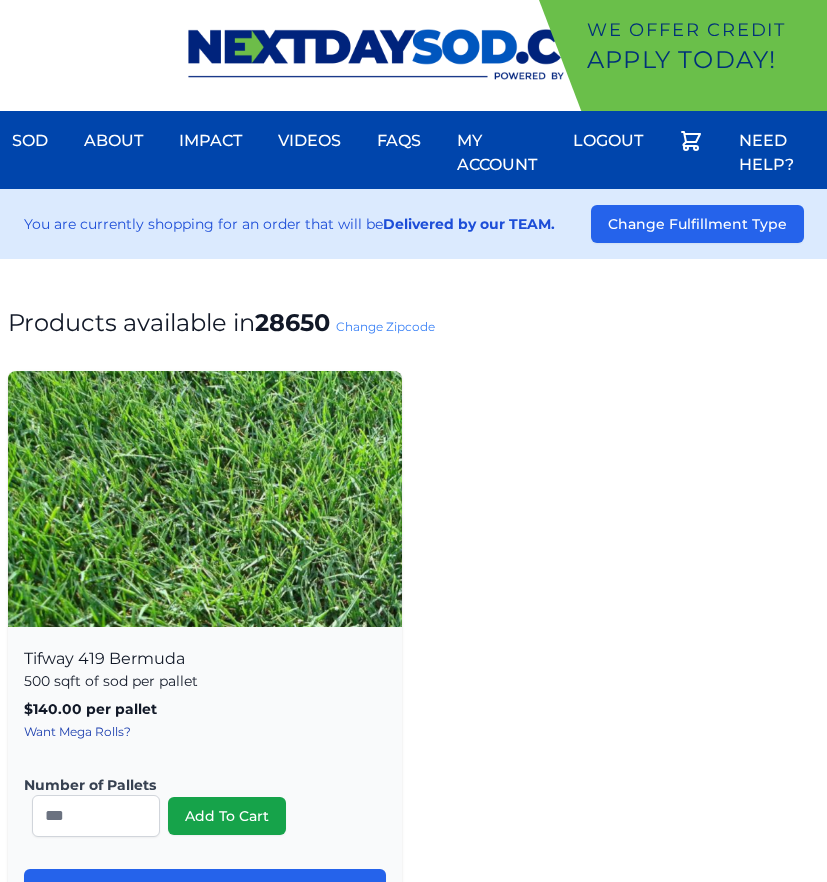 scroll, scrollTop: 0, scrollLeft: 0, axis: both 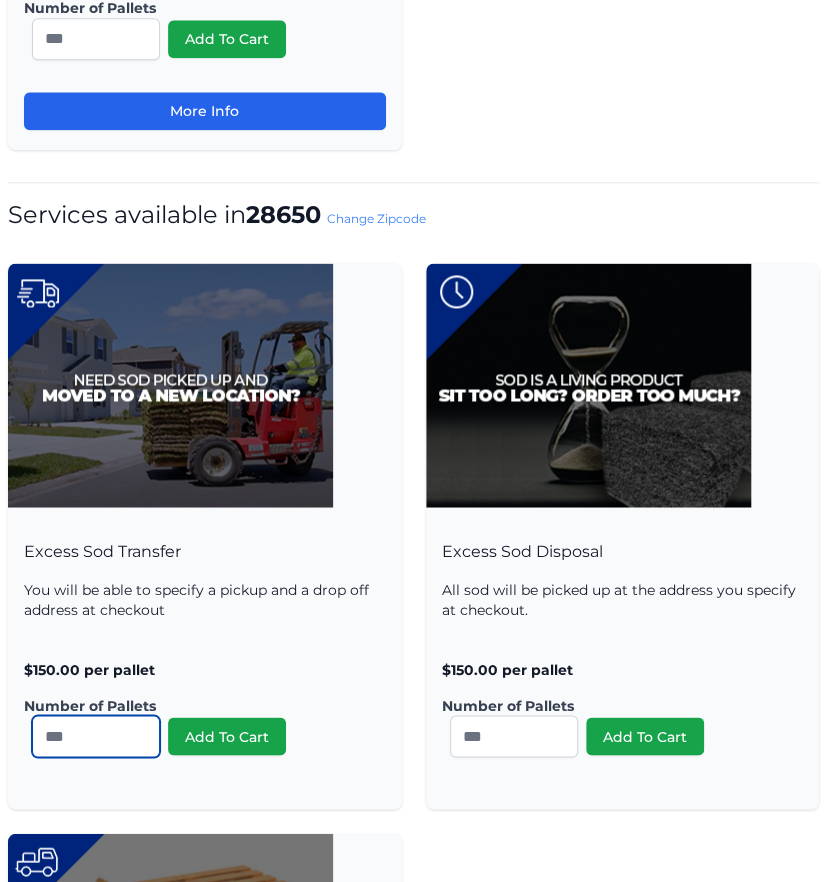 drag, startPoint x: 72, startPoint y: 729, endPoint x: -63, endPoint y: 735, distance: 135.13327 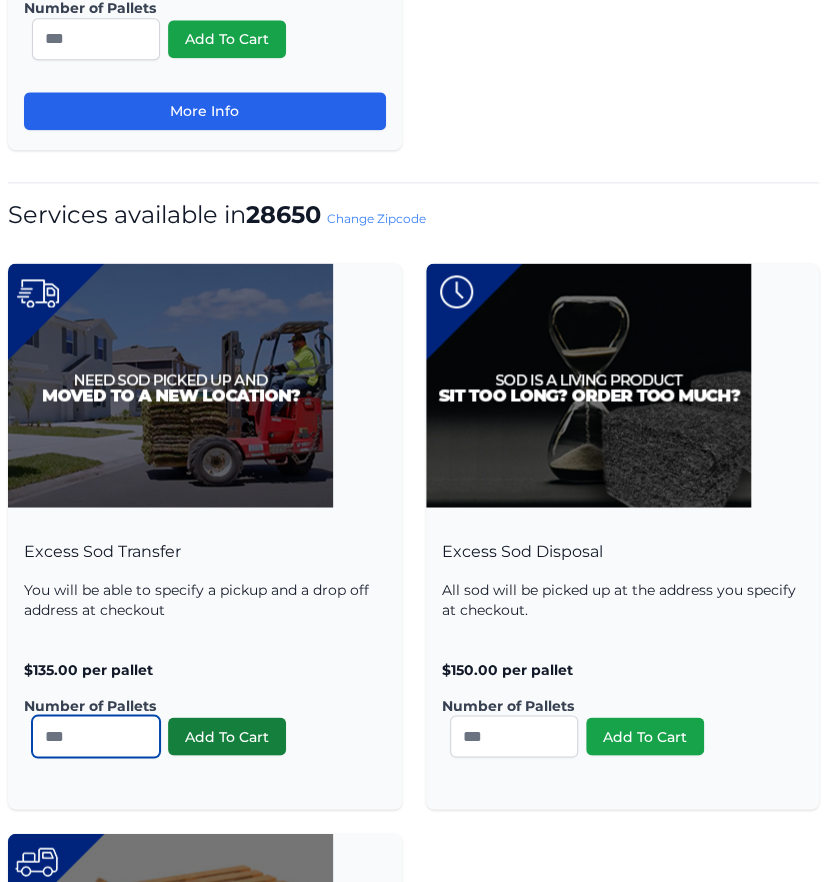 type on "*" 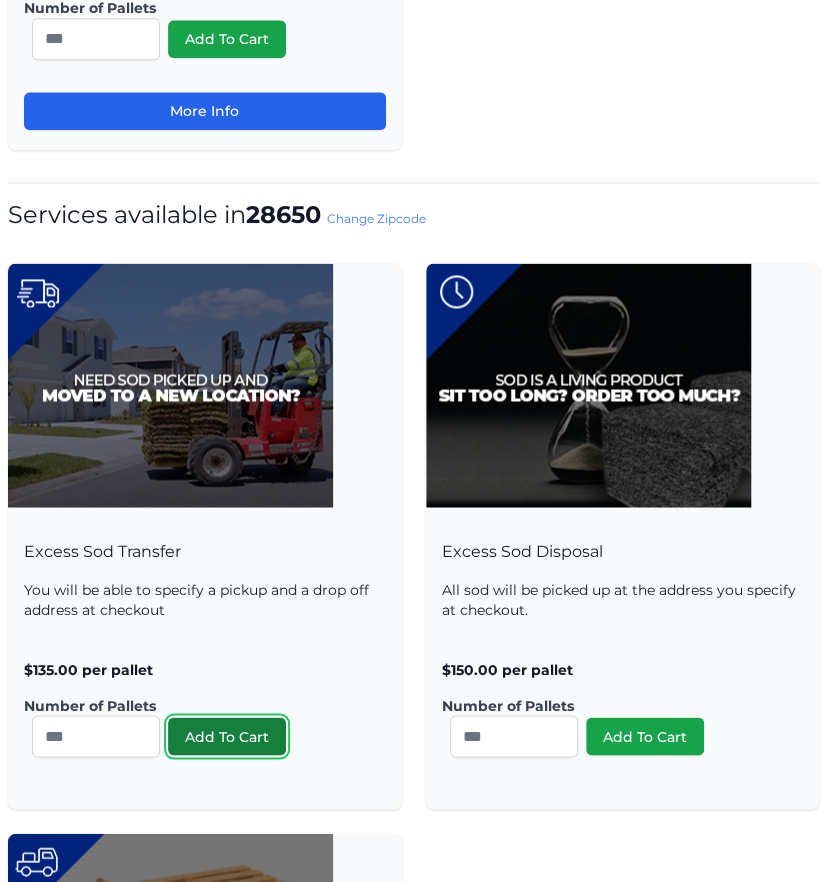 click on "Add To Cart" at bounding box center (227, 736) 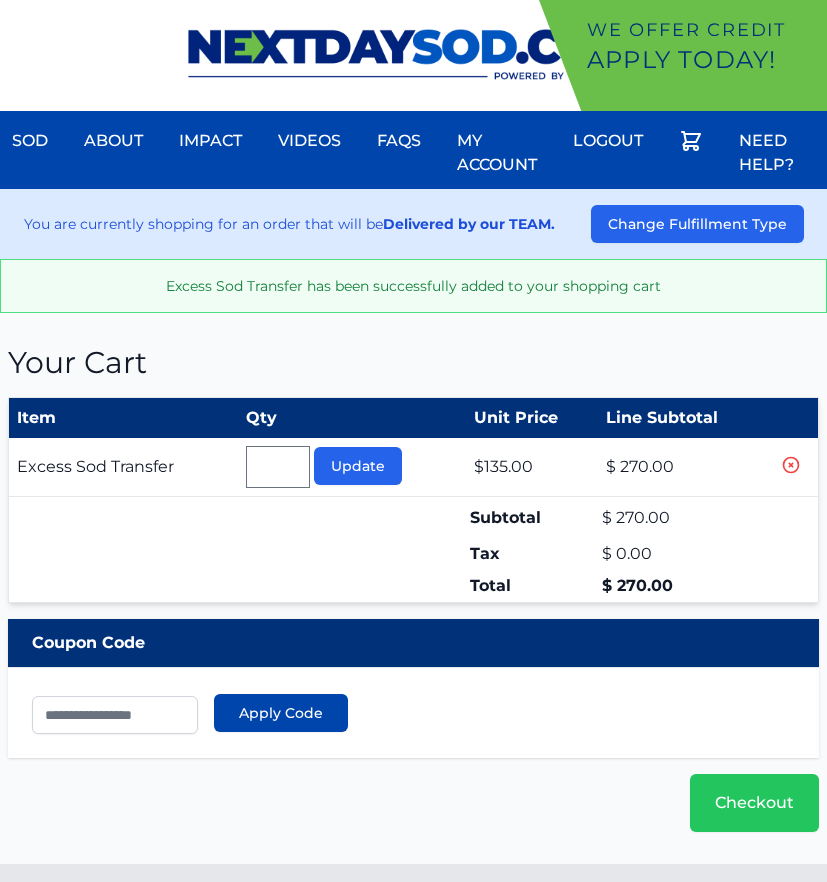 scroll, scrollTop: 0, scrollLeft: 0, axis: both 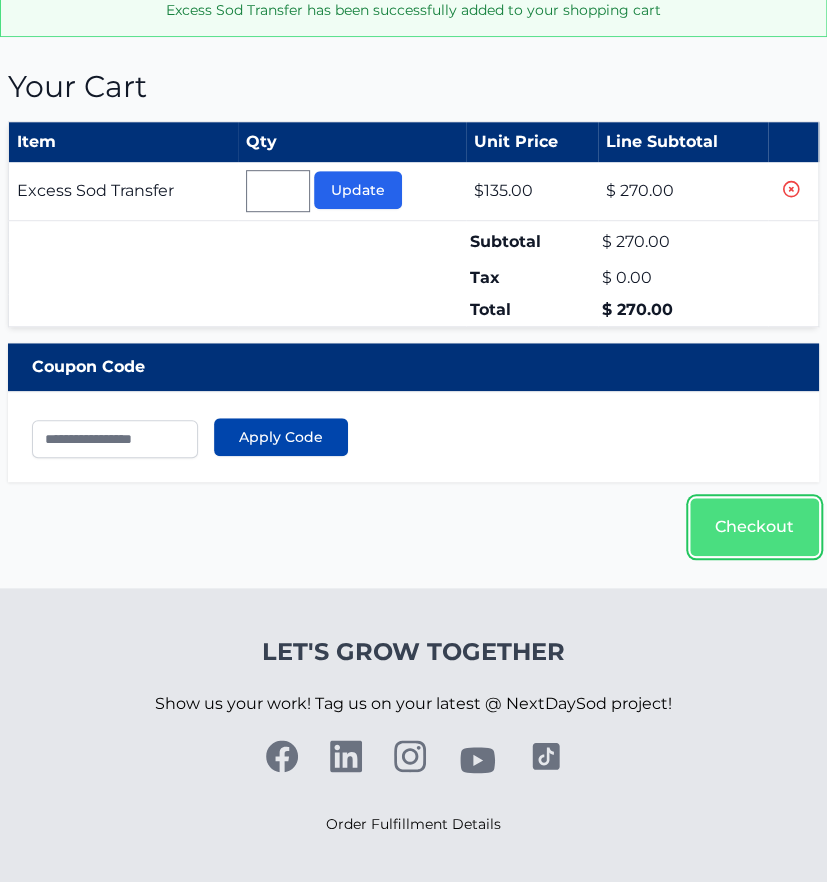 click on "Checkout" at bounding box center [754, 527] 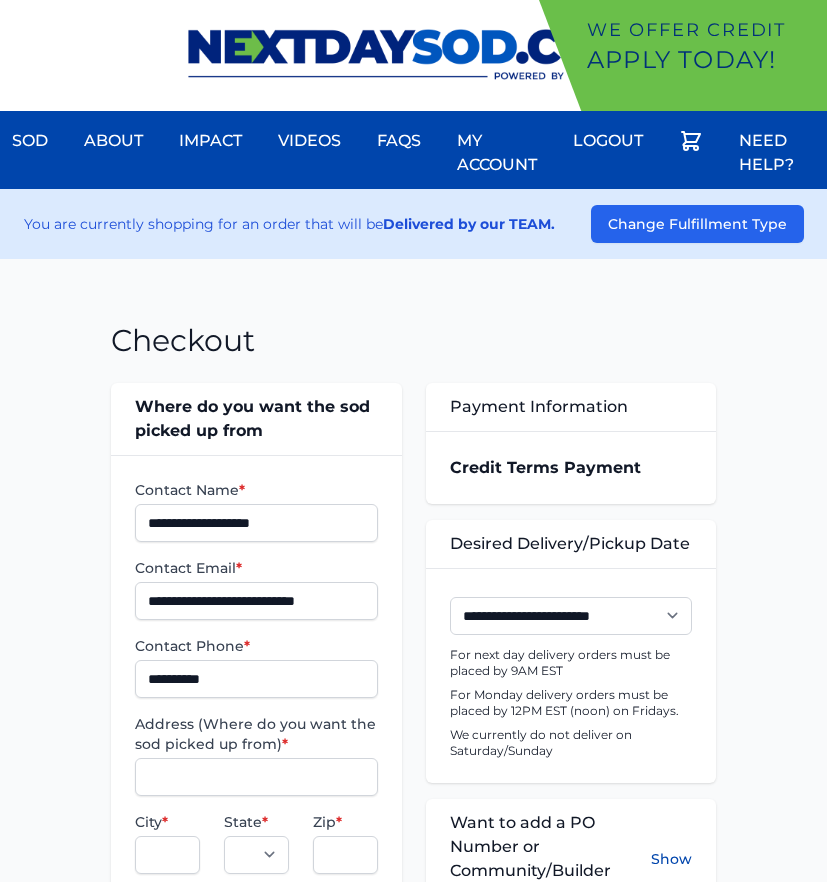 scroll, scrollTop: 0, scrollLeft: 0, axis: both 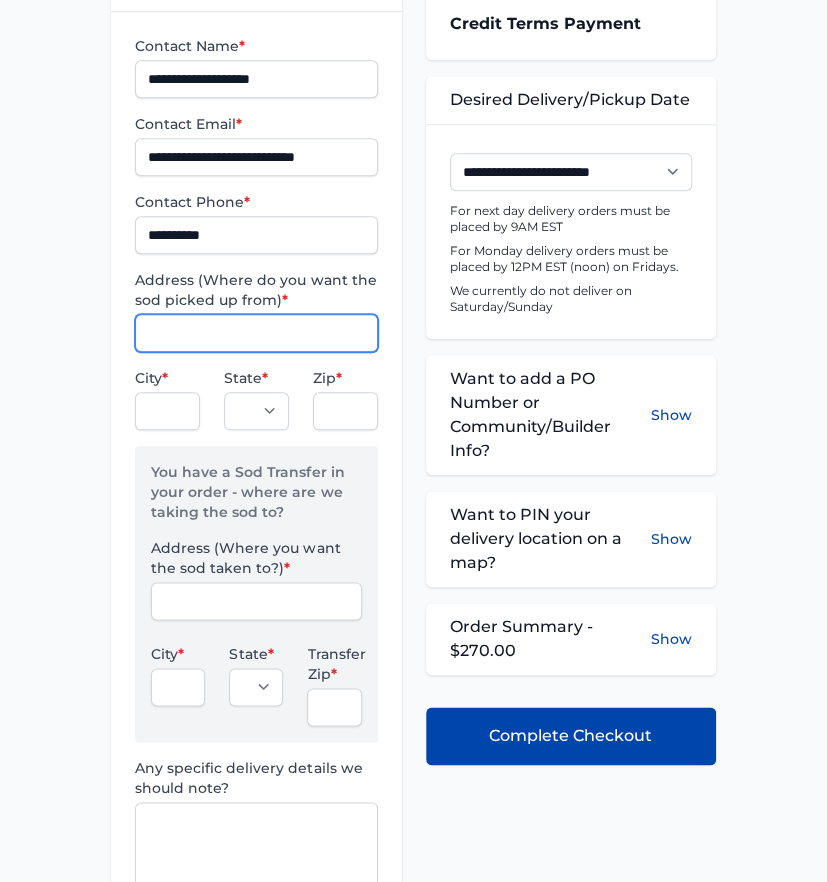 click on "Address (Where do you want the sod picked up from)
*" at bounding box center [256, 333] 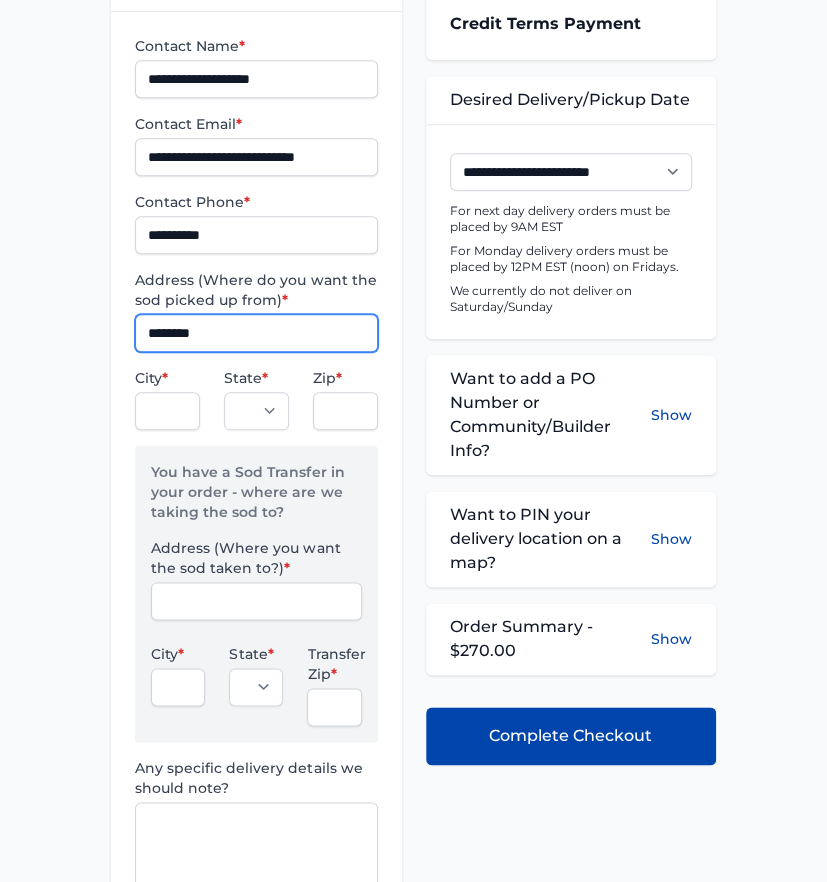 type on "**********" 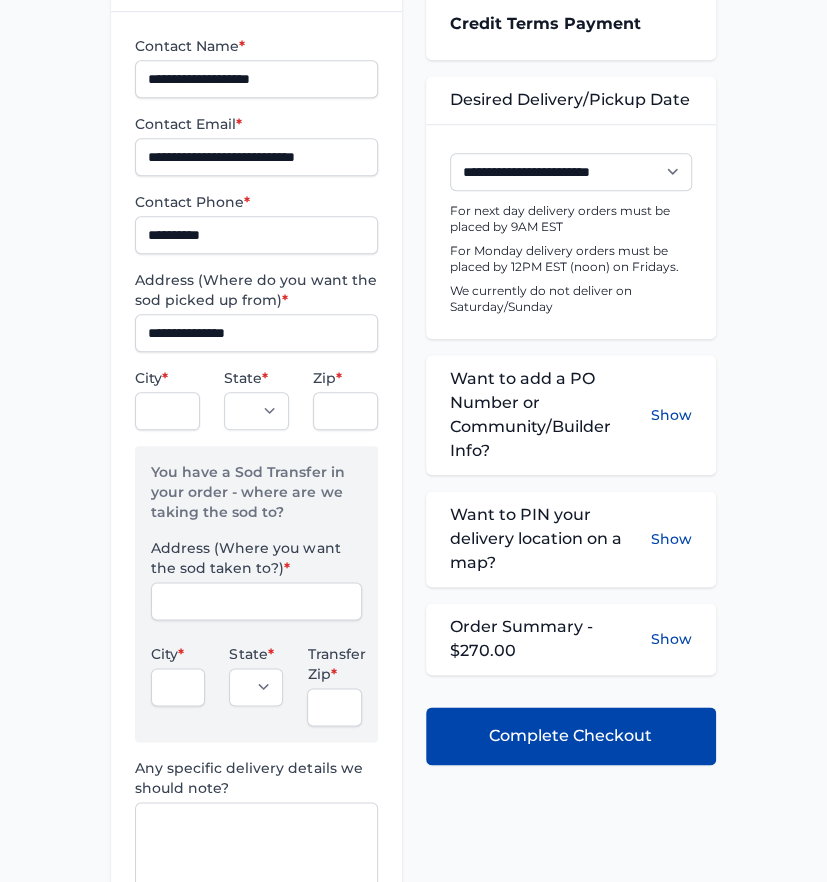 type on "******" 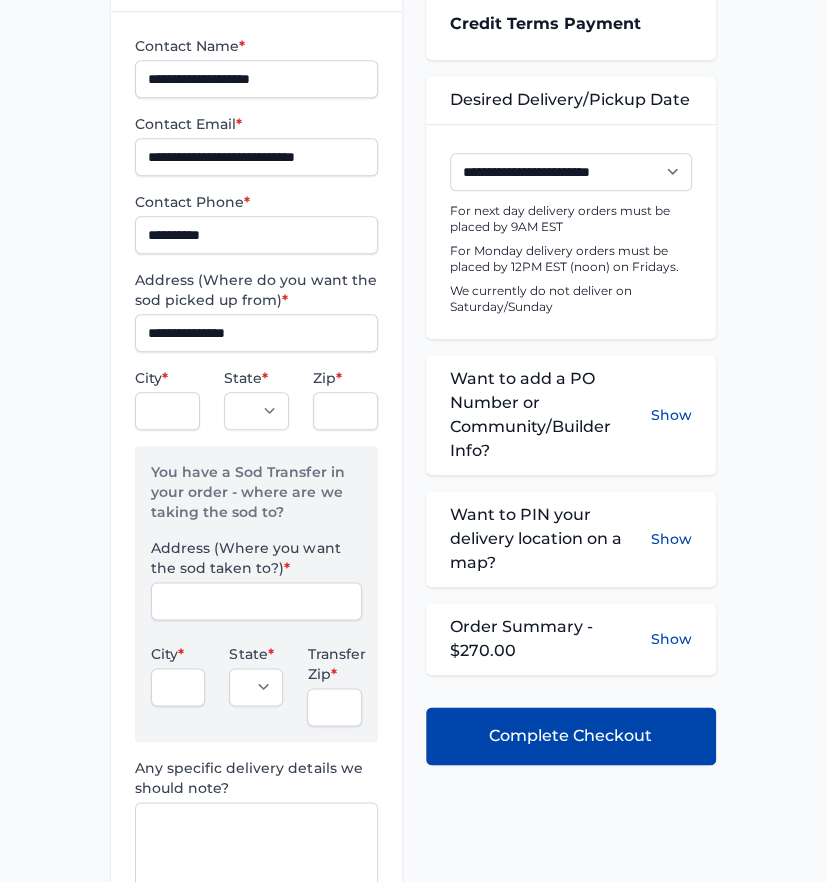 select on "**" 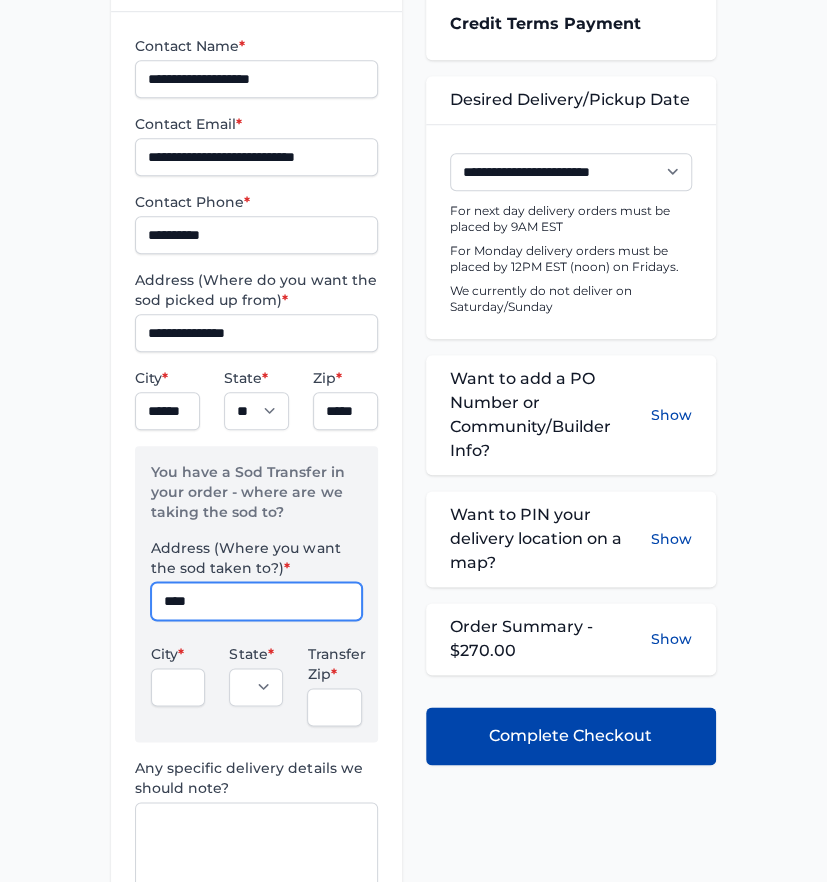 type on "**********" 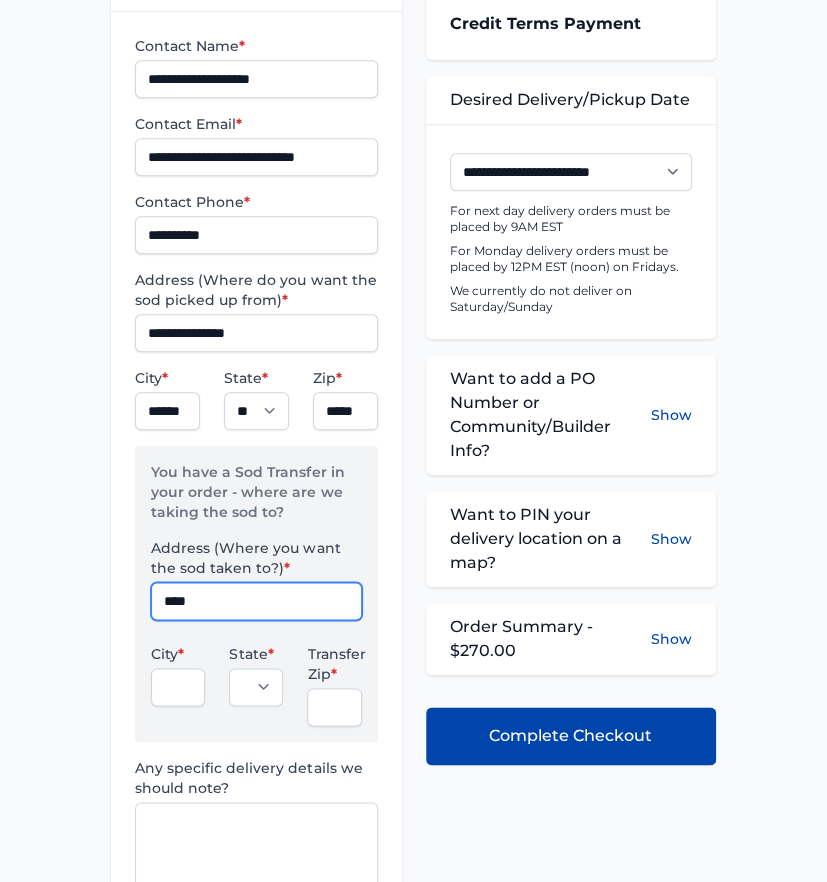 type on "*******" 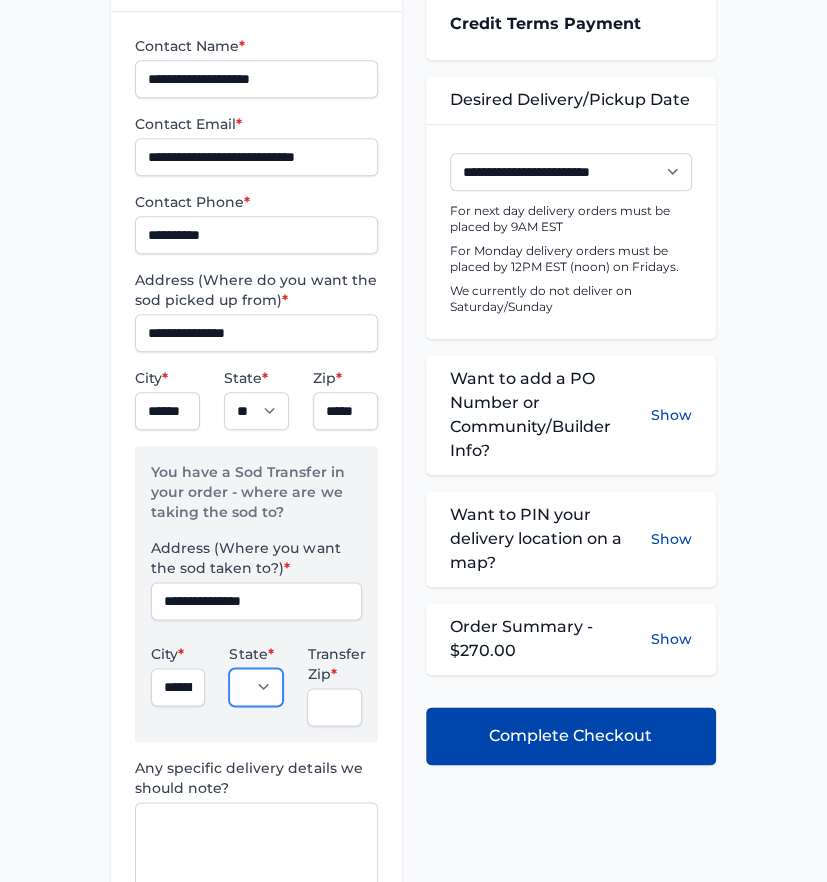 select on "**" 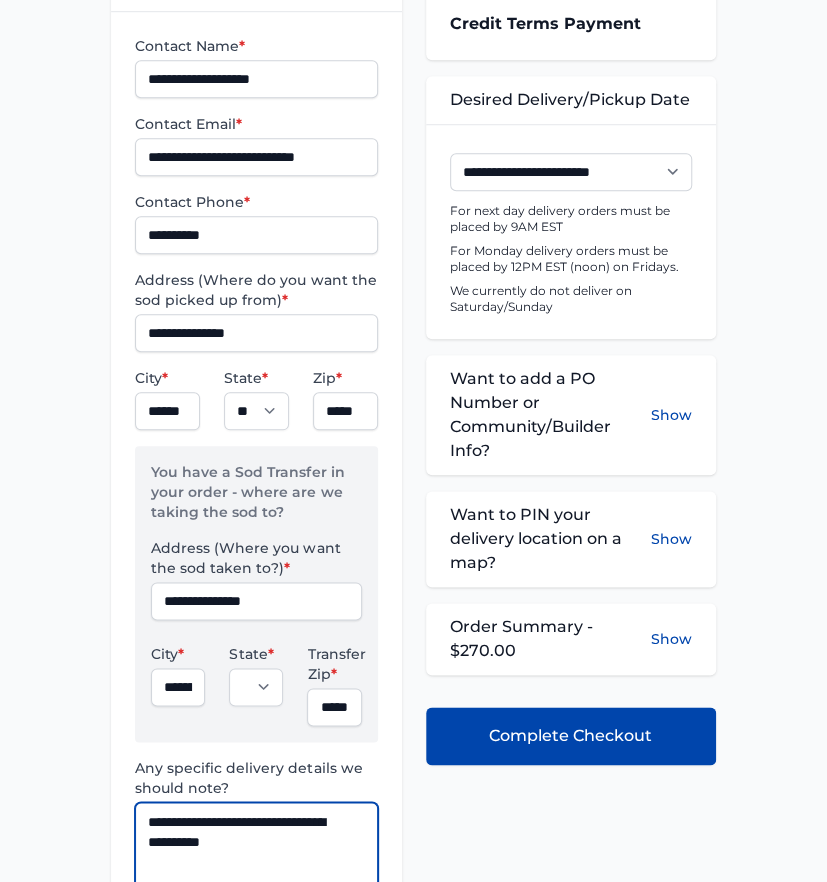 type on "**********" 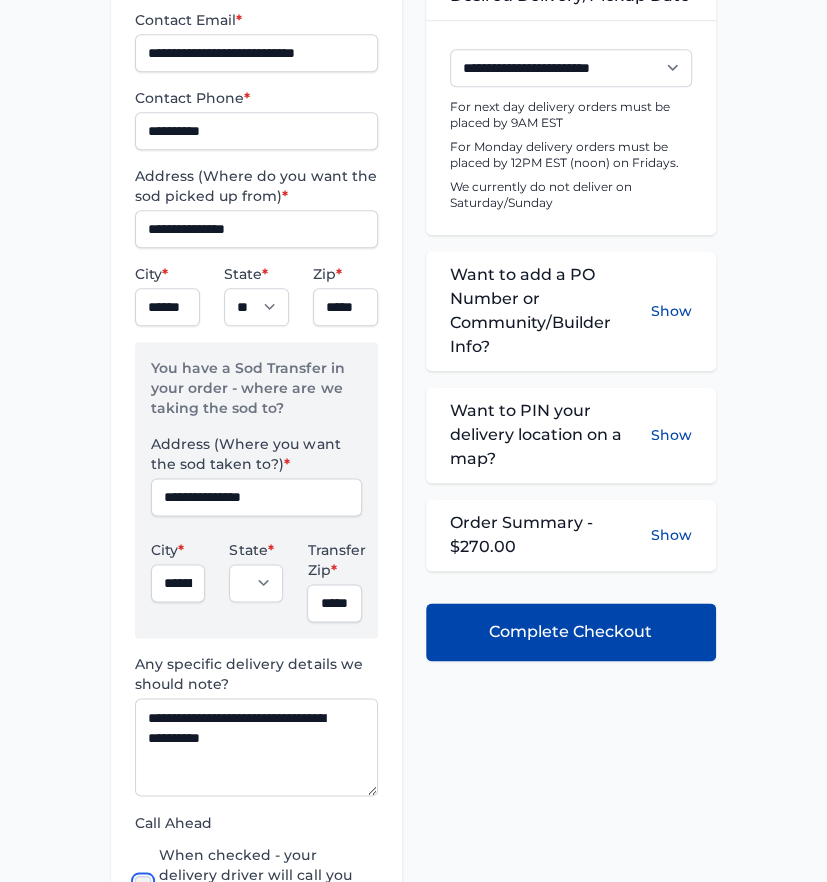 scroll, scrollTop: 312, scrollLeft: 0, axis: vertical 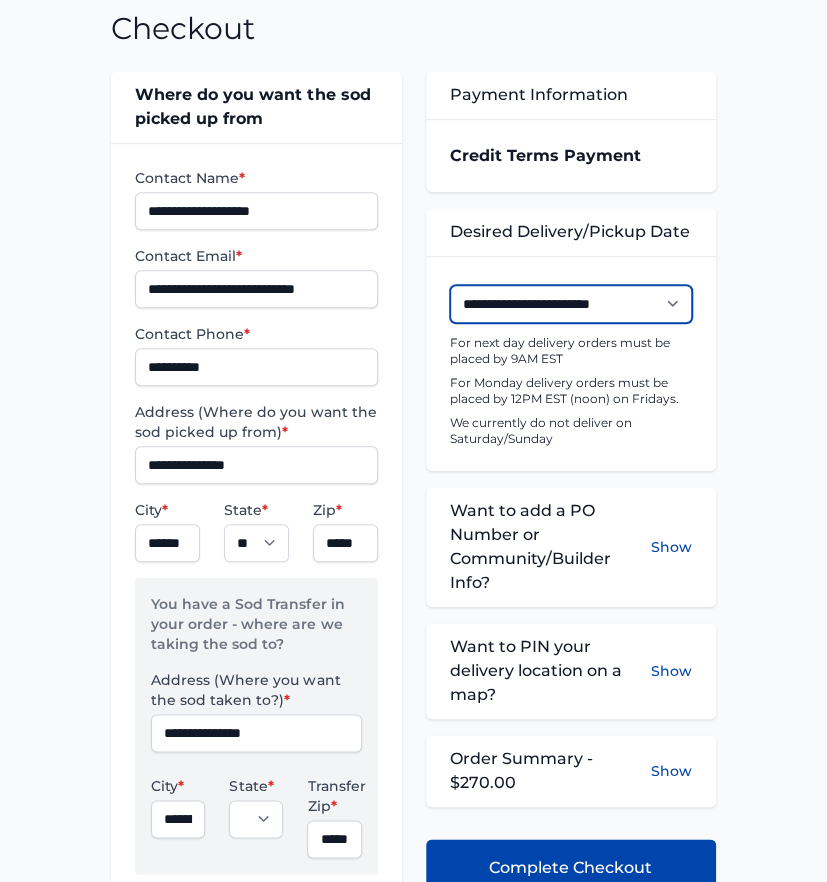 click on "**********" at bounding box center [571, 304] 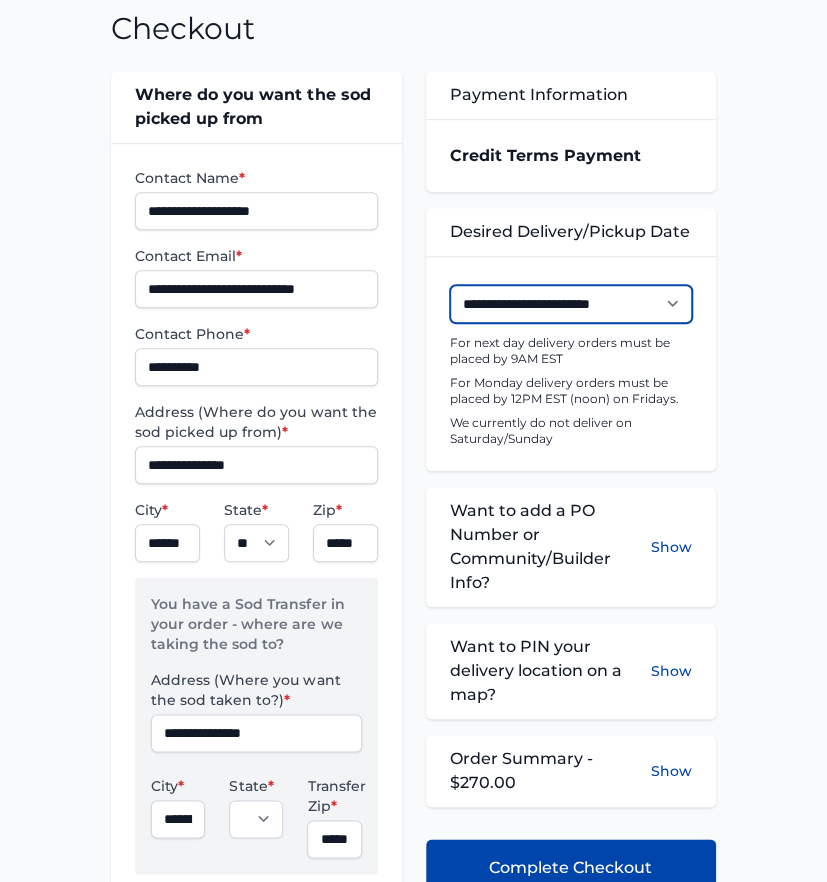 select on "**********" 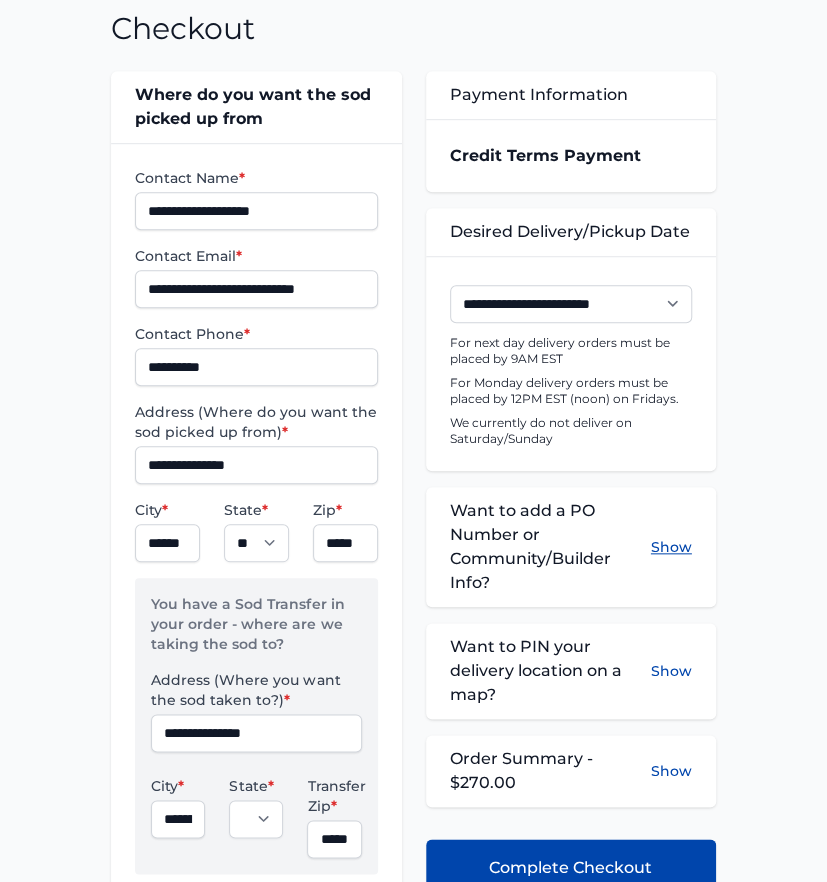 click on "Show" at bounding box center [671, 547] 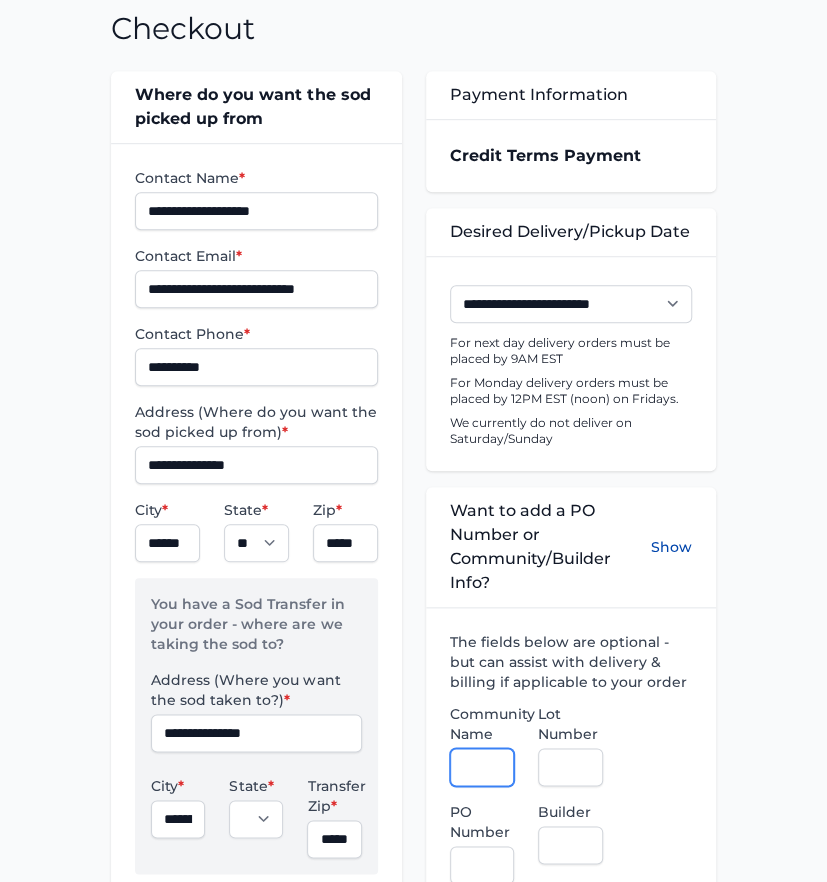 click on "Community Name" at bounding box center (482, 767) 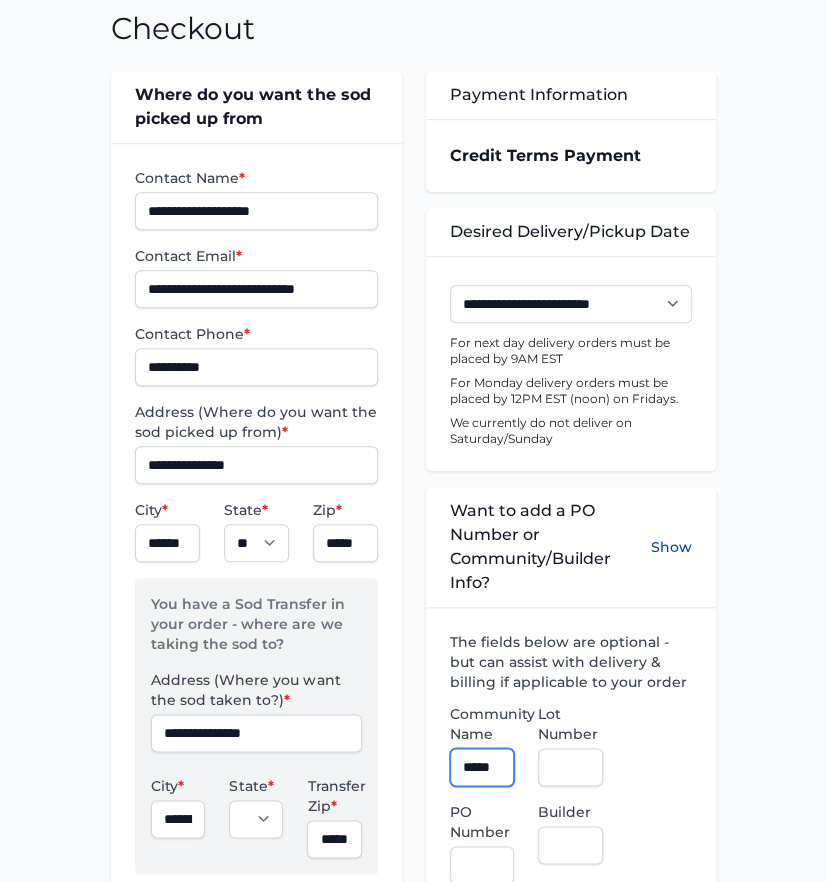 scroll, scrollTop: 0, scrollLeft: 6, axis: horizontal 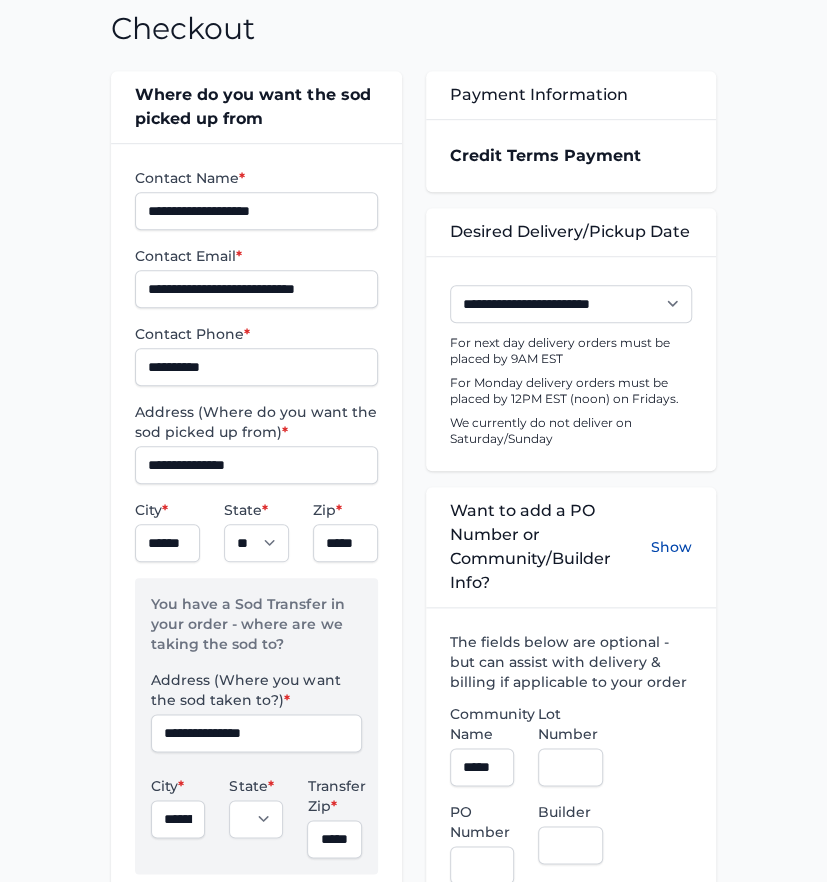 click on "The fields below are optional - but can assist with delivery & billing if applicable to your order
Community Name
*****
Lot Number
PO Number
Builder" at bounding box center [571, 757] 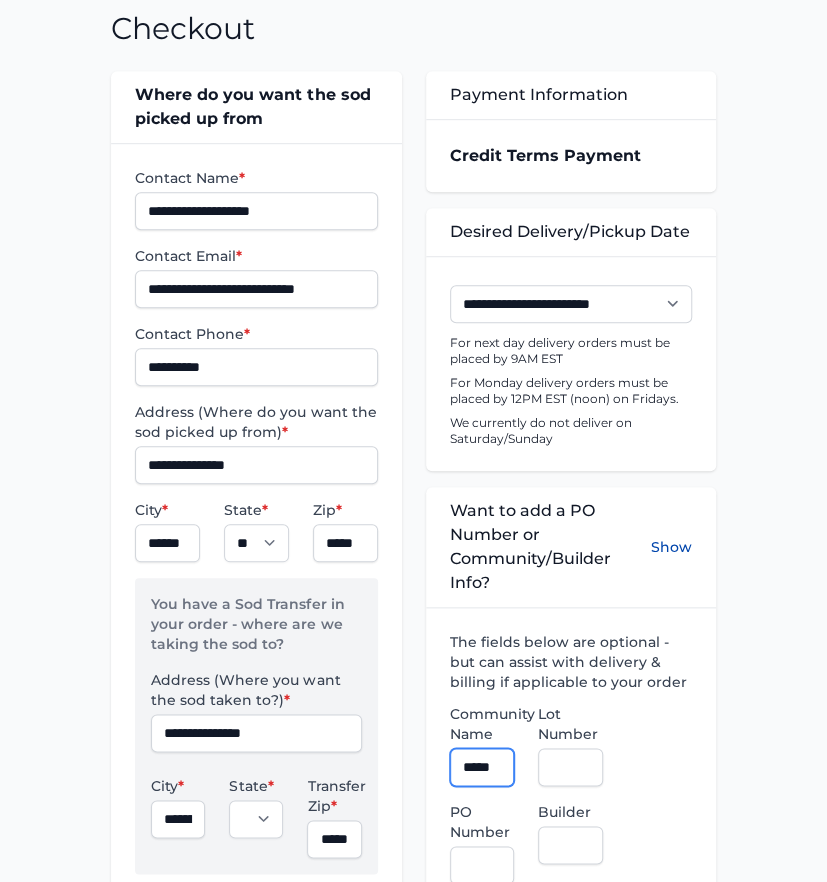click on "*****" at bounding box center [482, 767] 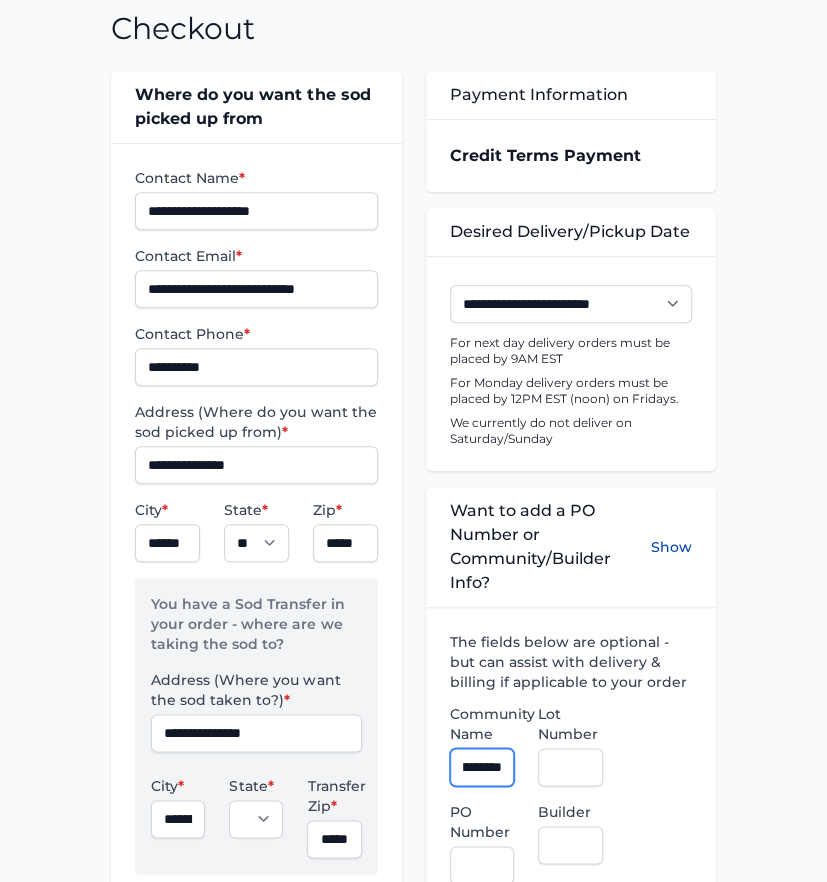 scroll, scrollTop: 0, scrollLeft: 147, axis: horizontal 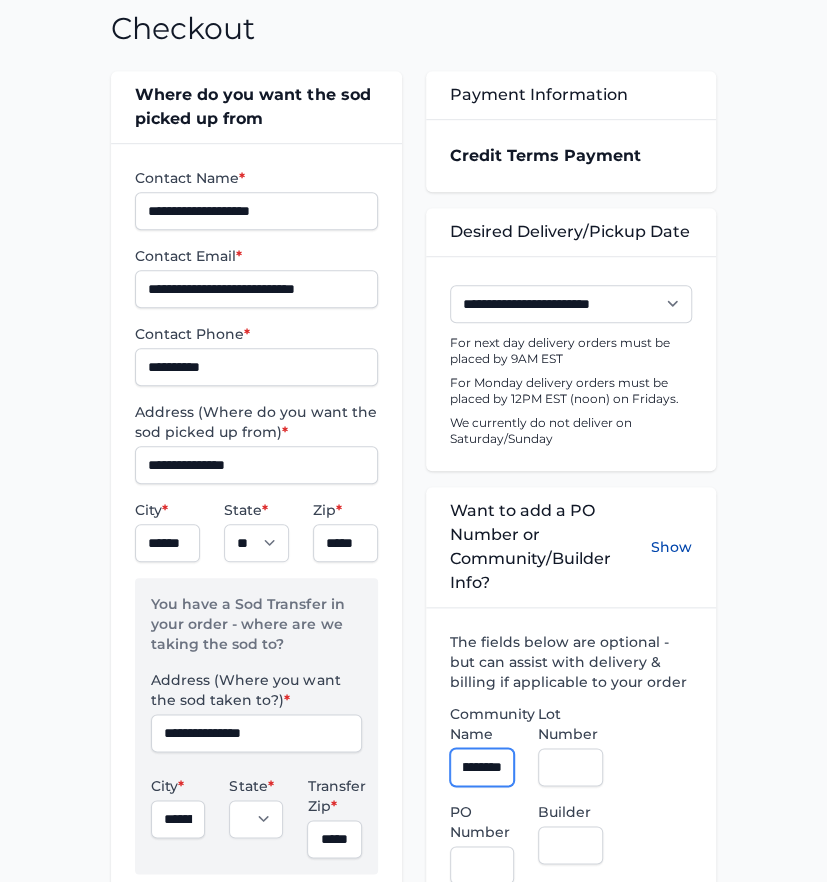 type on "**********" 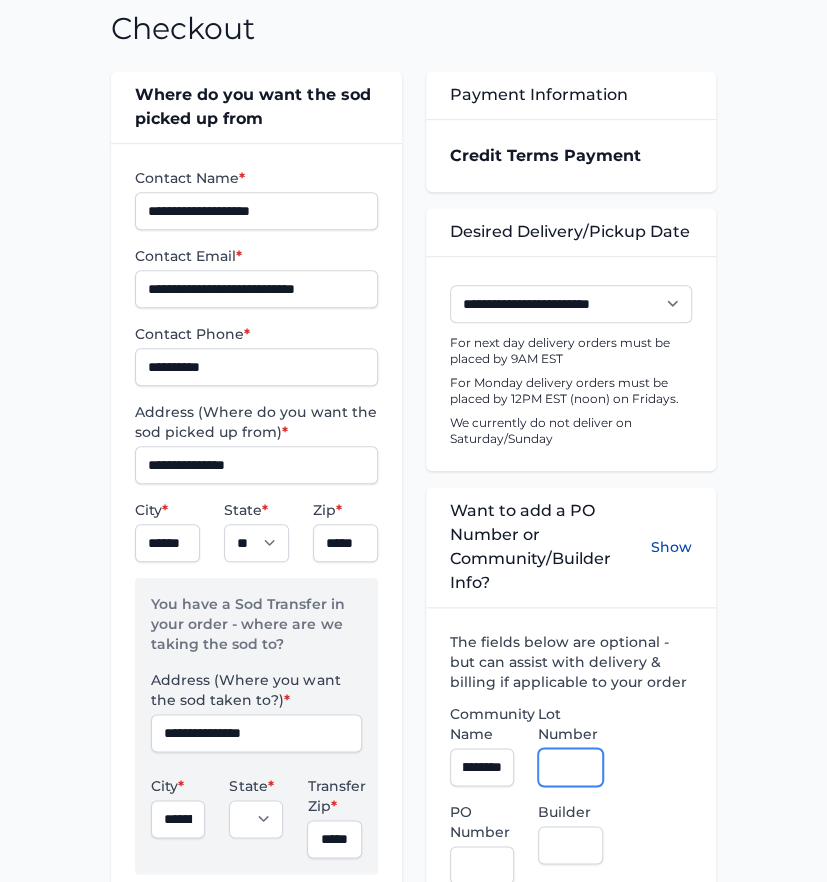 scroll, scrollTop: 0, scrollLeft: 0, axis: both 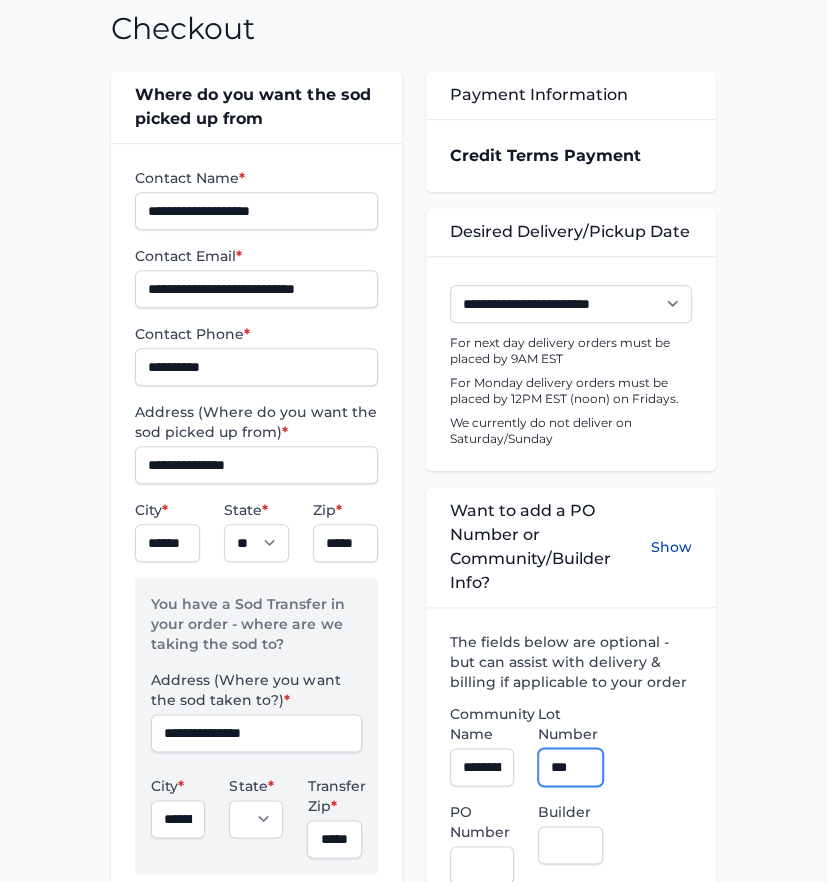 type on "***" 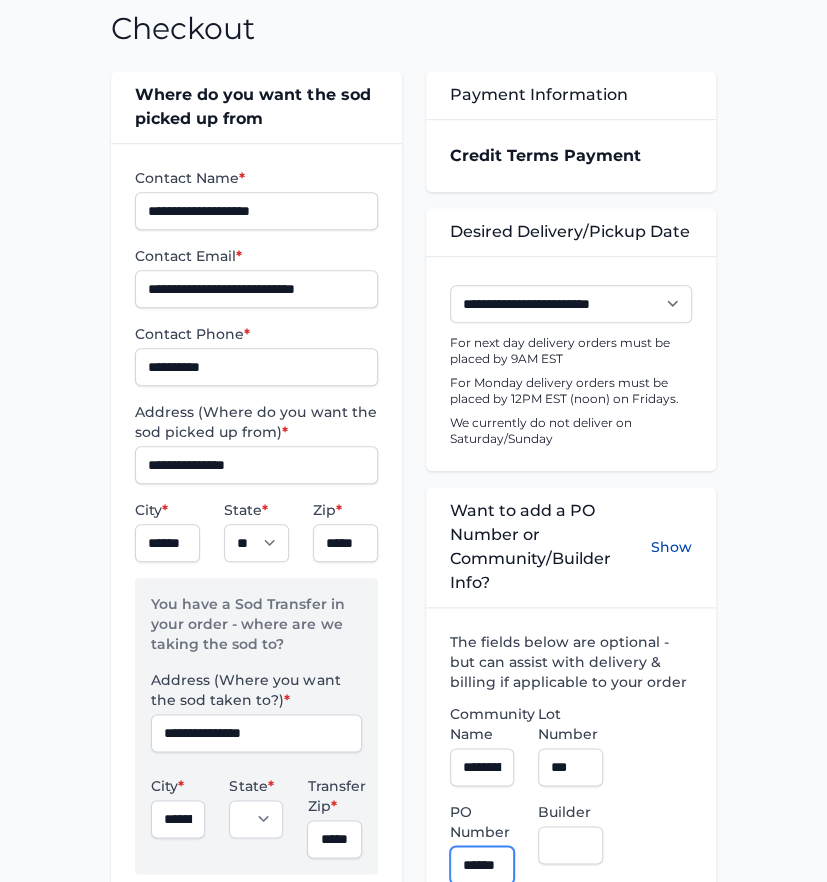 scroll, scrollTop: 0, scrollLeft: 11, axis: horizontal 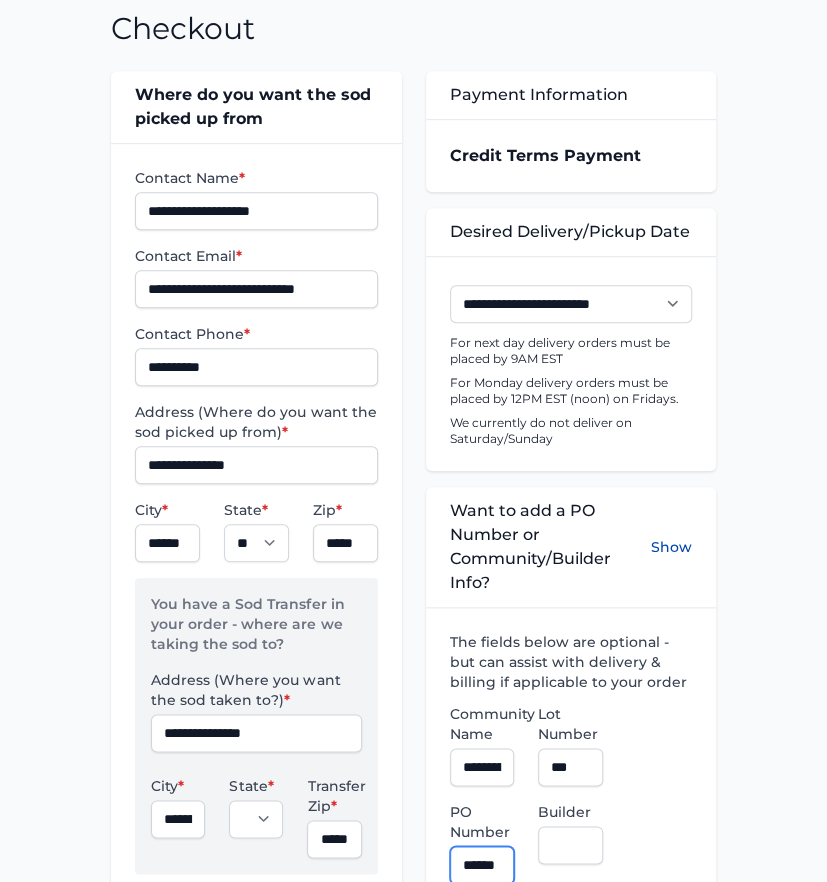 type on "******" 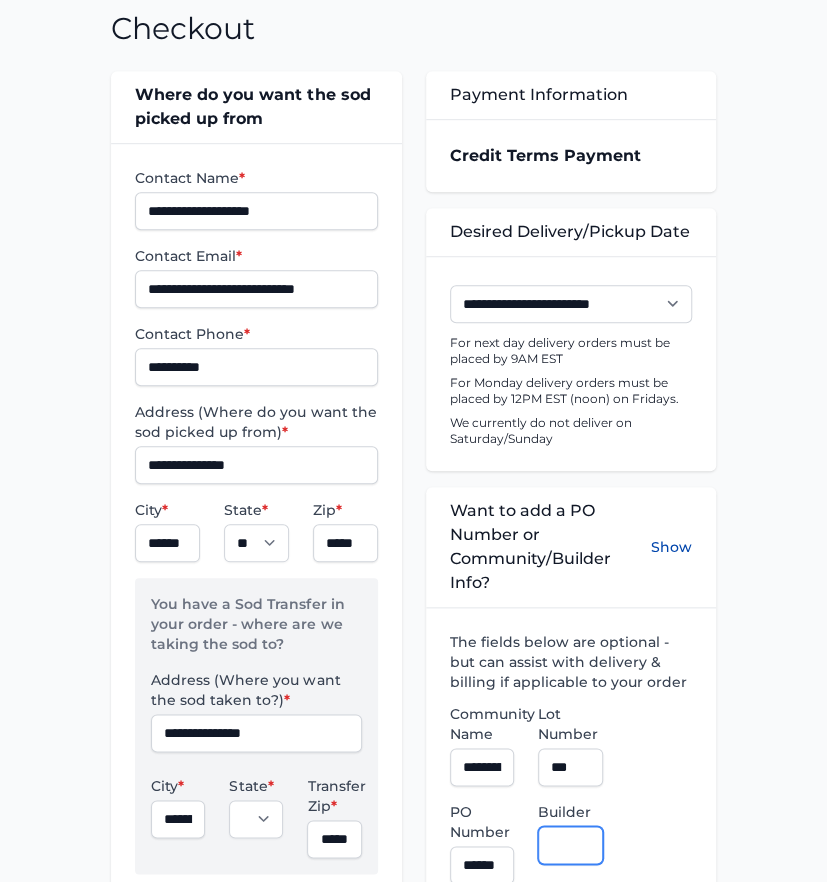 scroll, scrollTop: 0, scrollLeft: 0, axis: both 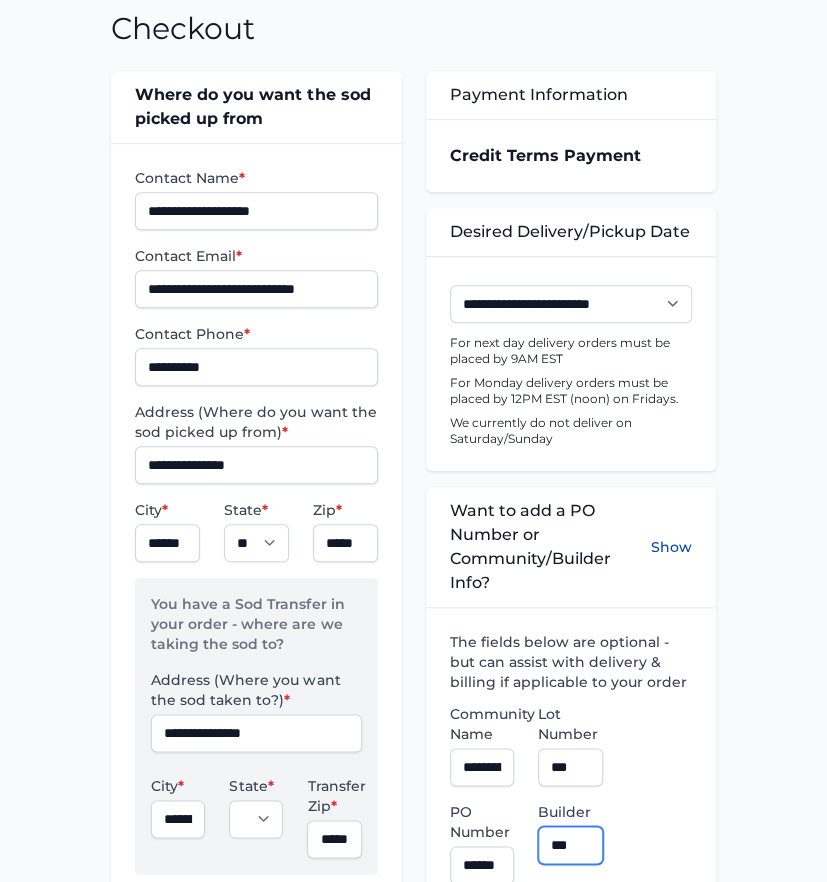 type on "**********" 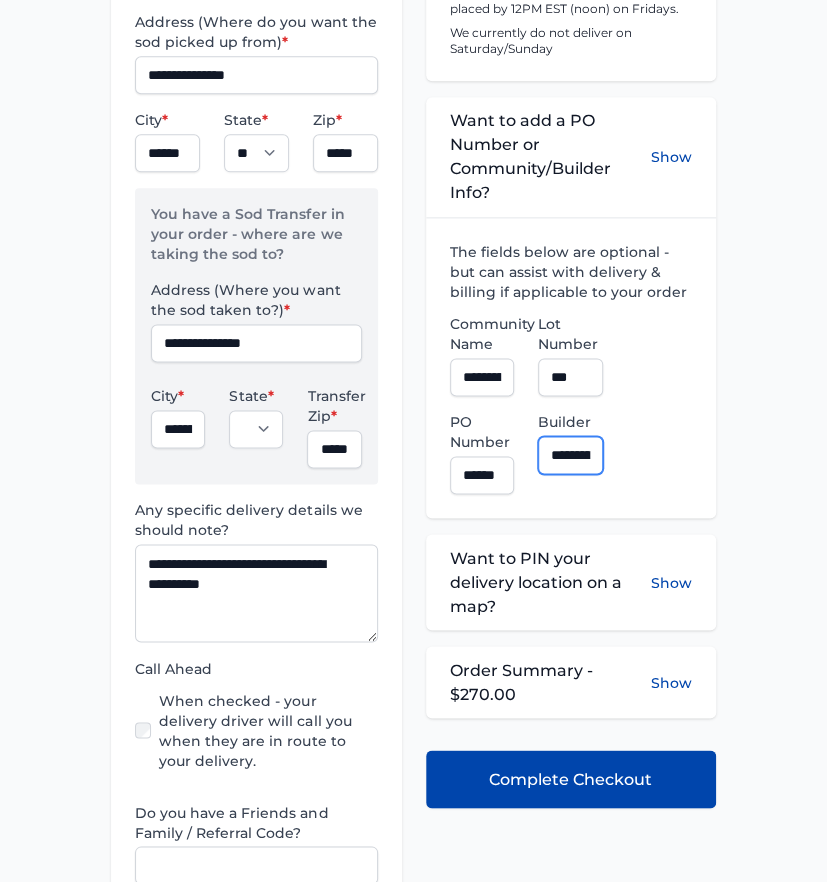 scroll, scrollTop: 757, scrollLeft: 0, axis: vertical 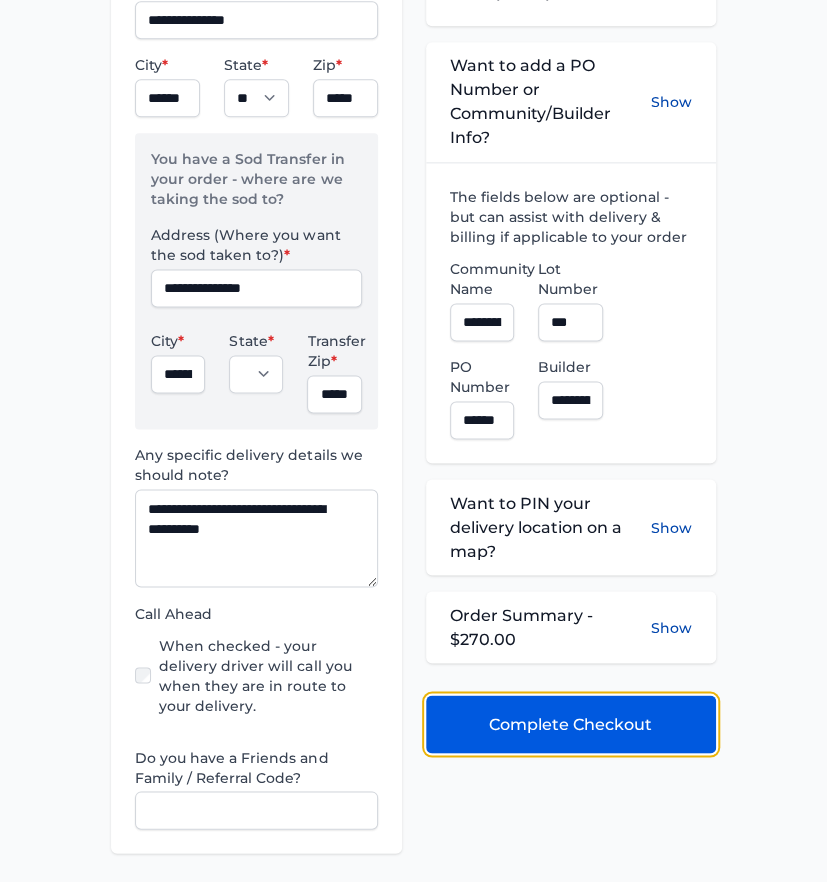 click on "Complete Checkout" at bounding box center (570, 724) 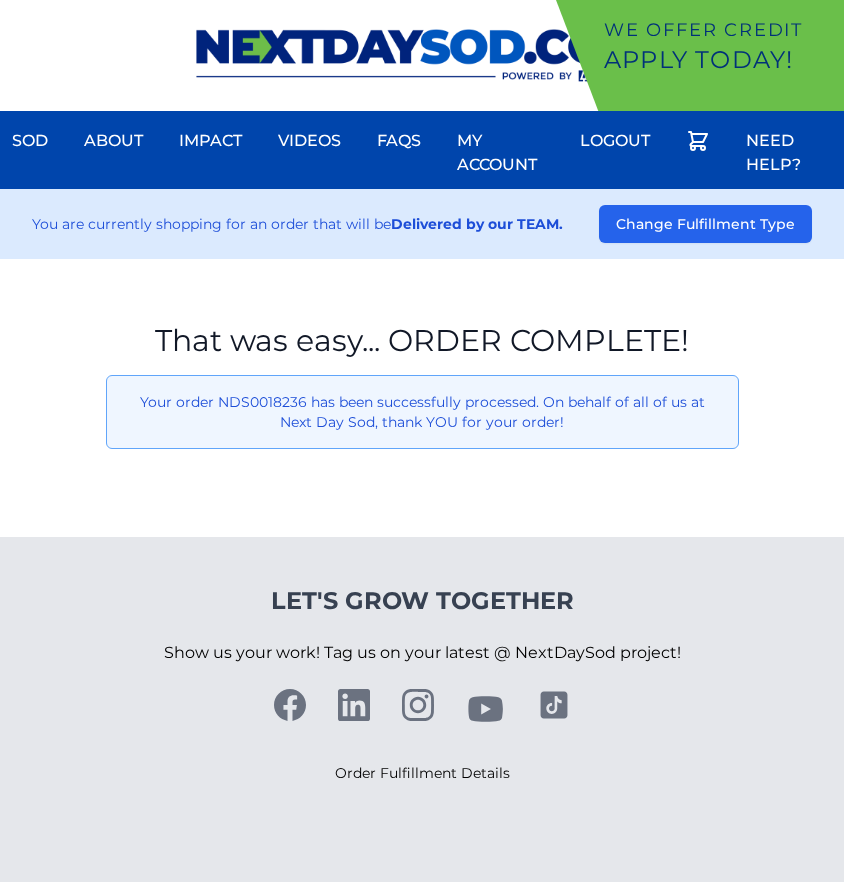 scroll, scrollTop: 0, scrollLeft: 0, axis: both 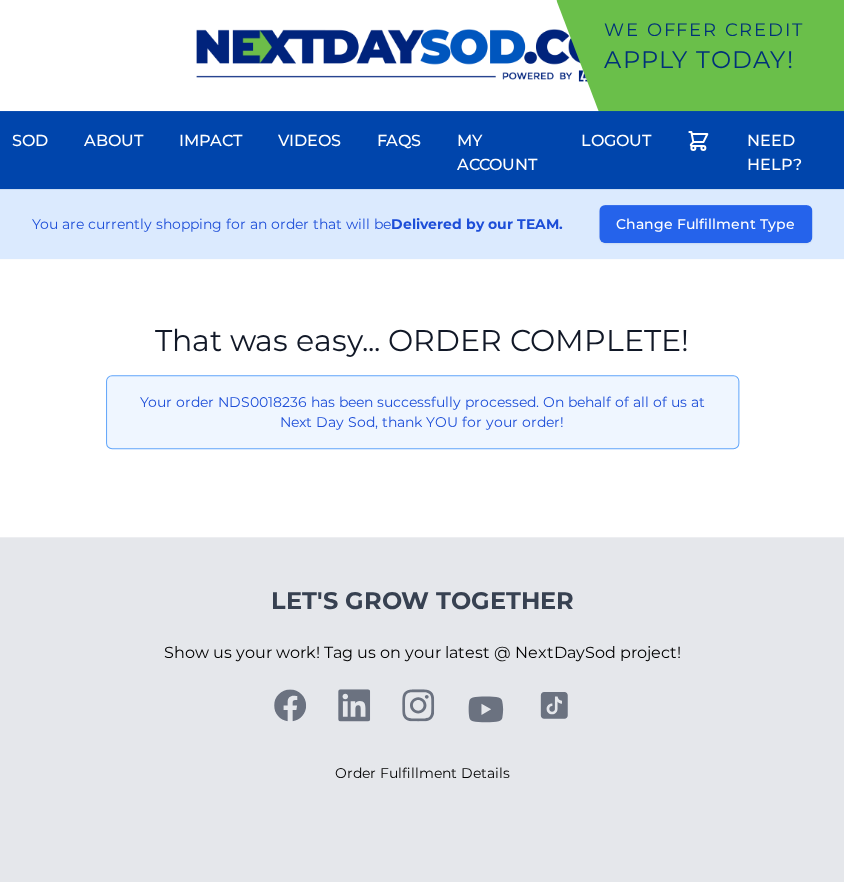 click on "Your order NDS0018236 has been successfully processed. On behalf of all of us at  Next Day Sod, thank YOU for your order!" at bounding box center [422, 412] 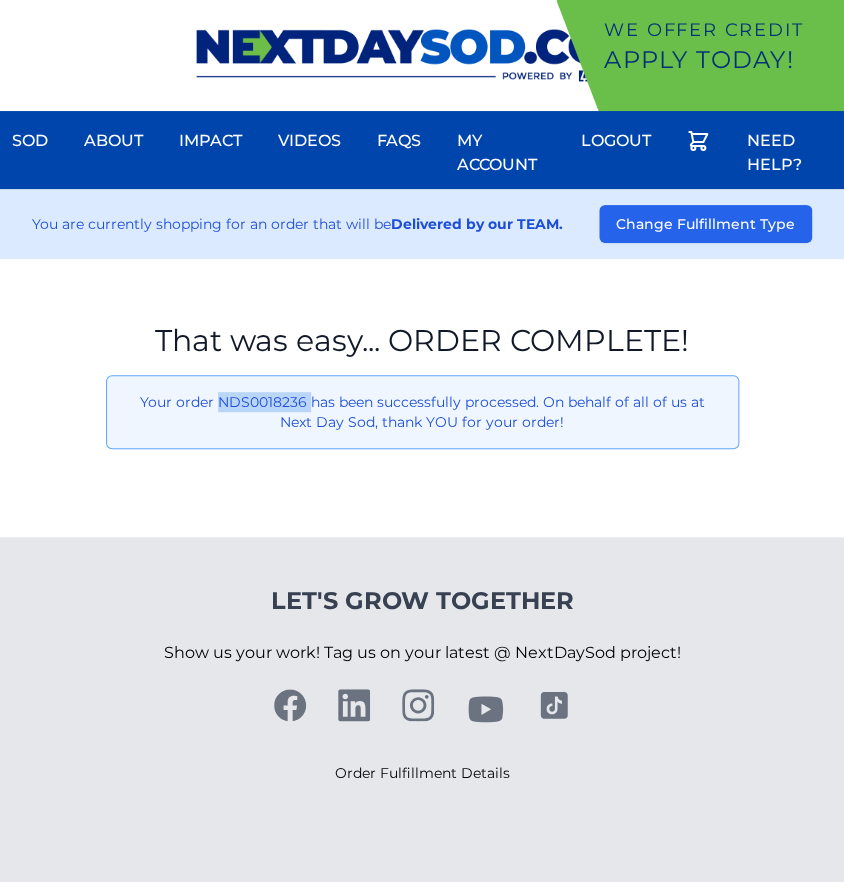 click on "Your order NDS0018236 has been successfully processed. On behalf of all of us at  Next Day Sod, thank YOU for your order!" at bounding box center (422, 412) 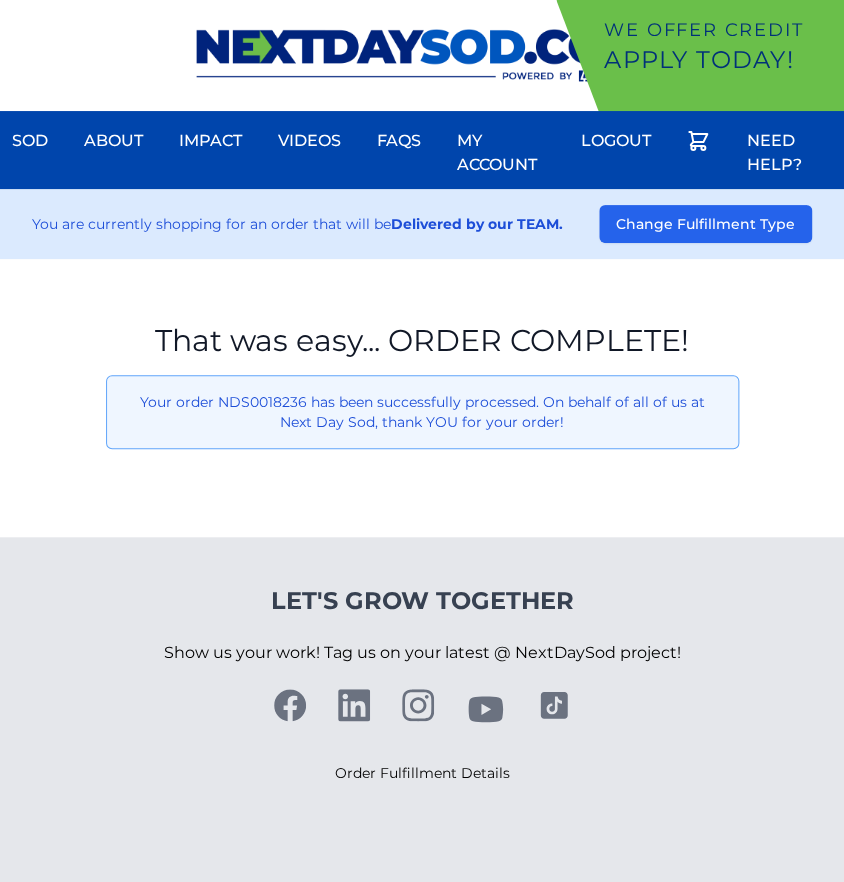 click on "That was easy... ORDER COMPLETE!
Your order NDS0018236 has been successfully processed. On behalf of all of us at  Next Day Sod, thank YOU for your order!" at bounding box center (422, 398) 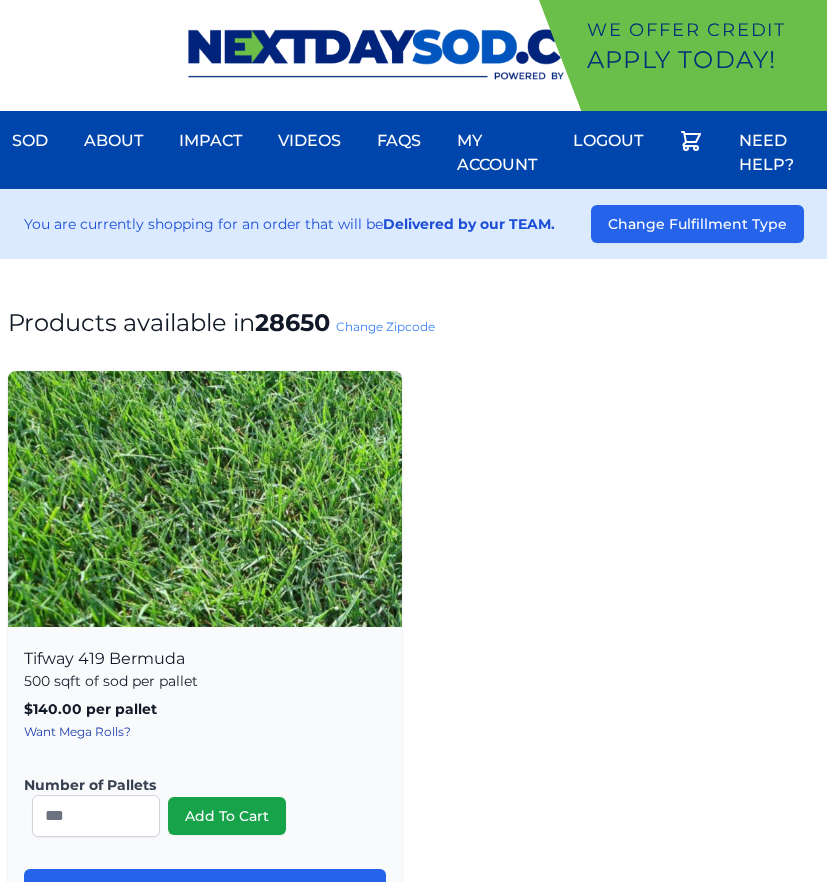 scroll, scrollTop: 0, scrollLeft: 0, axis: both 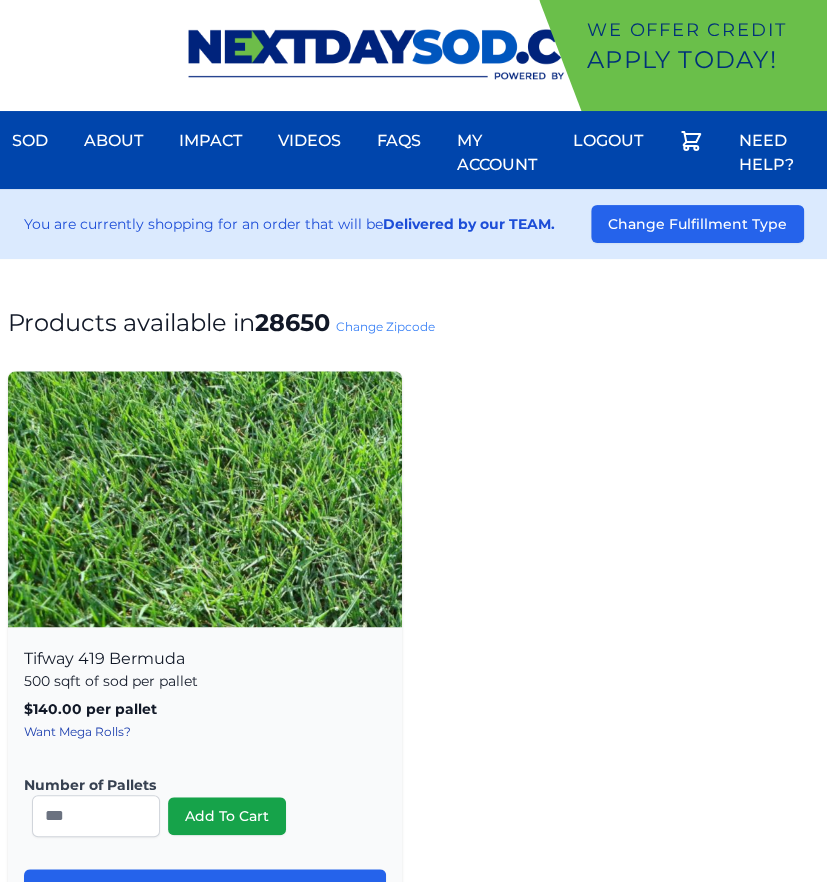 click on "Change Zipcode" at bounding box center (385, 326) 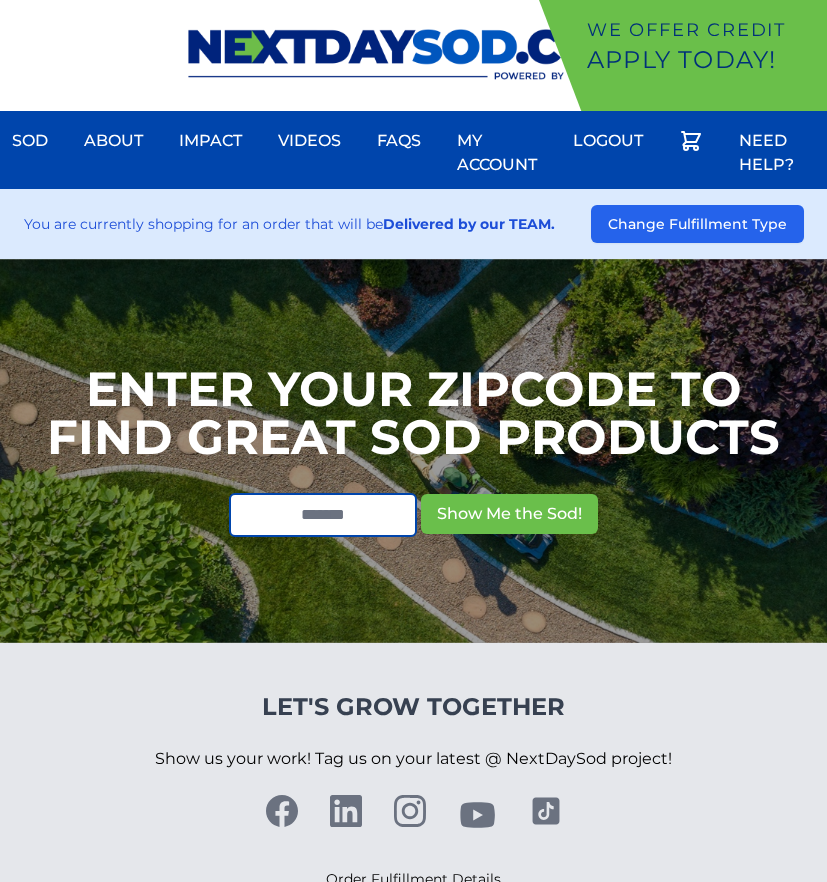 scroll, scrollTop: 0, scrollLeft: 0, axis: both 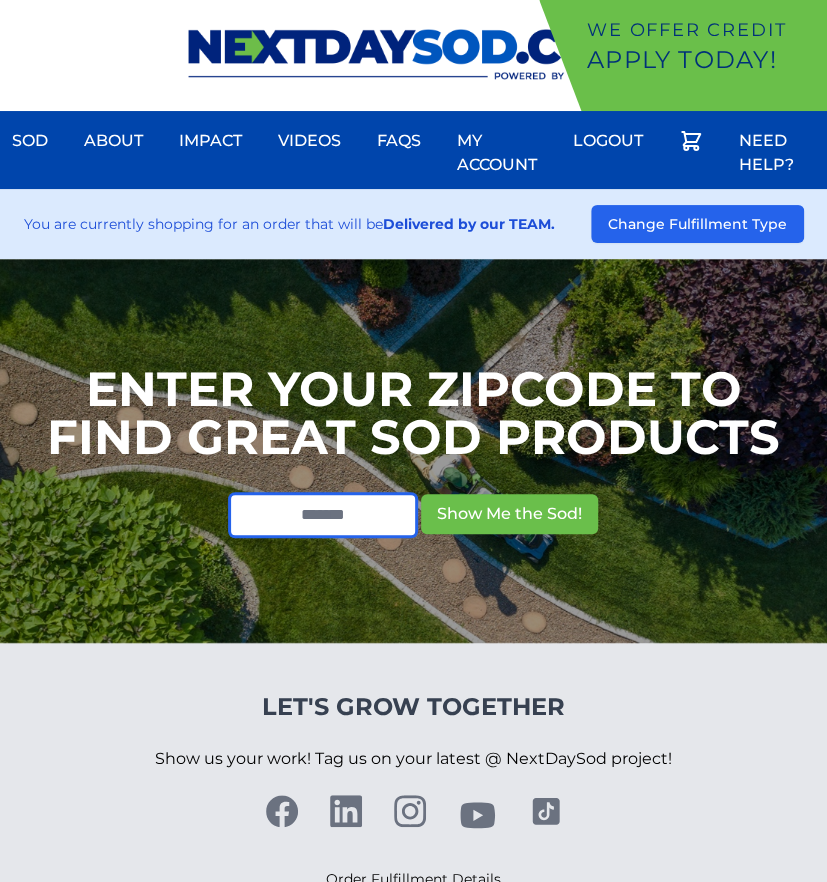 click at bounding box center (323, 515) 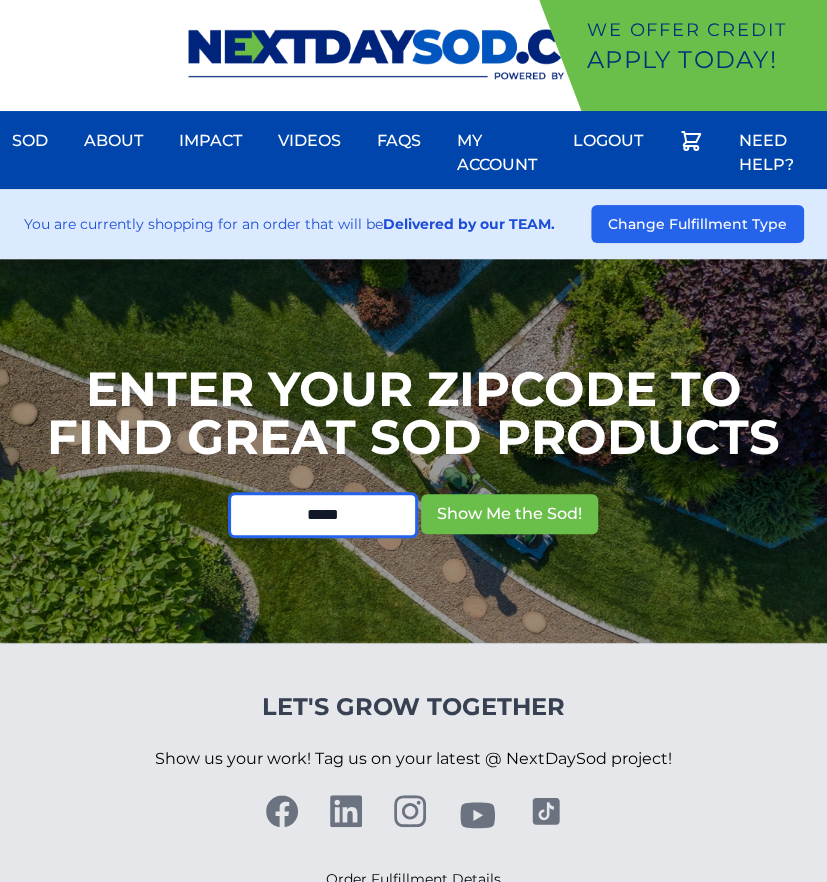type on "*****" 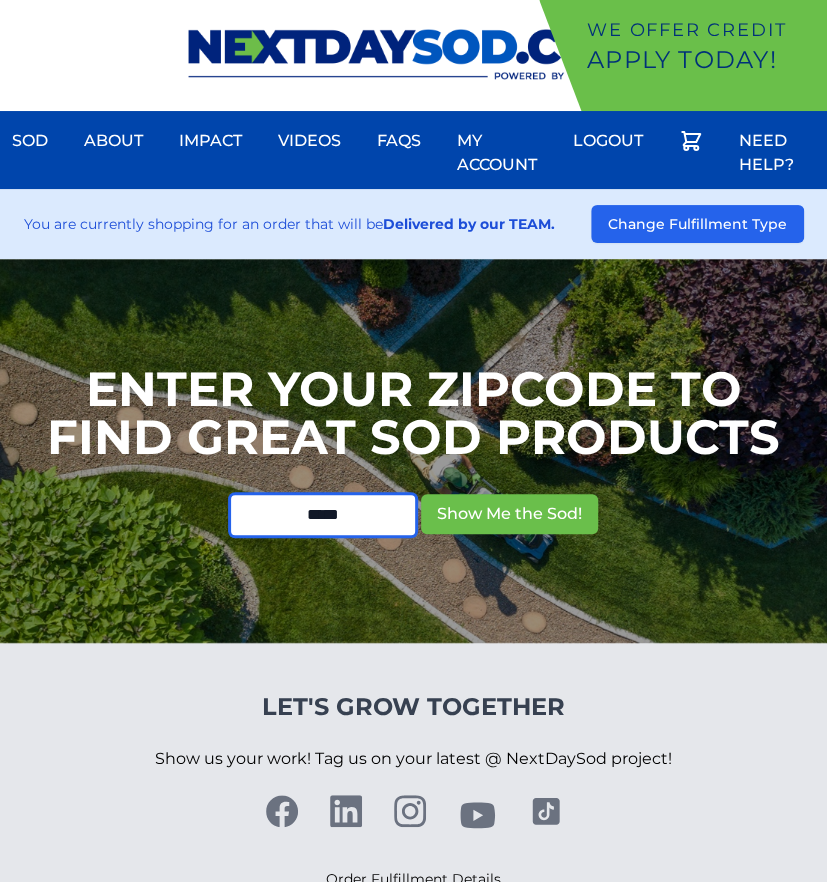 click on "Show Me the Sod!" at bounding box center (509, 514) 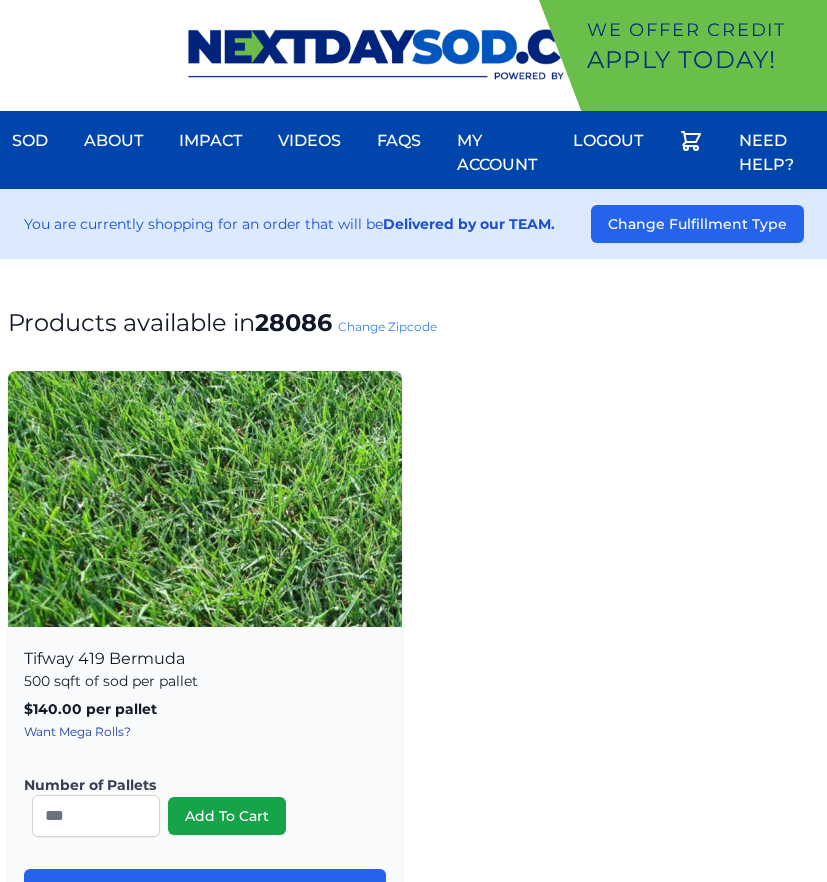 scroll, scrollTop: 0, scrollLeft: 0, axis: both 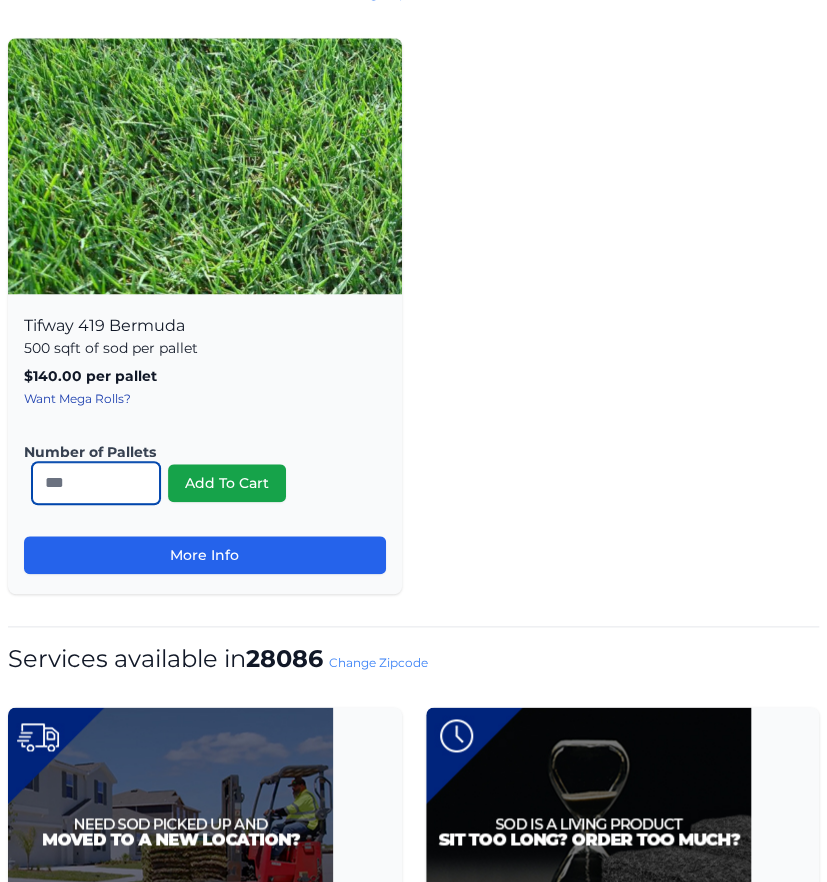 click on "*" at bounding box center (96, 483) 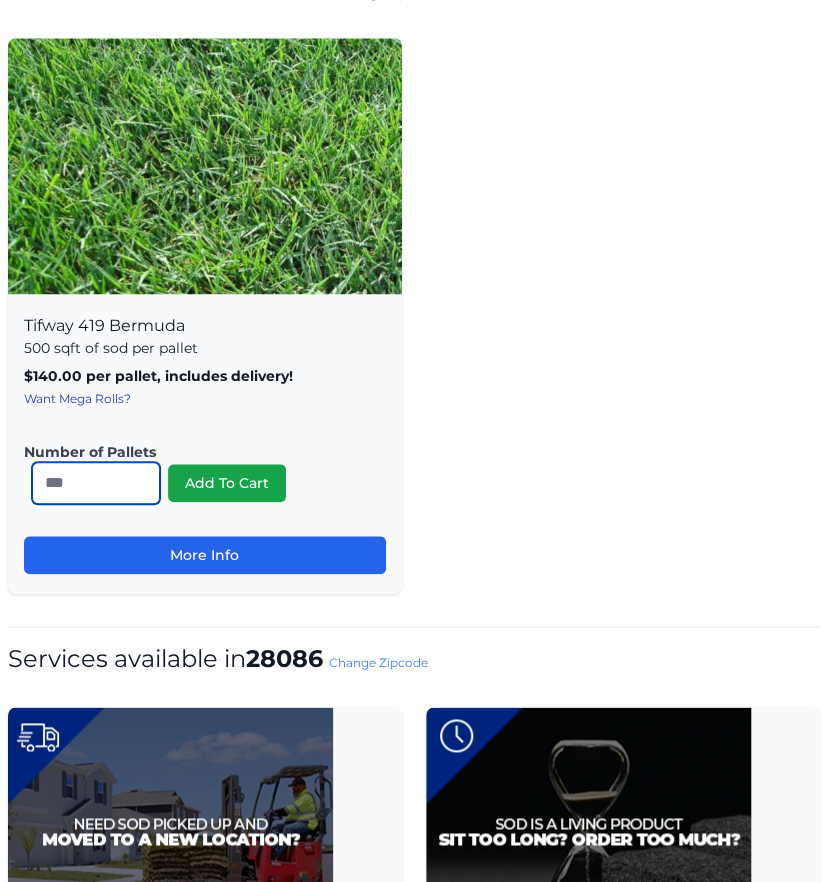 type on "**" 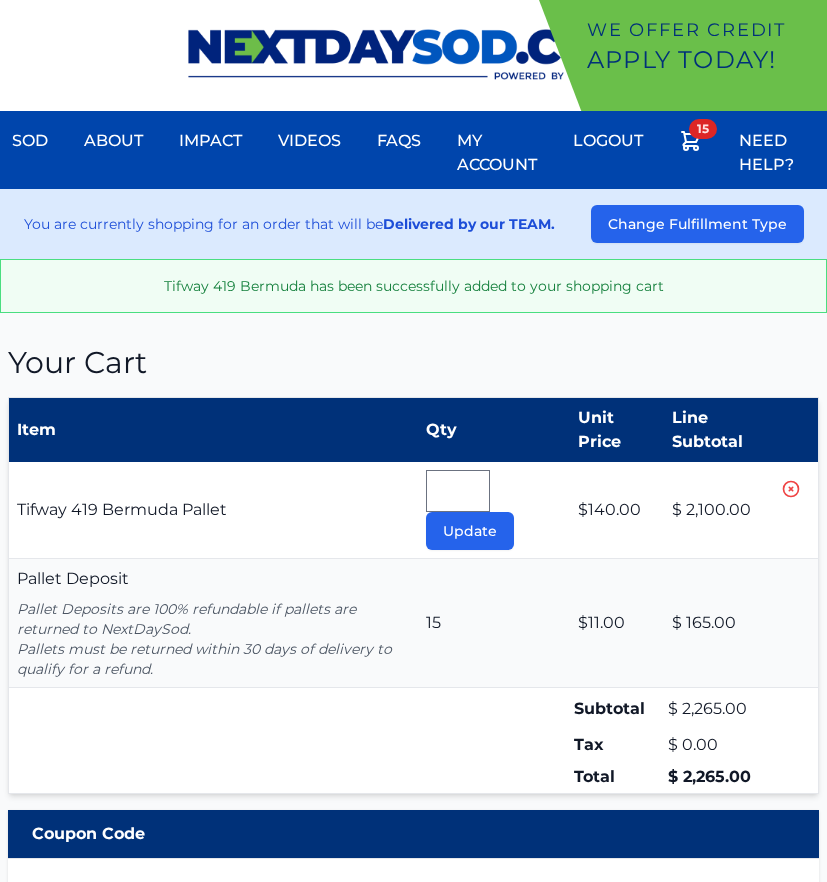 scroll, scrollTop: 0, scrollLeft: 0, axis: both 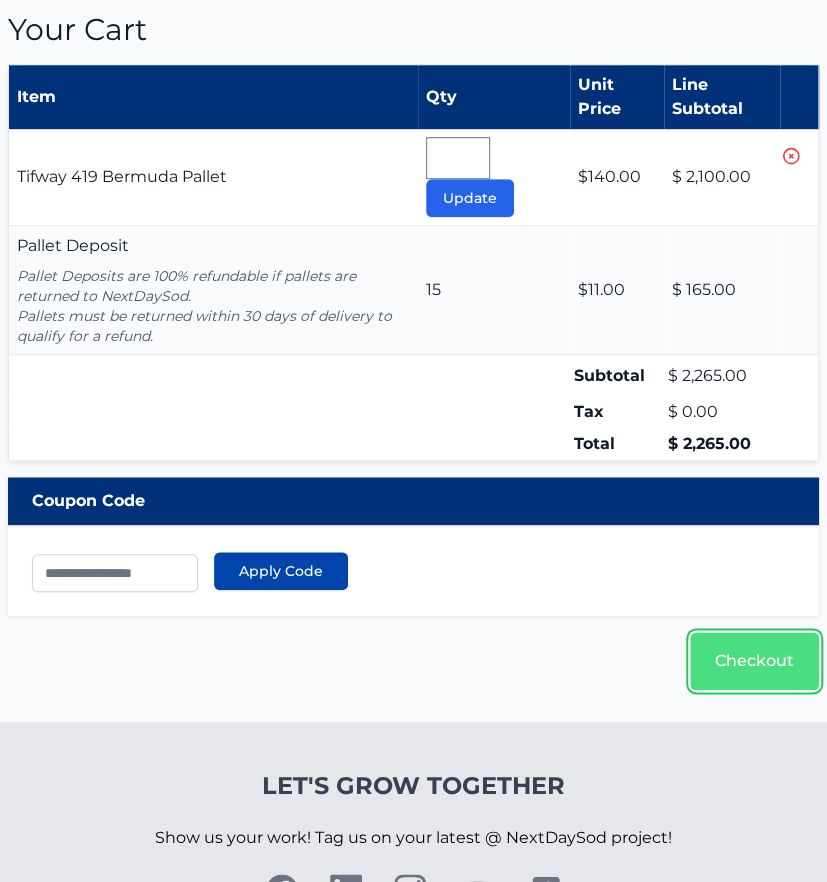 click on "Checkout" at bounding box center [754, 661] 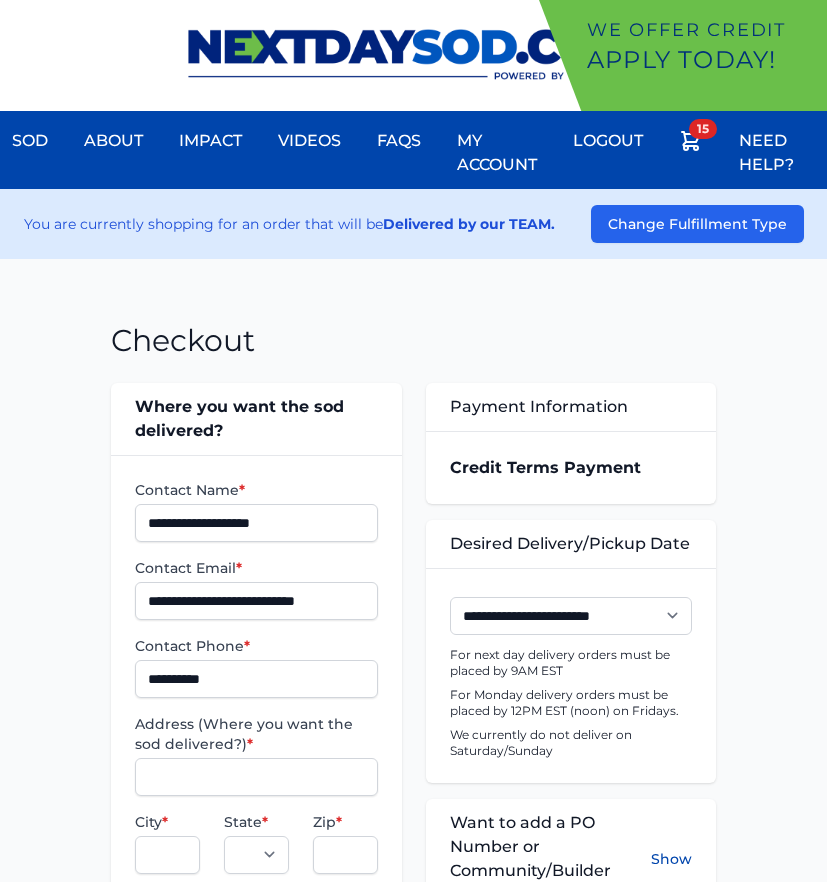 scroll, scrollTop: 0, scrollLeft: 0, axis: both 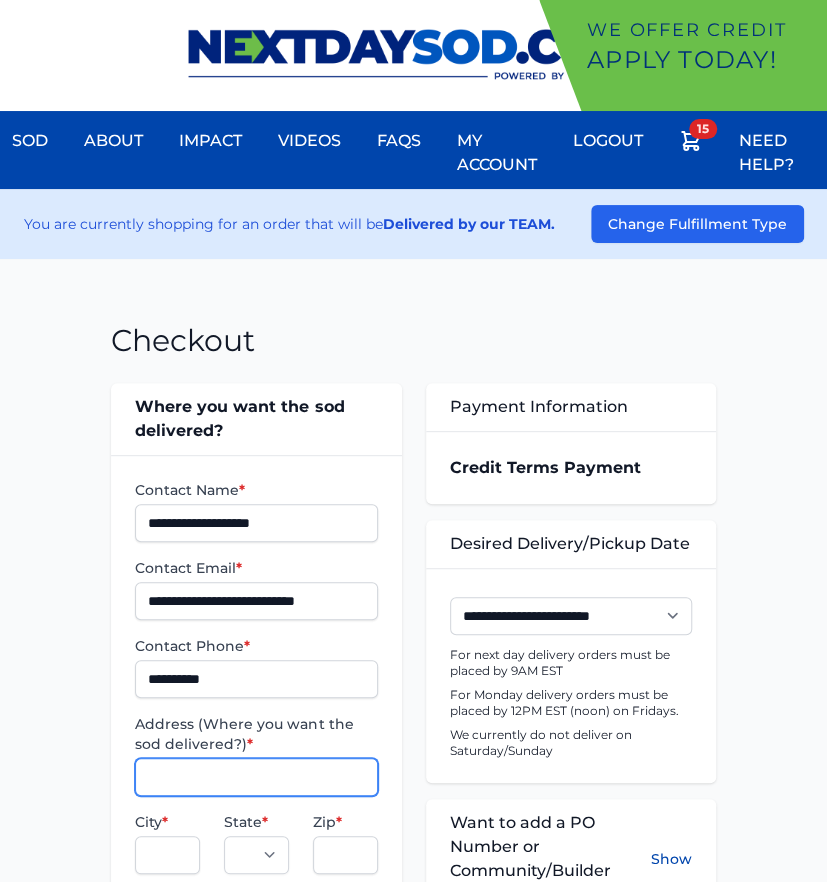 click on "Address (Where you want the sod delivered?)
*" at bounding box center [256, 777] 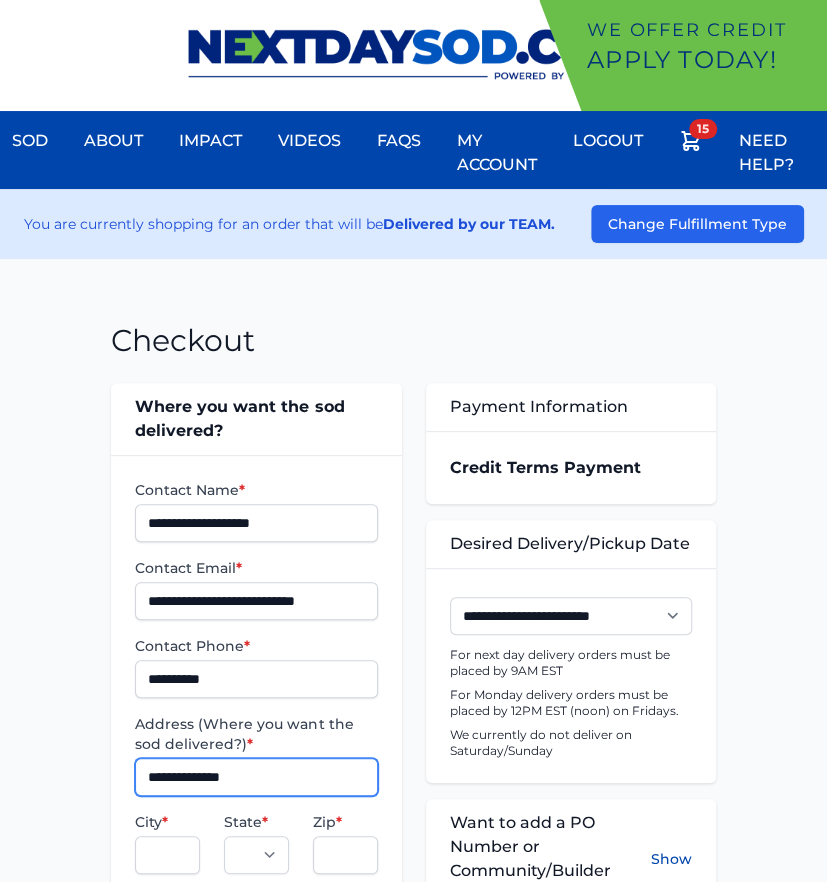 type on "**********" 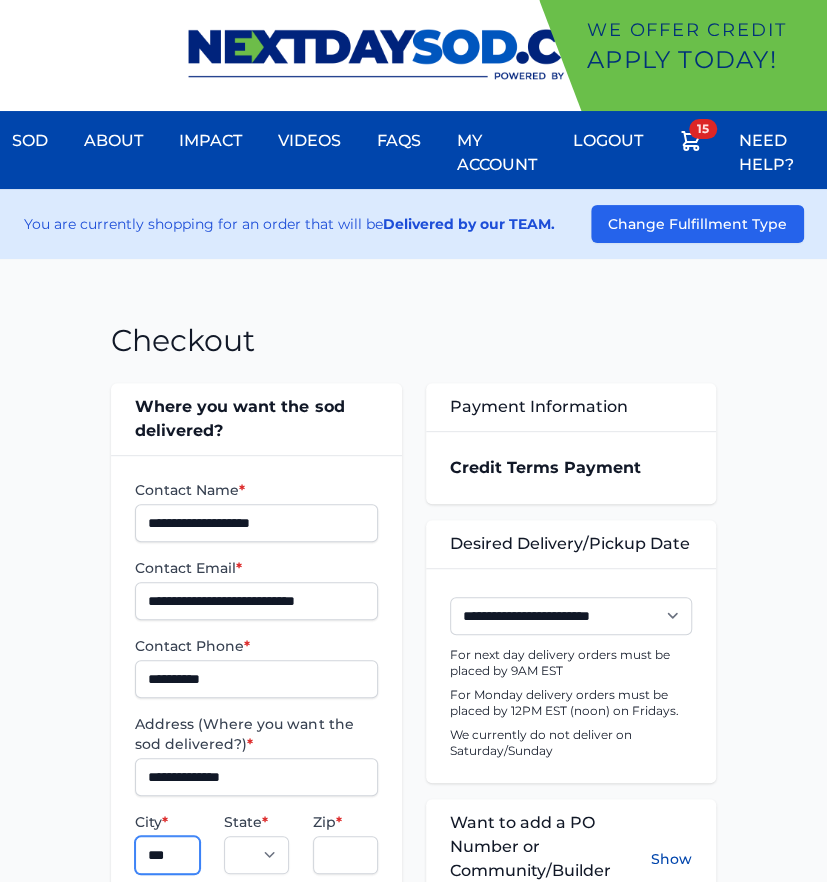 type on "**********" 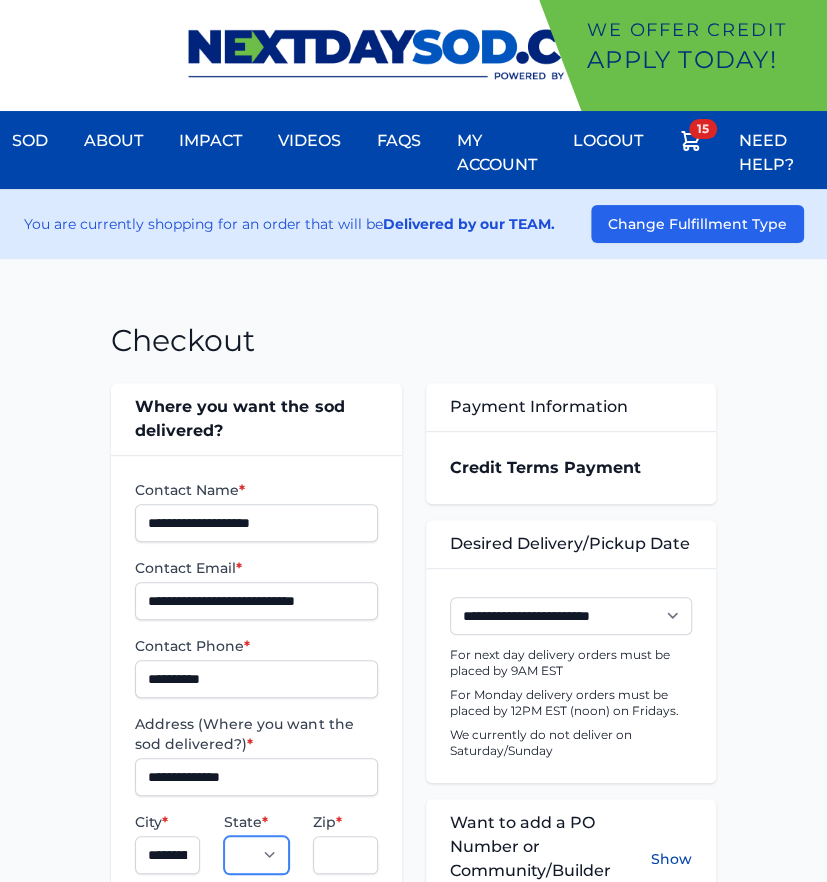 select on "**" 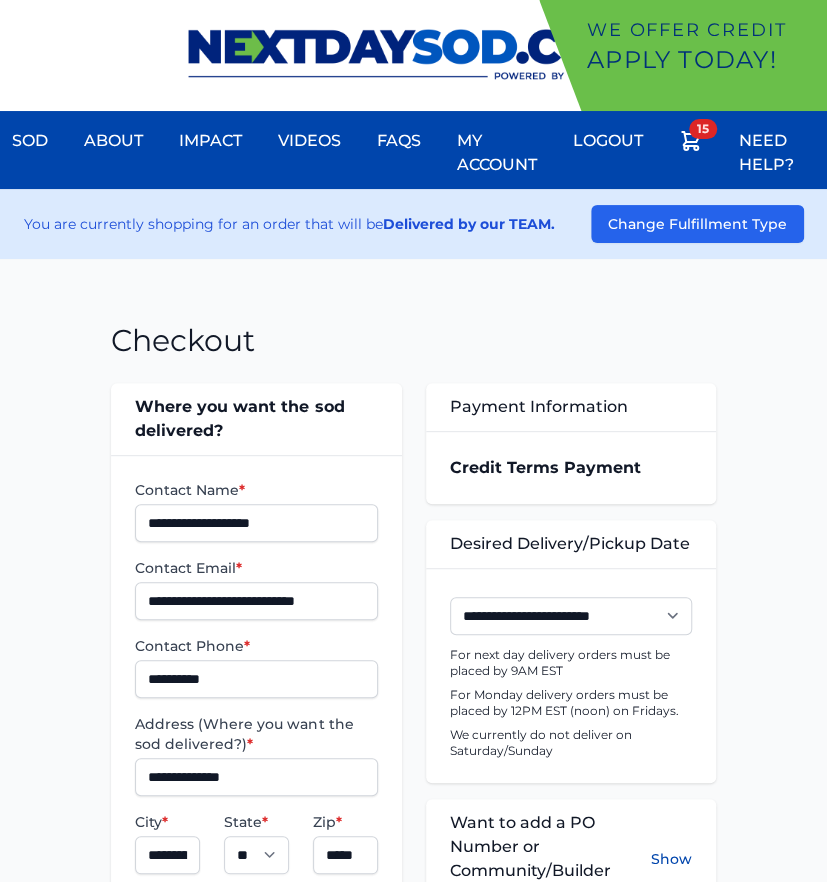 scroll, scrollTop: 511, scrollLeft: 0, axis: vertical 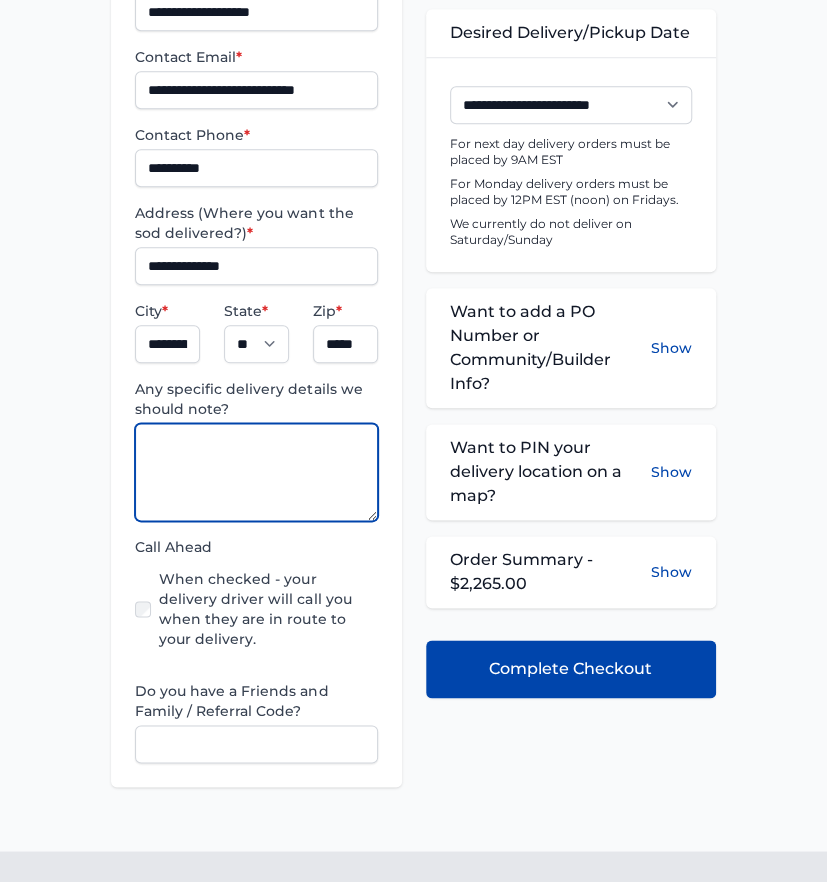 paste on "**********" 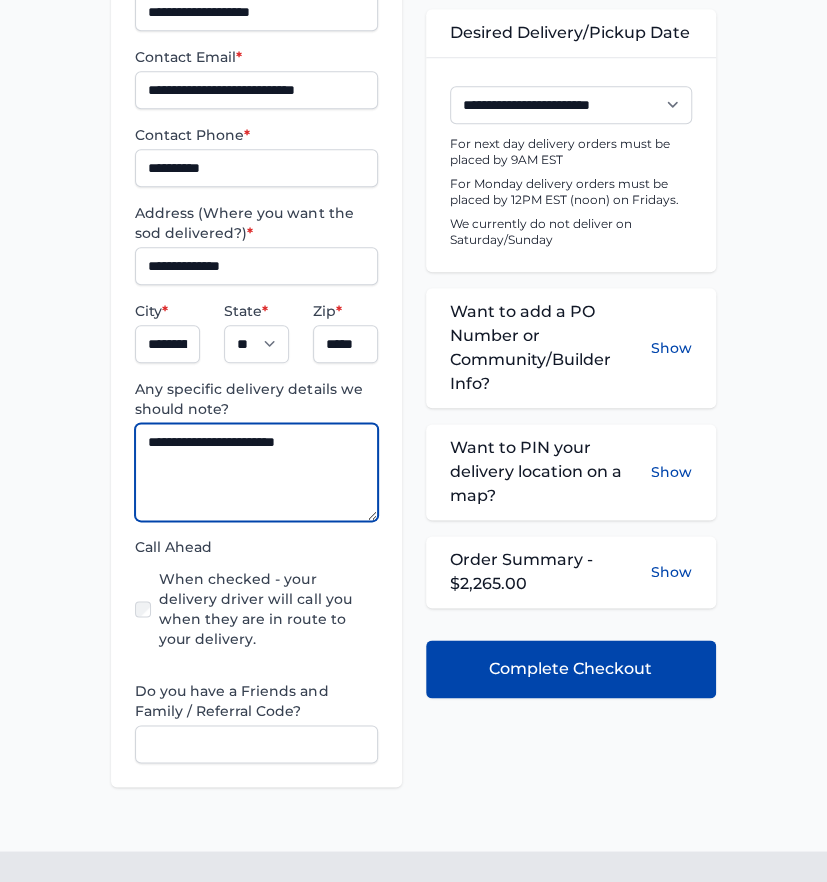 type on "**********" 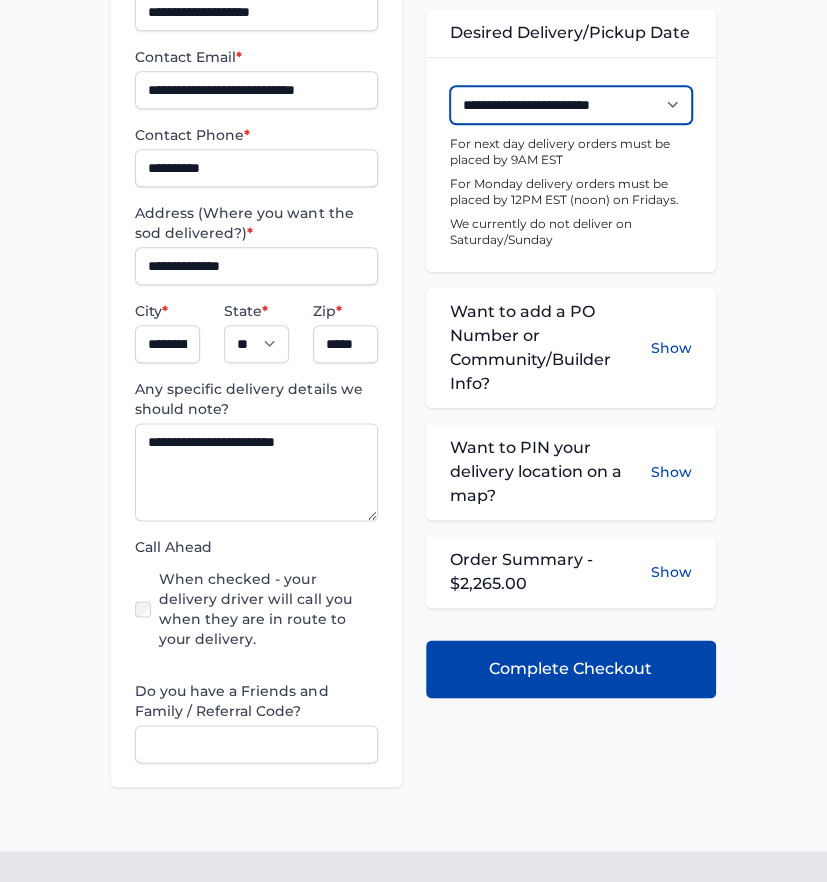 click on "**********" at bounding box center [571, 105] 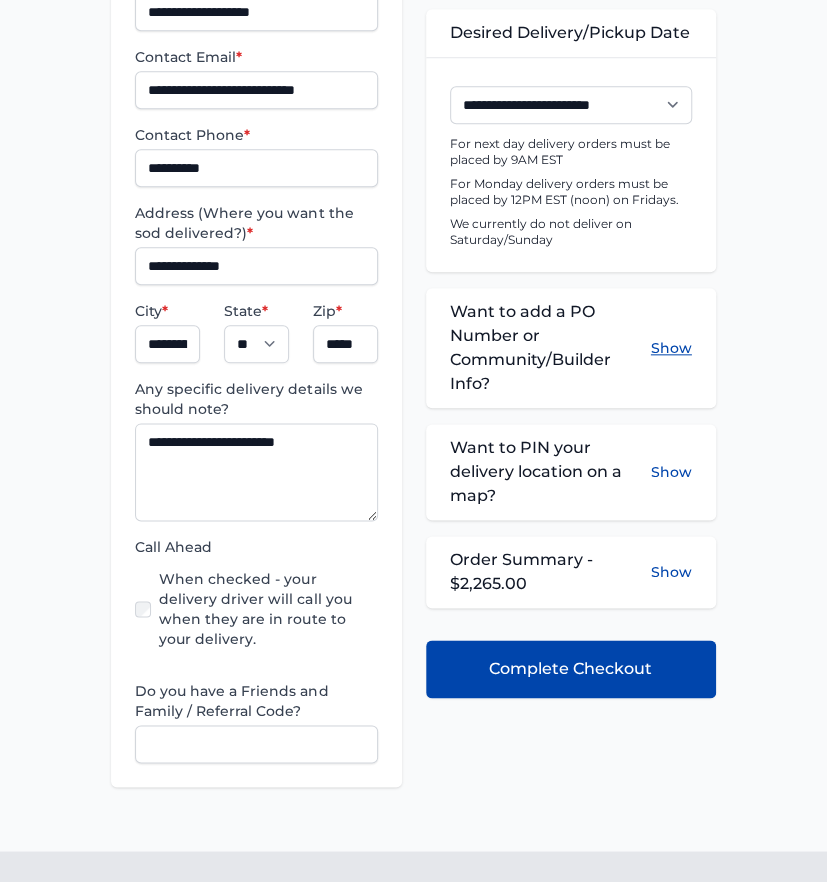 click on "Show" at bounding box center [671, 348] 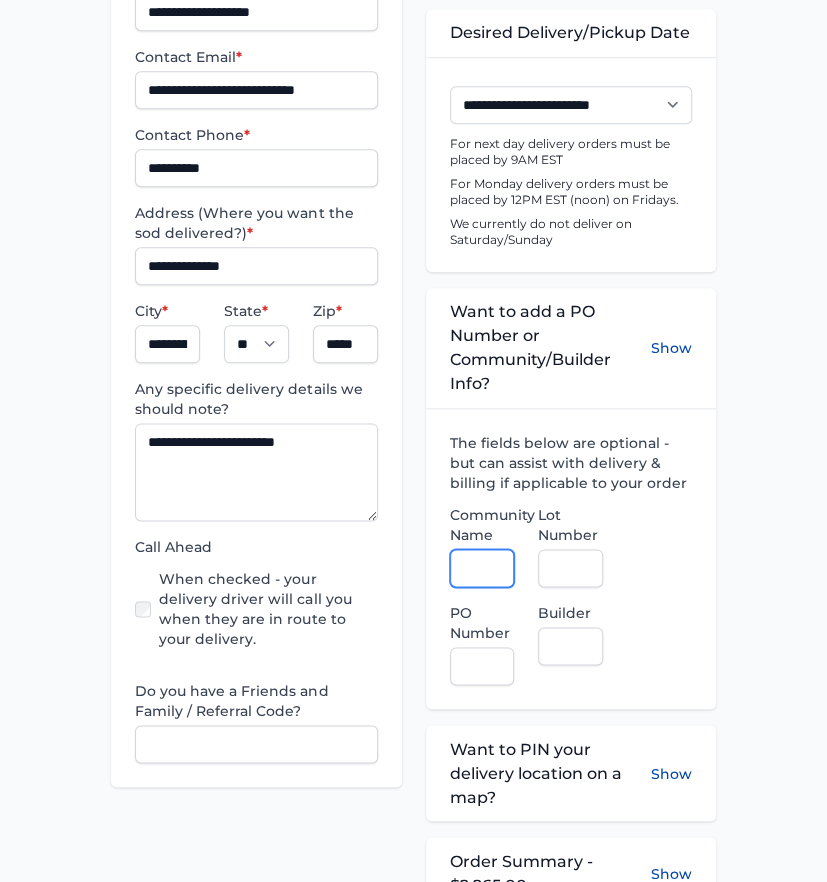 click on "Community Name" at bounding box center (482, 568) 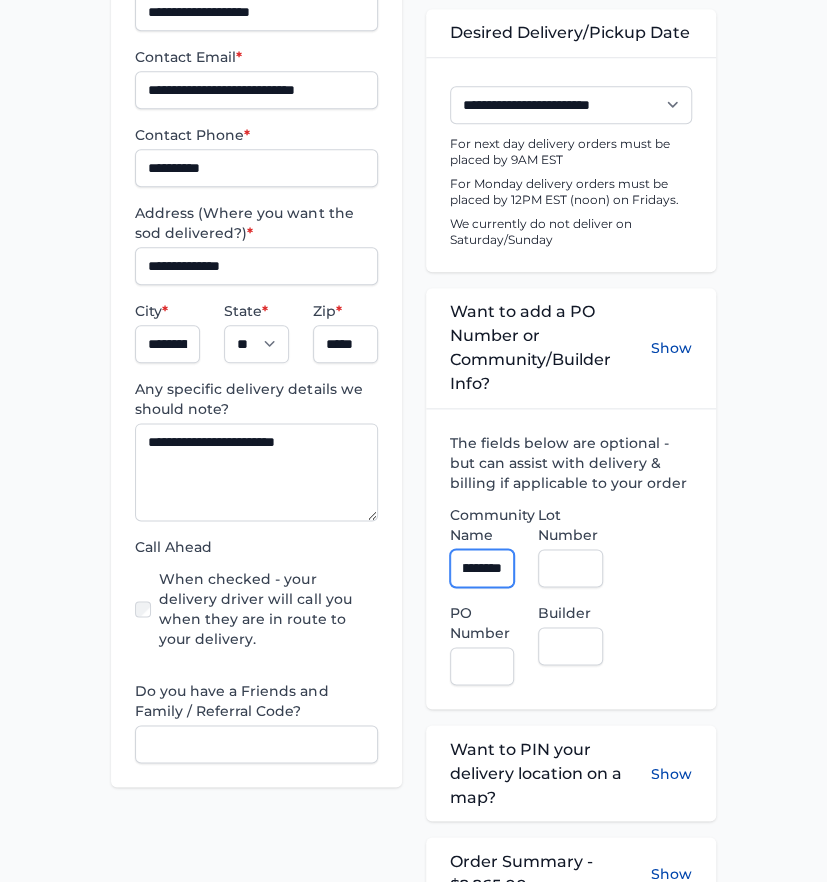 scroll, scrollTop: 0, scrollLeft: 63, axis: horizontal 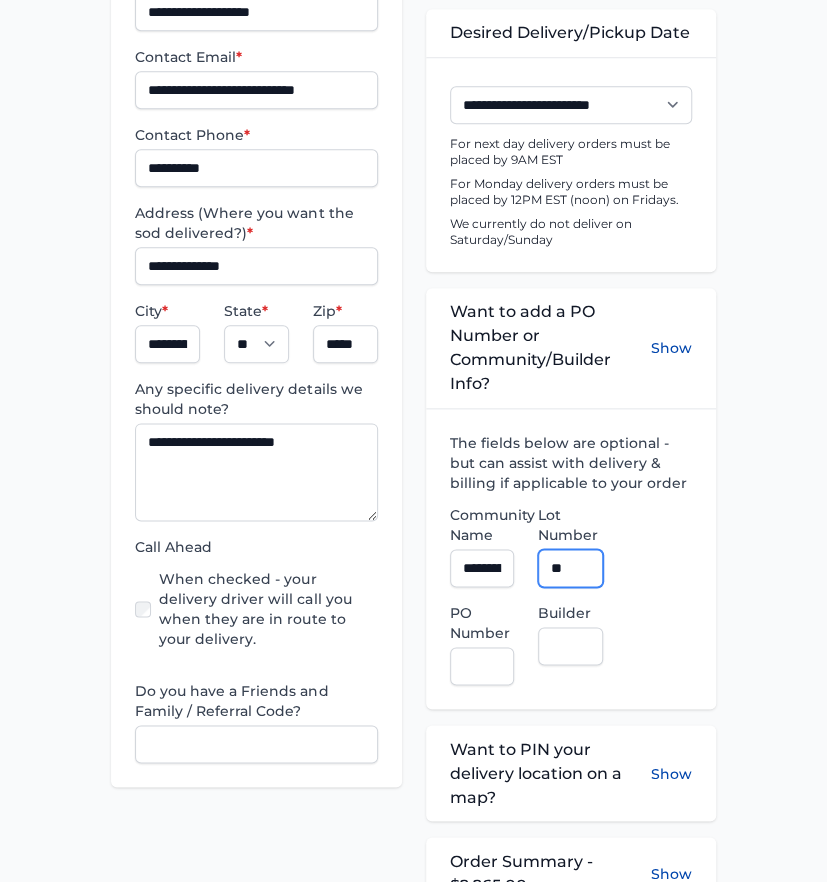 type on "**" 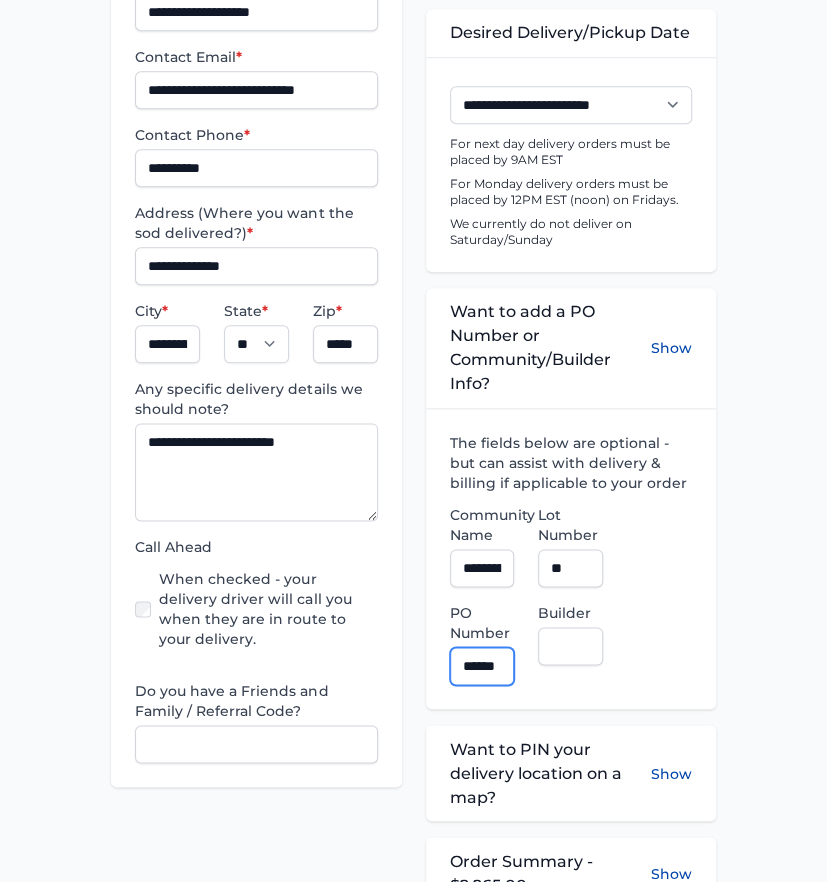 scroll, scrollTop: 0, scrollLeft: 9, axis: horizontal 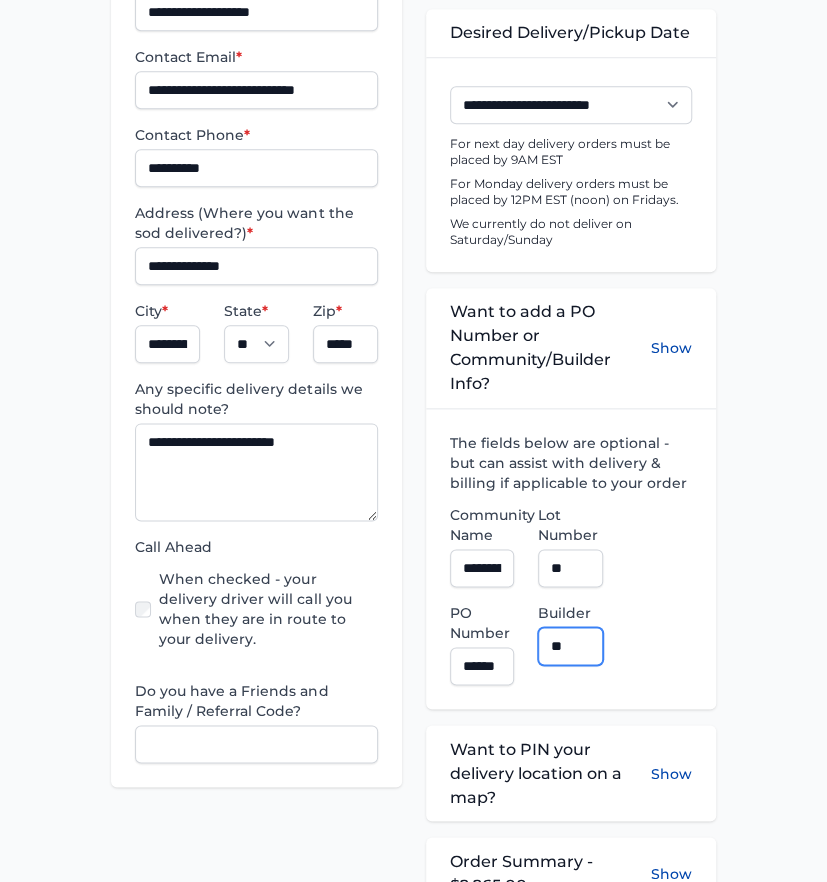 type on "**********" 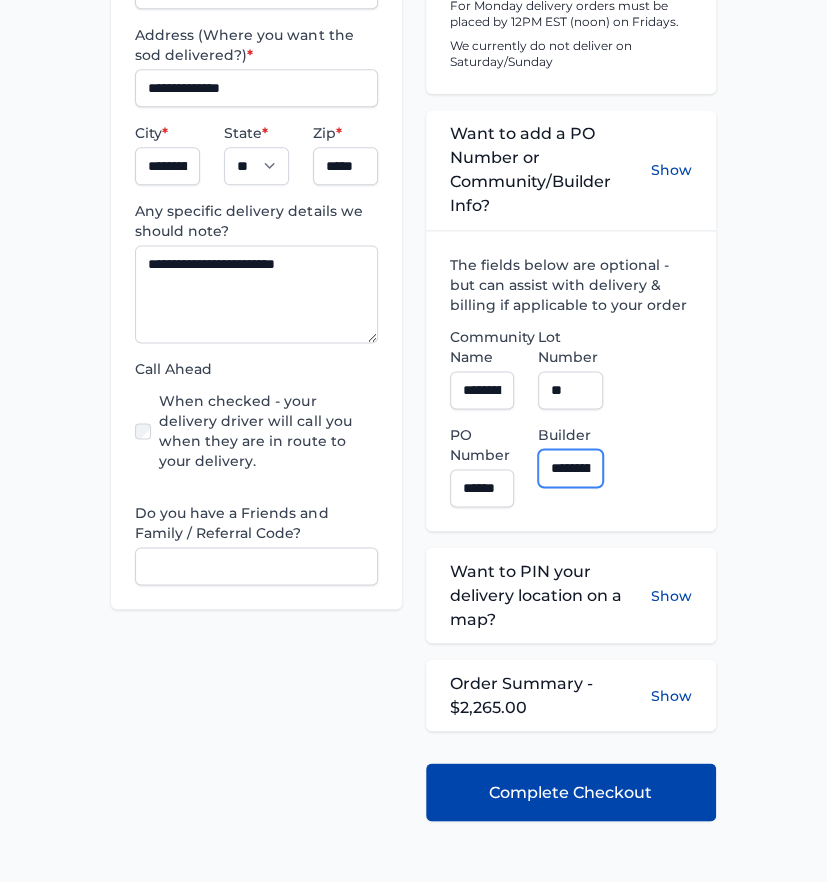scroll, scrollTop: 844, scrollLeft: 0, axis: vertical 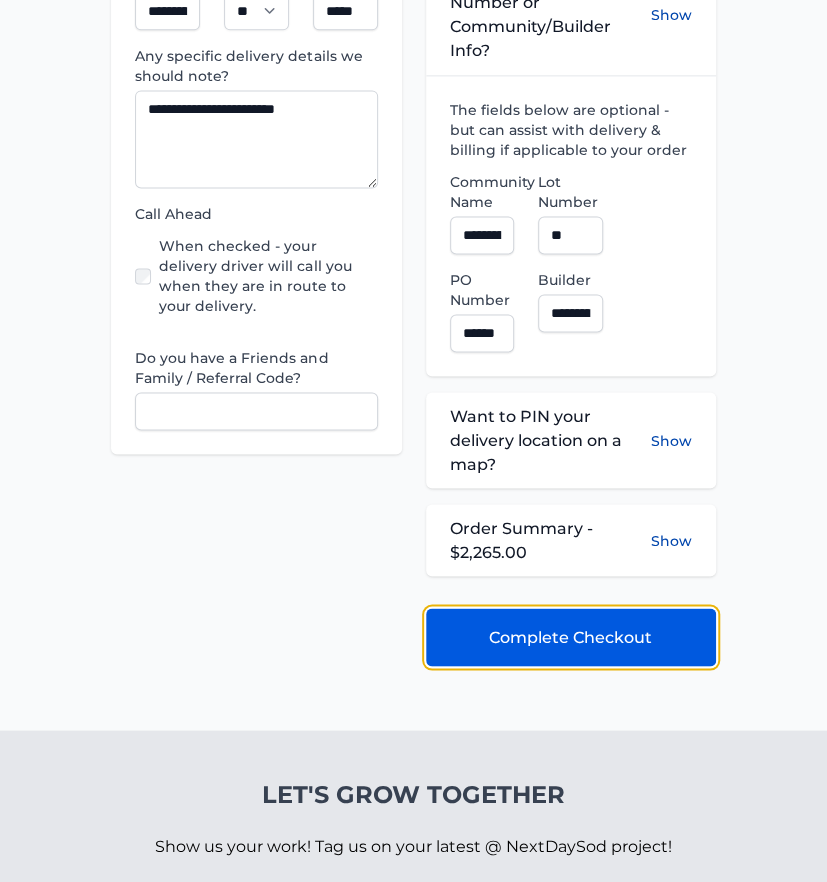 click on "Complete Checkout" at bounding box center (570, 637) 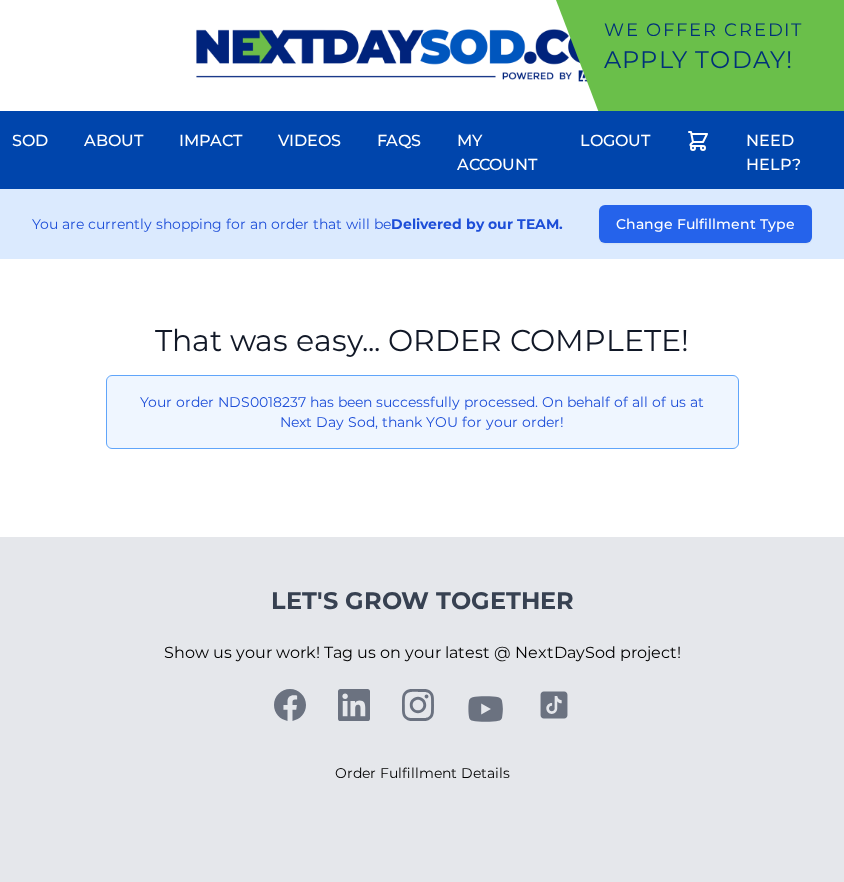scroll, scrollTop: 0, scrollLeft: 0, axis: both 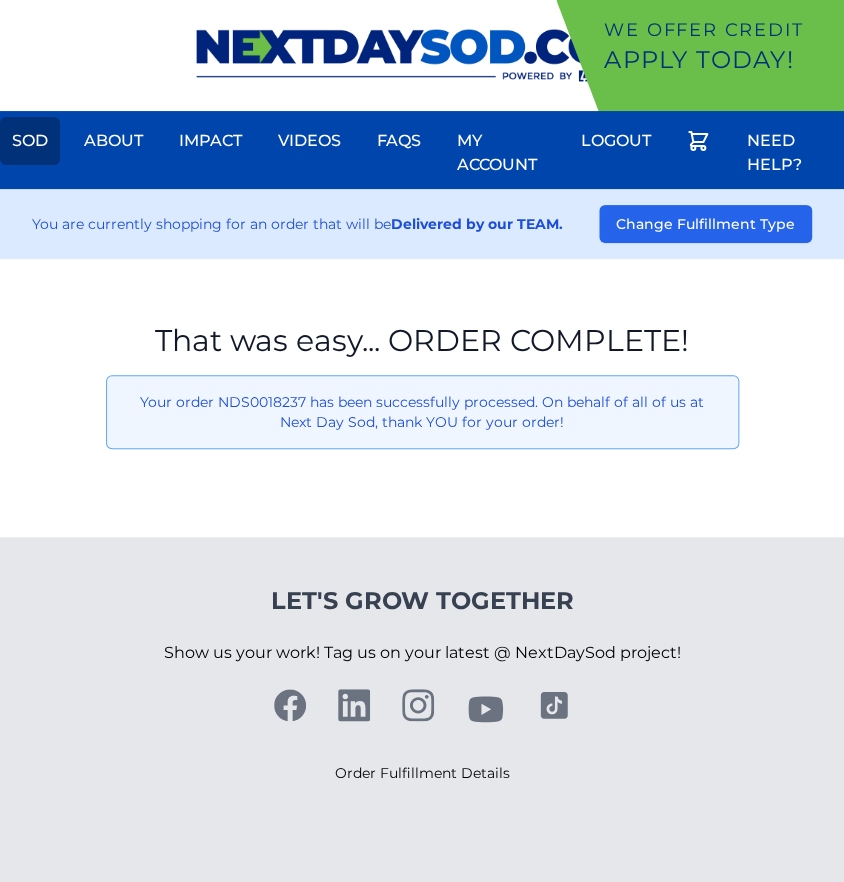 click on "Sod" at bounding box center (30, 141) 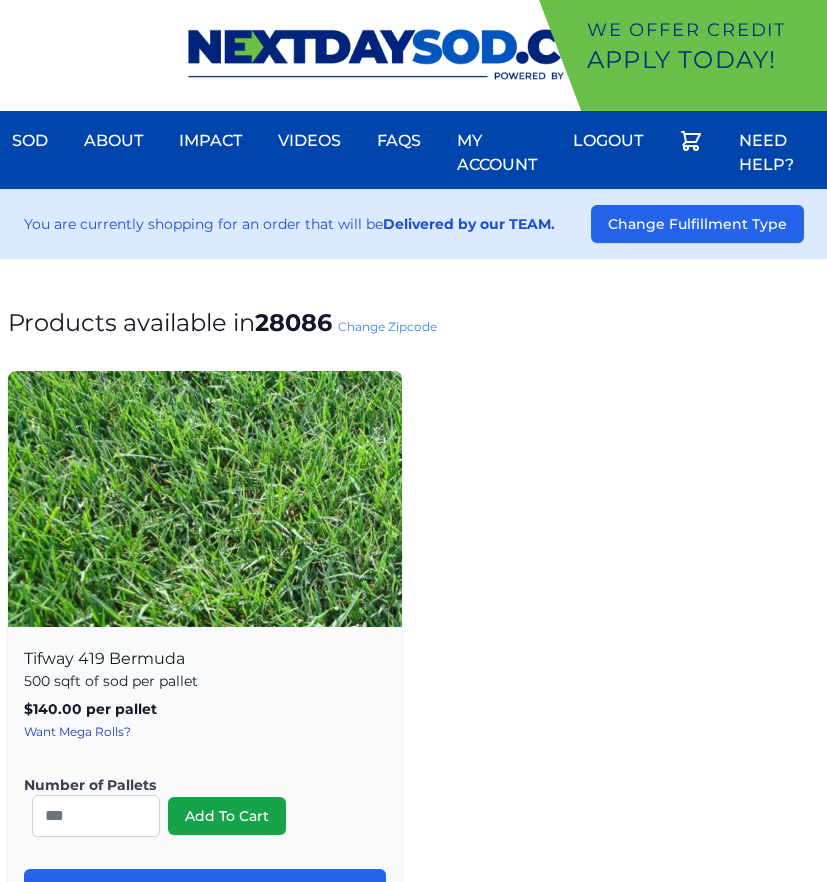 scroll, scrollTop: 0, scrollLeft: 0, axis: both 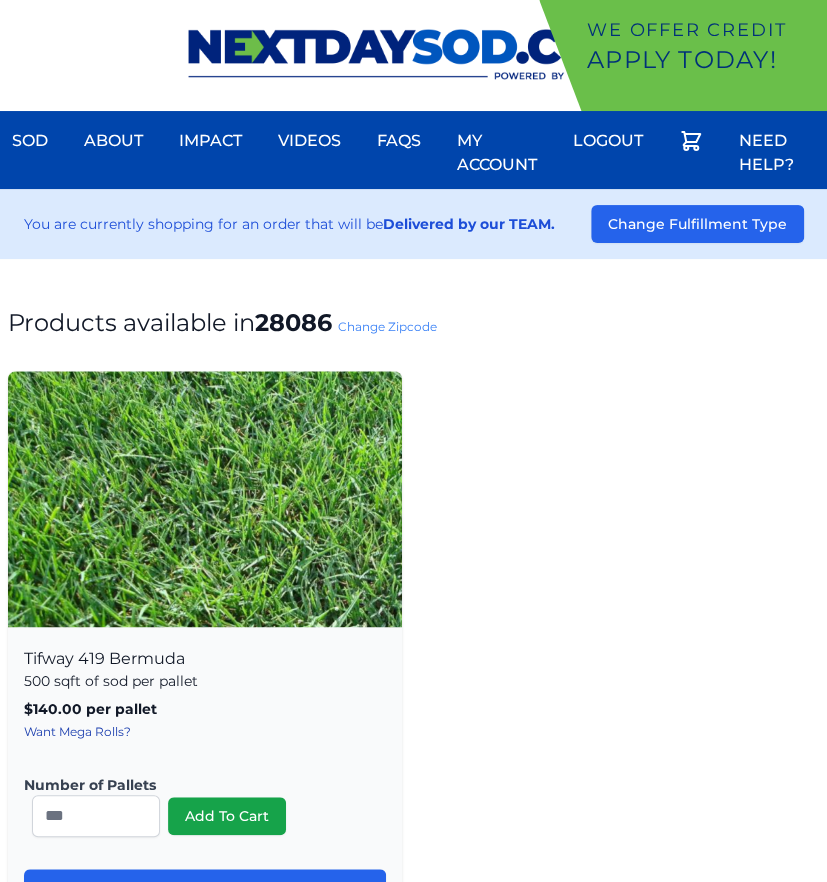 click on "Change Zipcode" at bounding box center [387, 326] 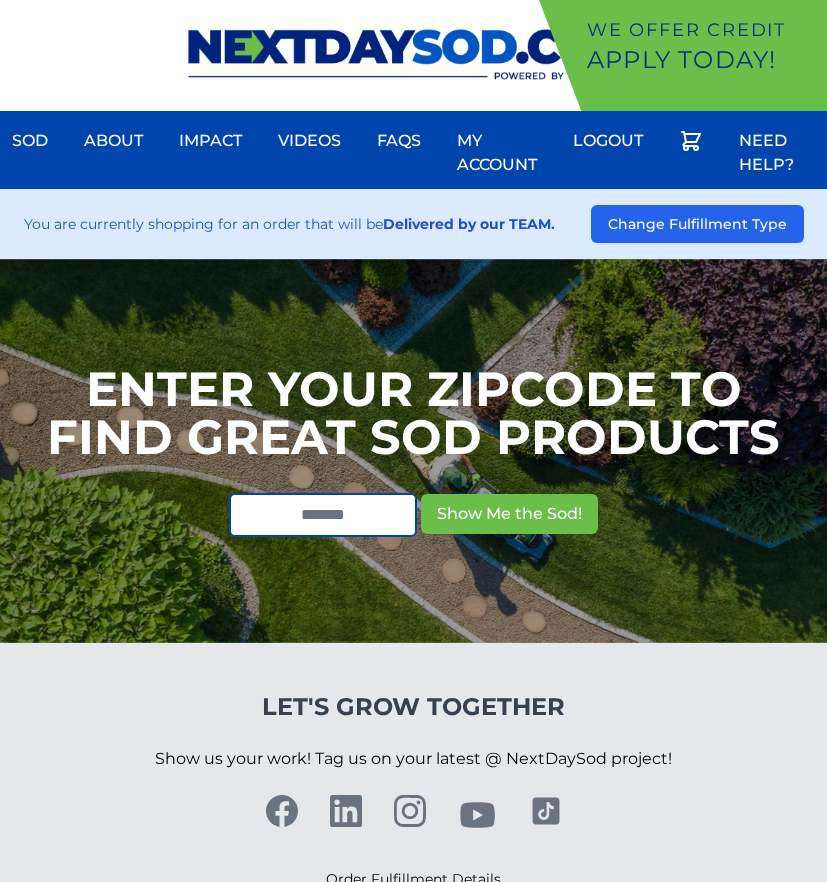 scroll, scrollTop: 0, scrollLeft: 0, axis: both 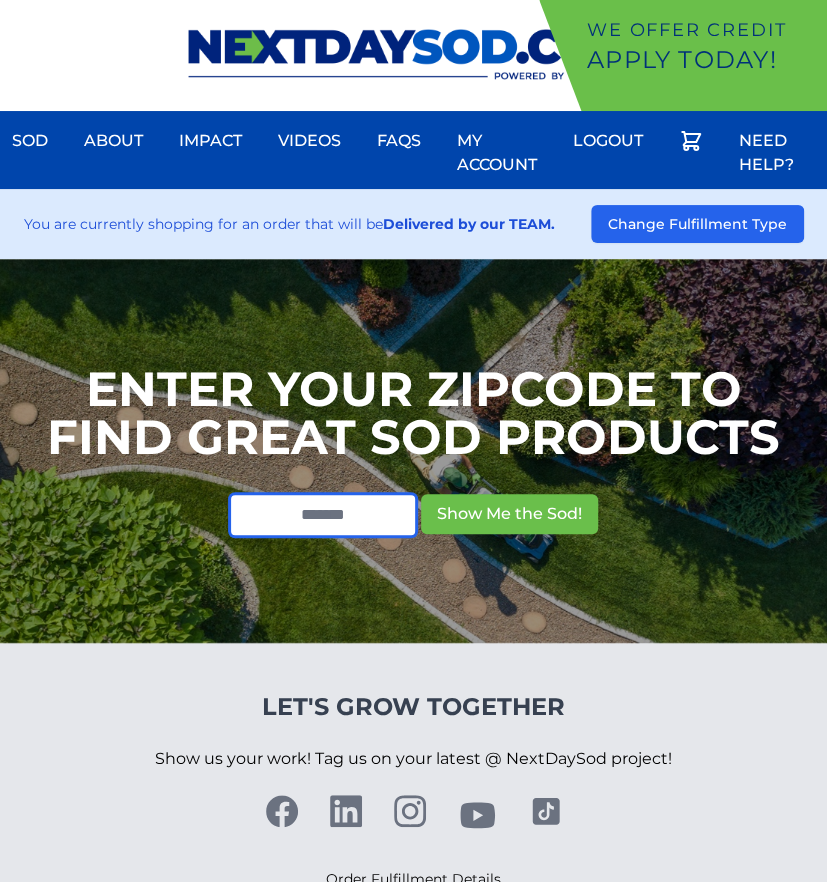 click at bounding box center (323, 515) 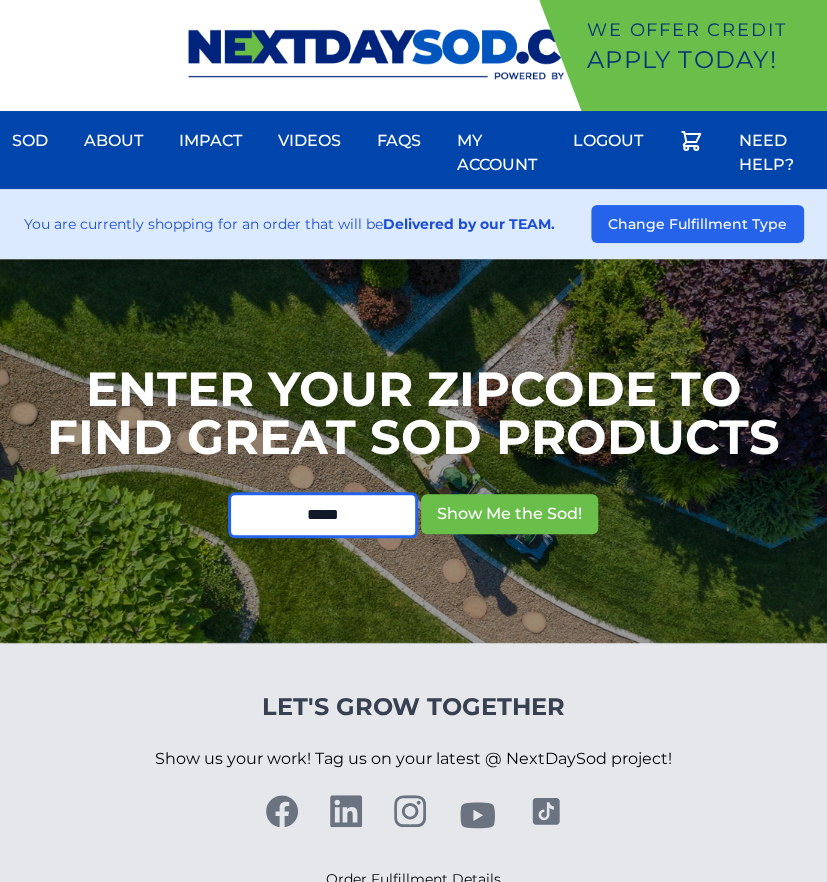 type on "*****" 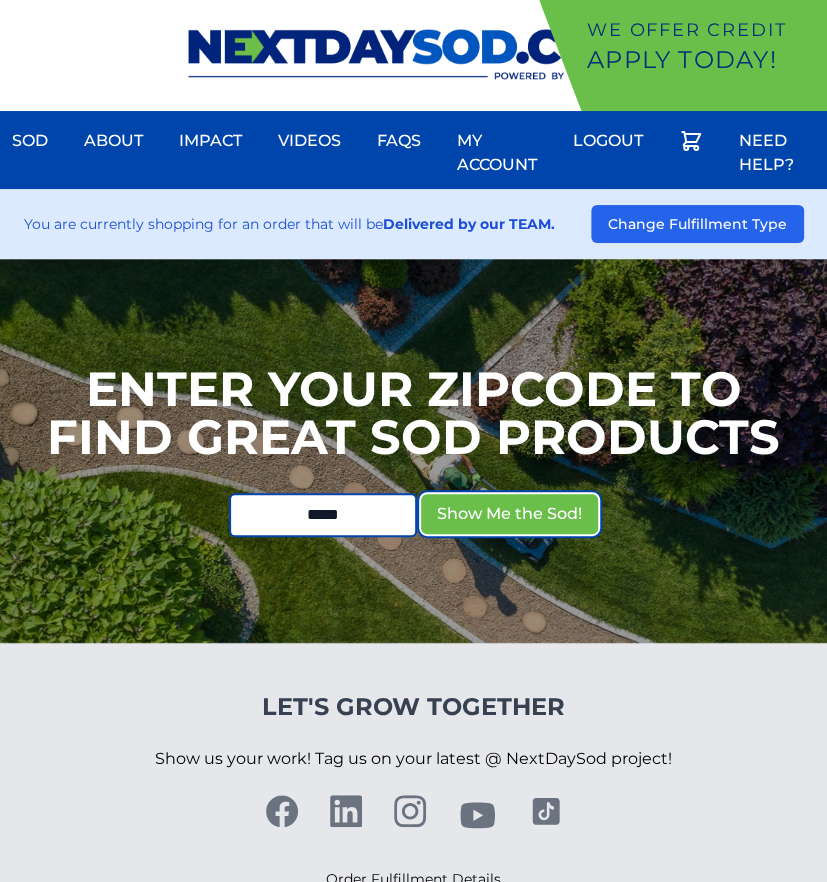 type 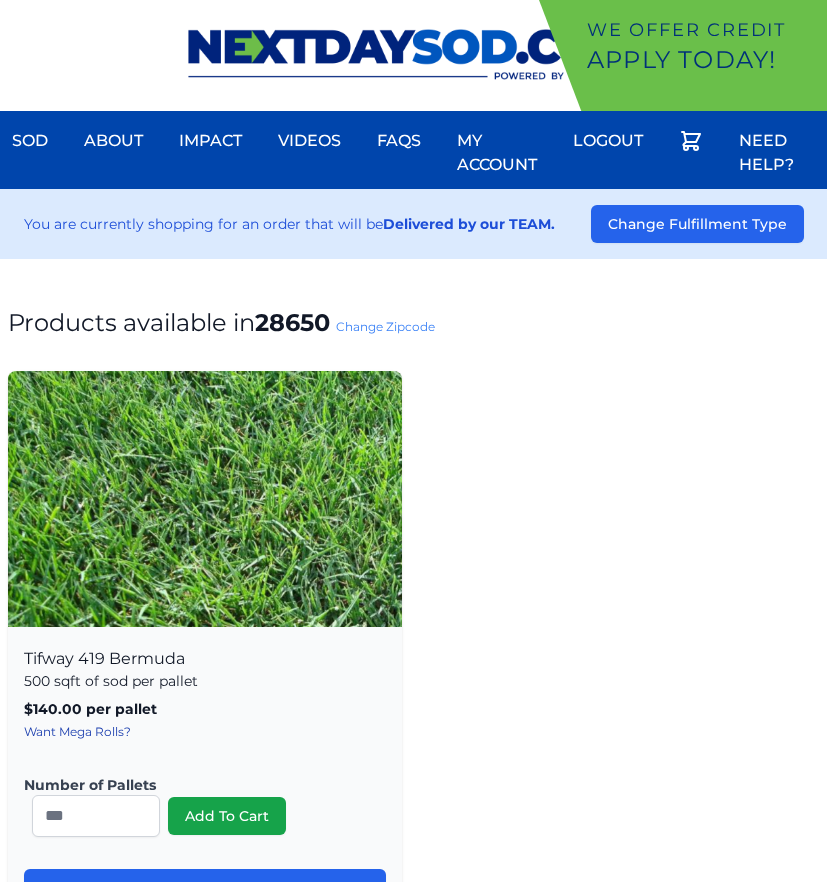 scroll, scrollTop: 0, scrollLeft: 0, axis: both 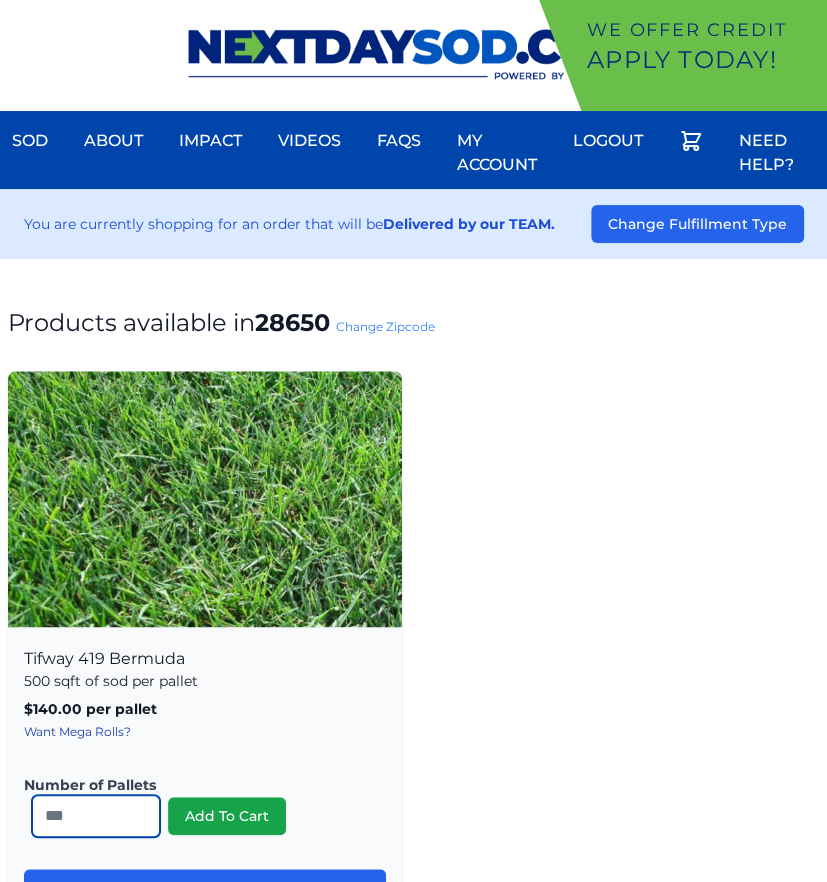 click on "*" at bounding box center (96, 816) 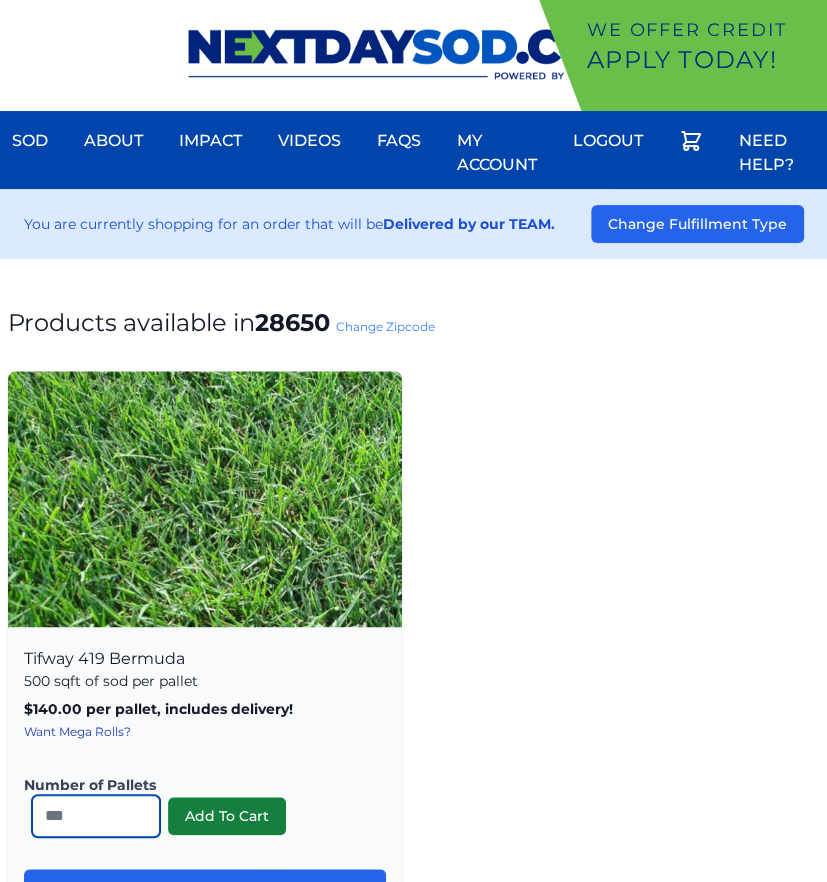 type on "**" 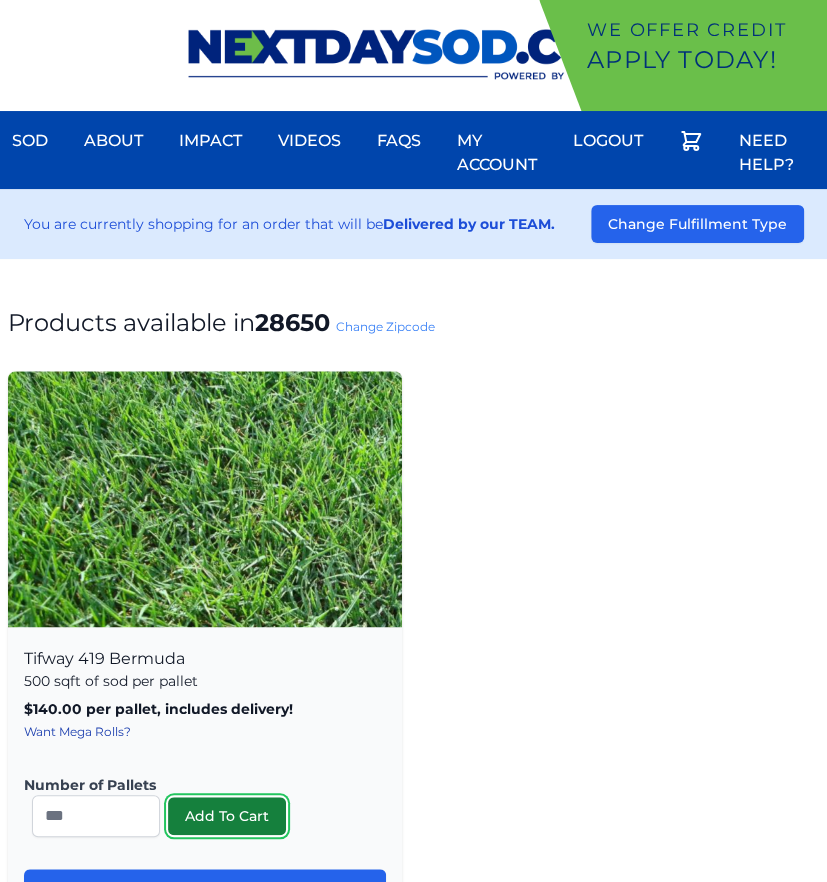 click on "Add To Cart" at bounding box center (227, 816) 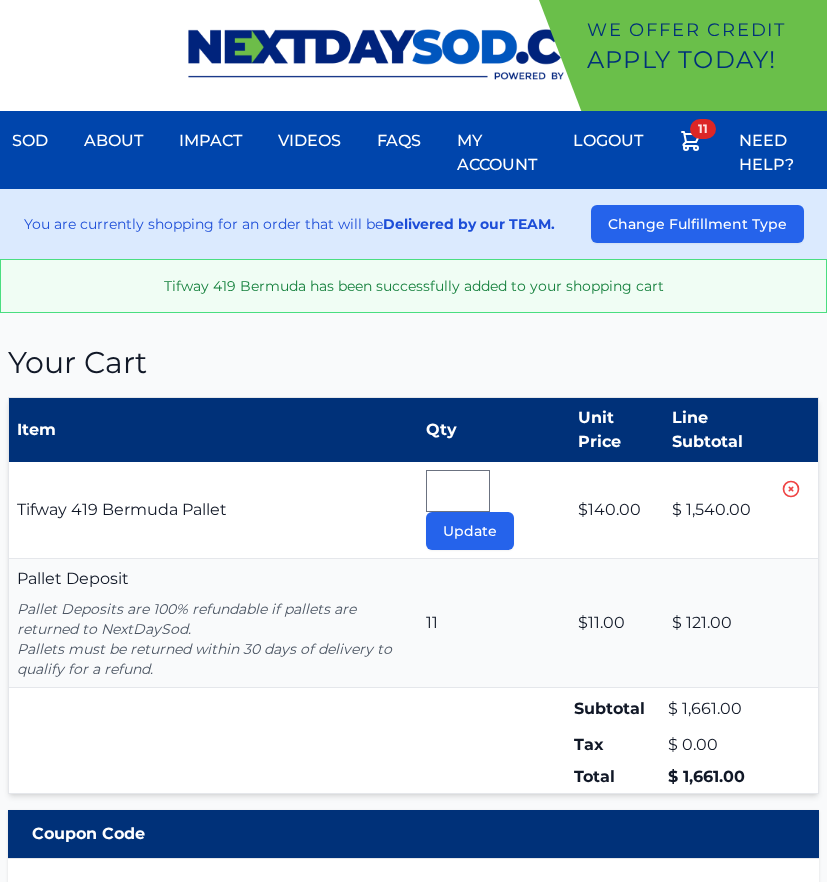 scroll, scrollTop: 0, scrollLeft: 0, axis: both 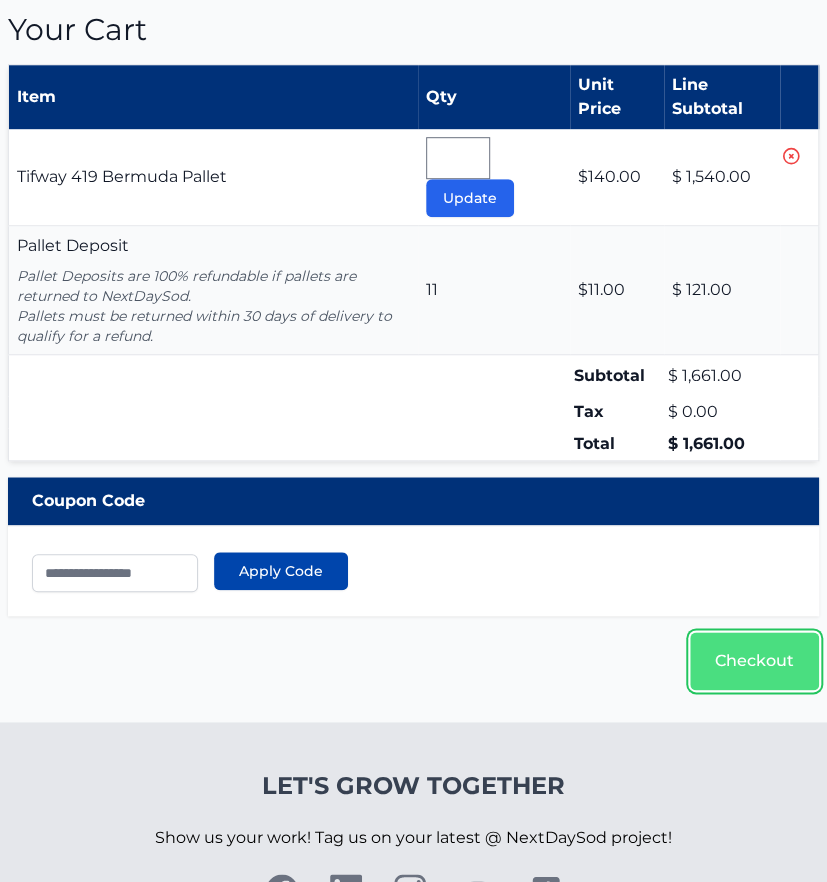 click on "Checkout" at bounding box center [754, 661] 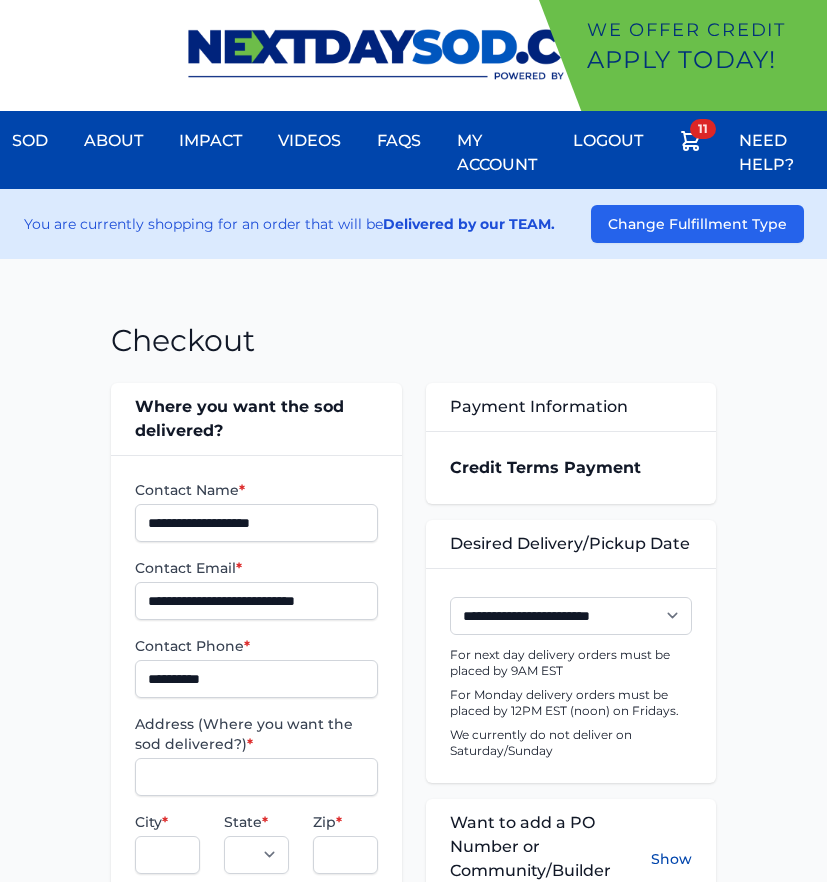 scroll, scrollTop: 0, scrollLeft: 0, axis: both 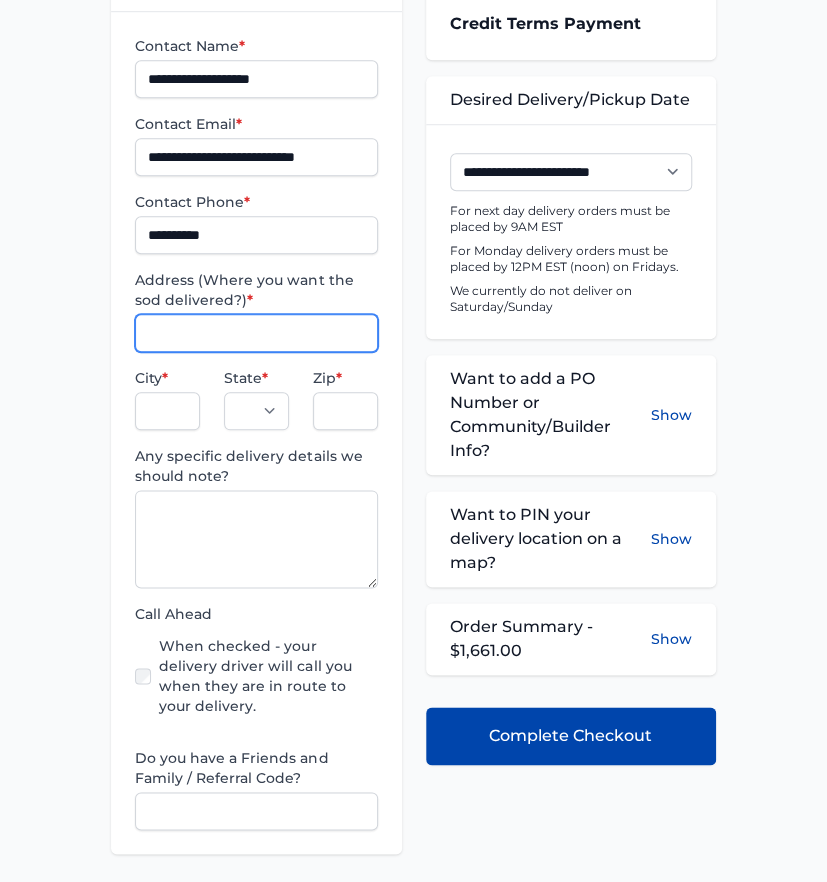 click on "Address (Where you want the sod delivered?)
*" at bounding box center (256, 333) 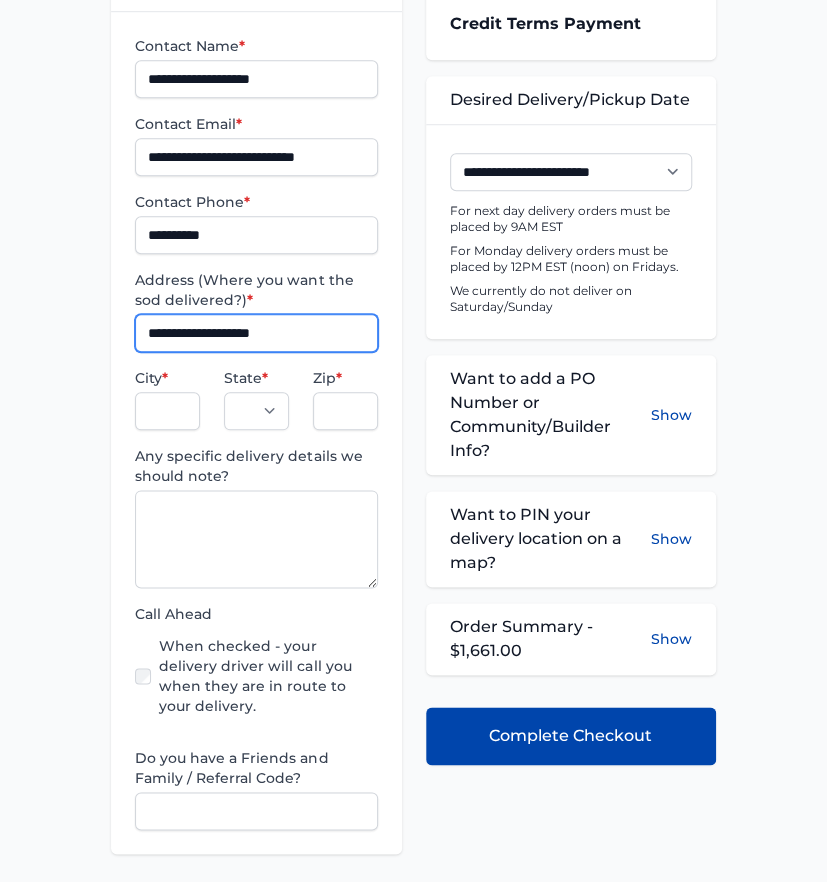 type on "**********" 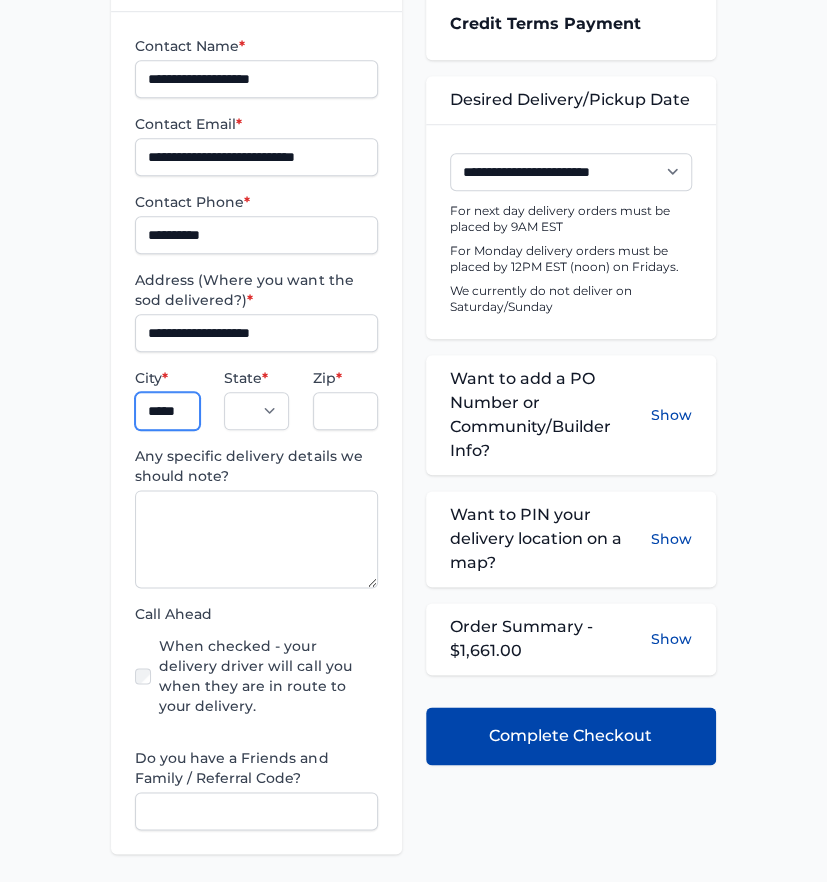 scroll, scrollTop: 0, scrollLeft: 13, axis: horizontal 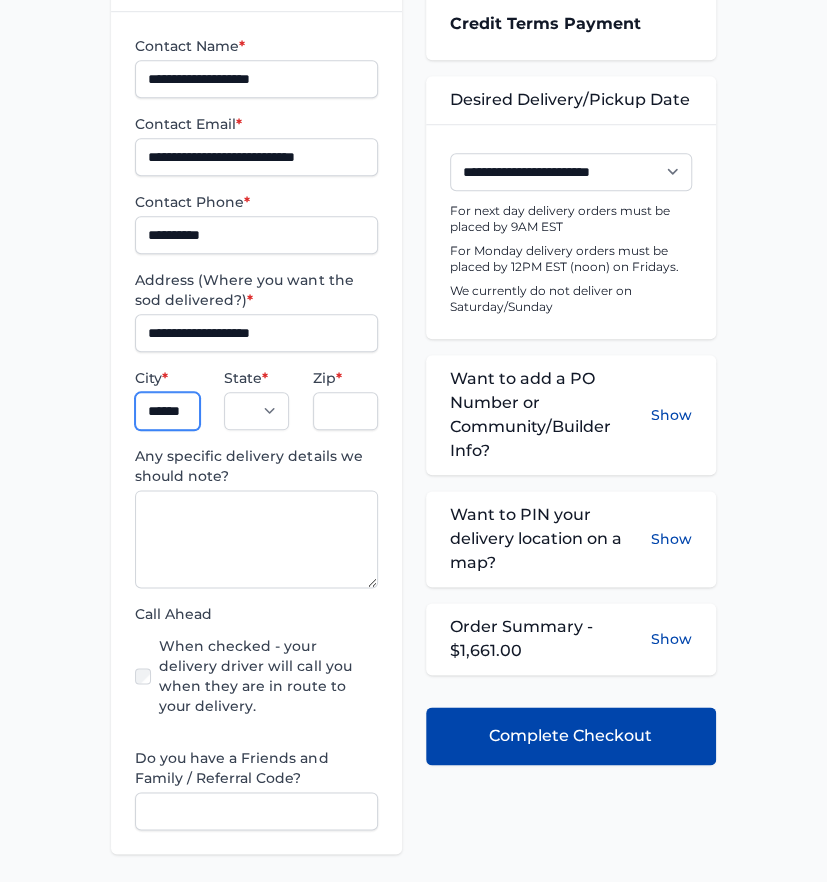 type on "******" 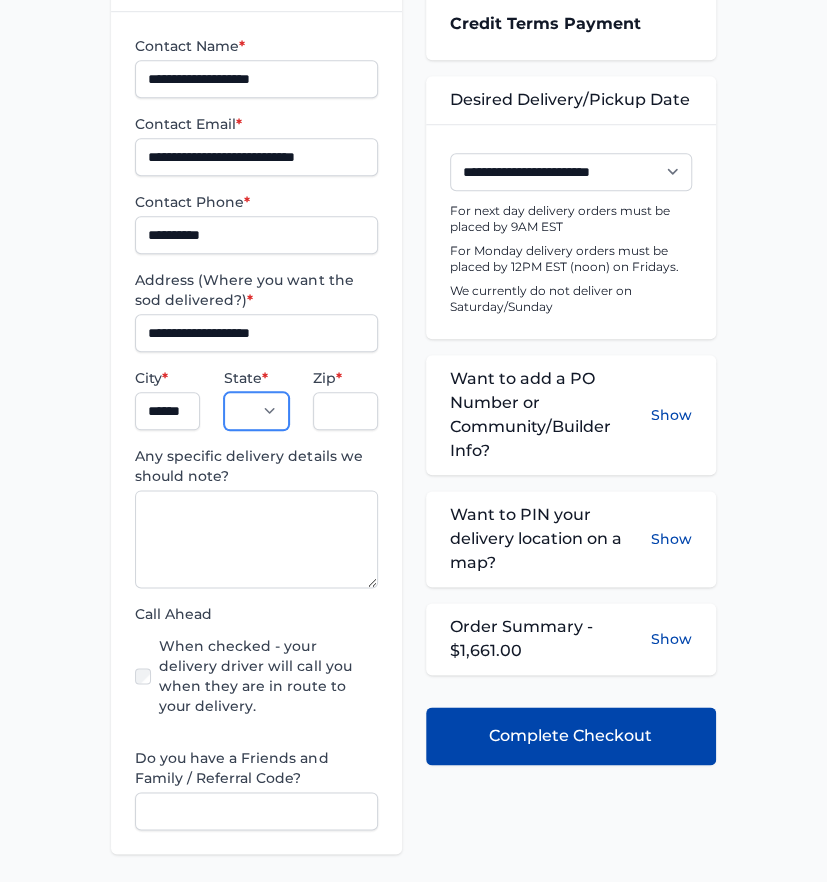 scroll, scrollTop: 0, scrollLeft: 0, axis: both 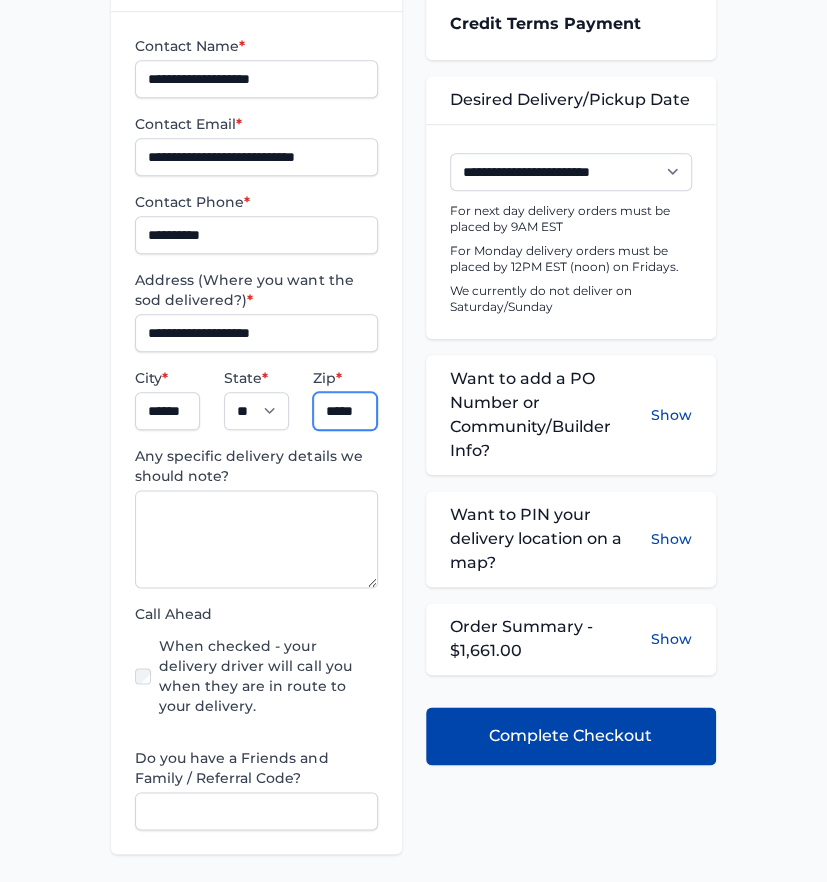 type on "*****" 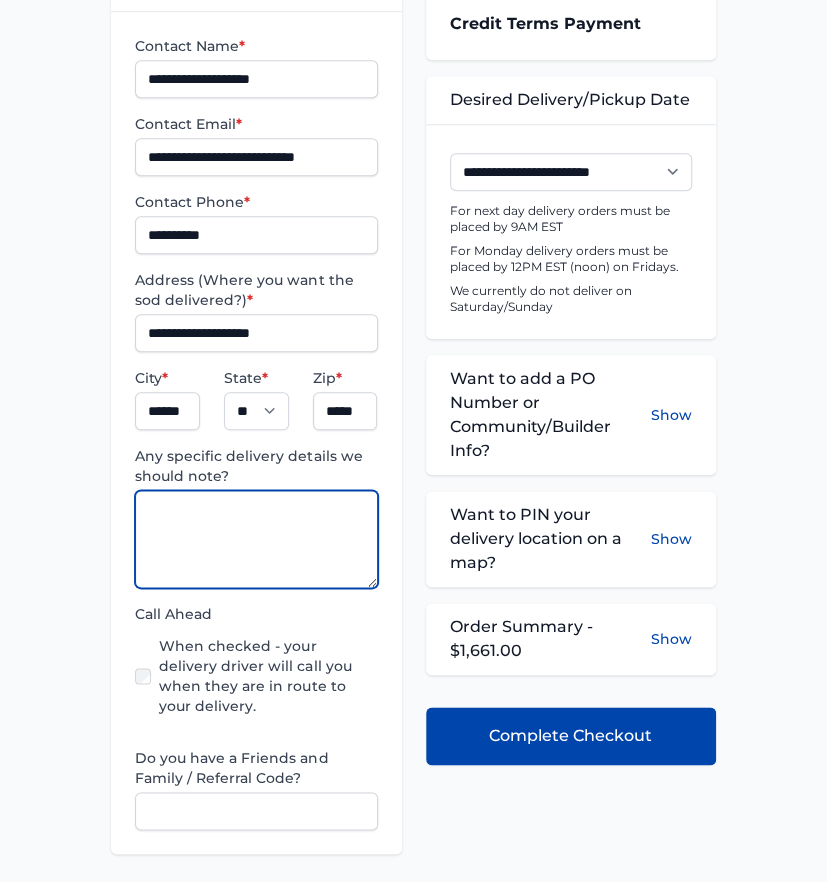 scroll, scrollTop: 0, scrollLeft: 0, axis: both 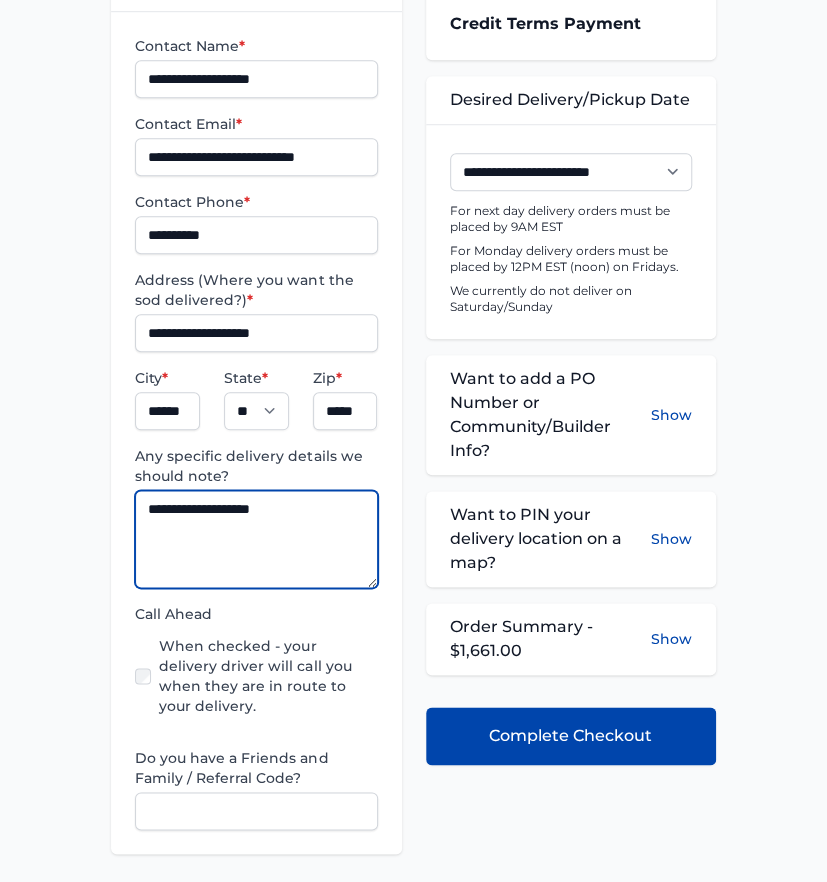 type on "**********" 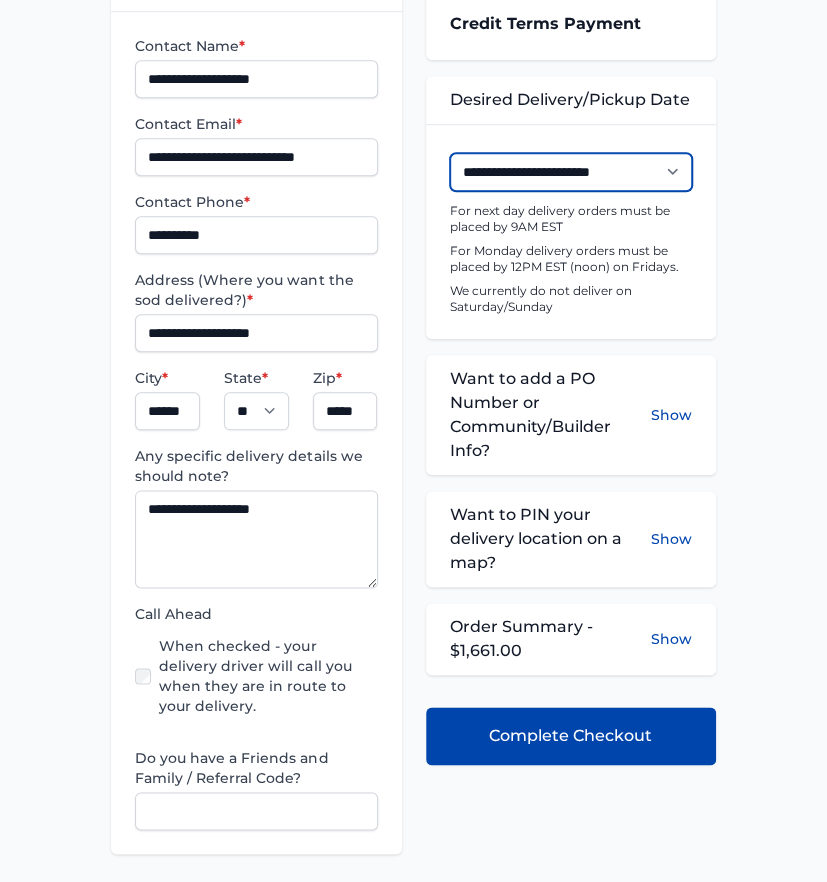 click on "**********" at bounding box center (571, 172) 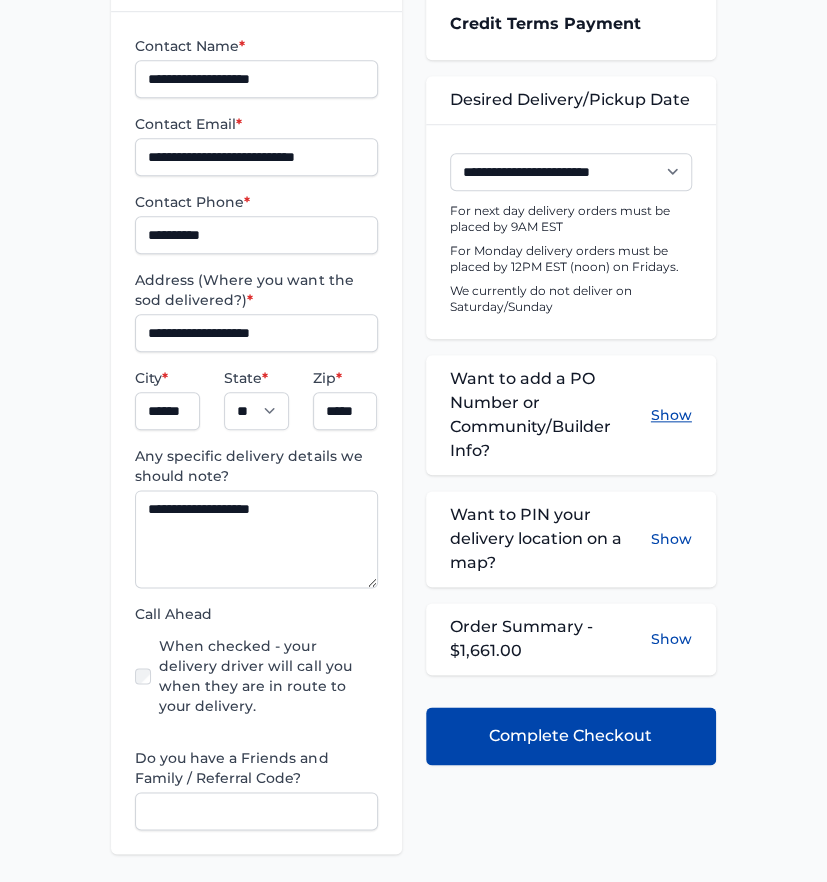 click on "Show" at bounding box center [671, 415] 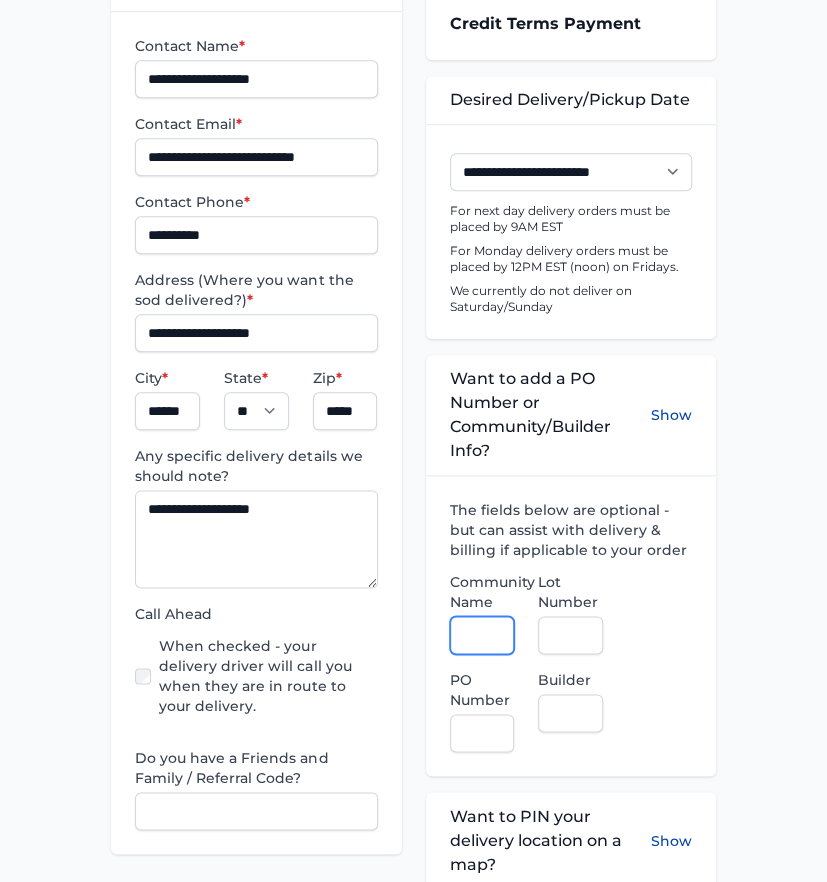 click on "Community Name" at bounding box center [482, 635] 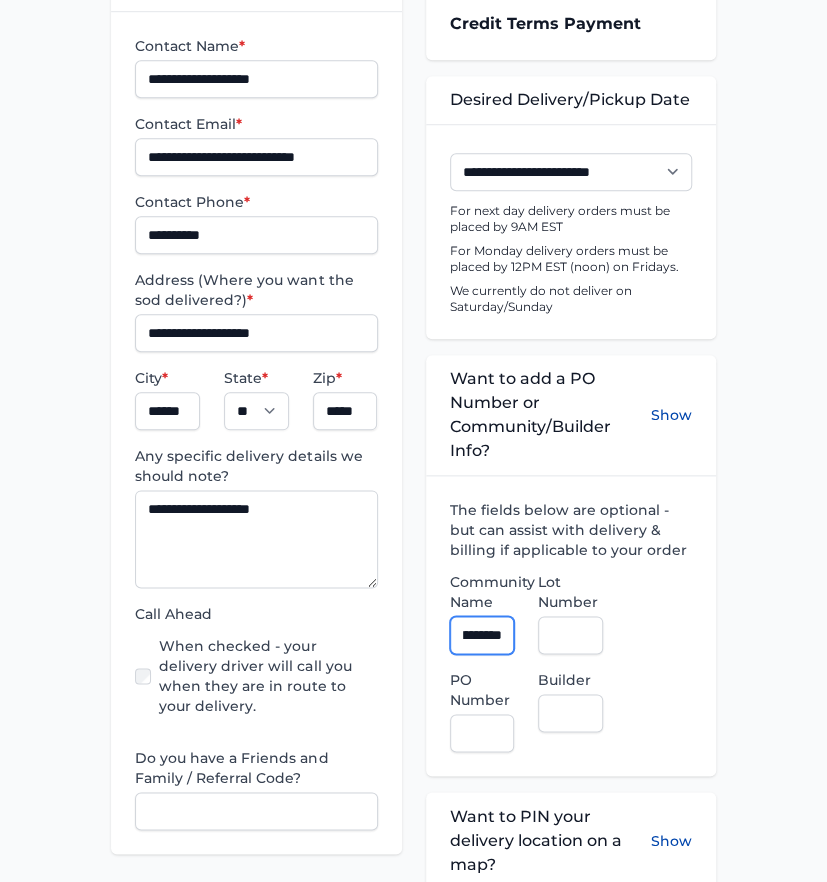 scroll, scrollTop: 0, scrollLeft: 118, axis: horizontal 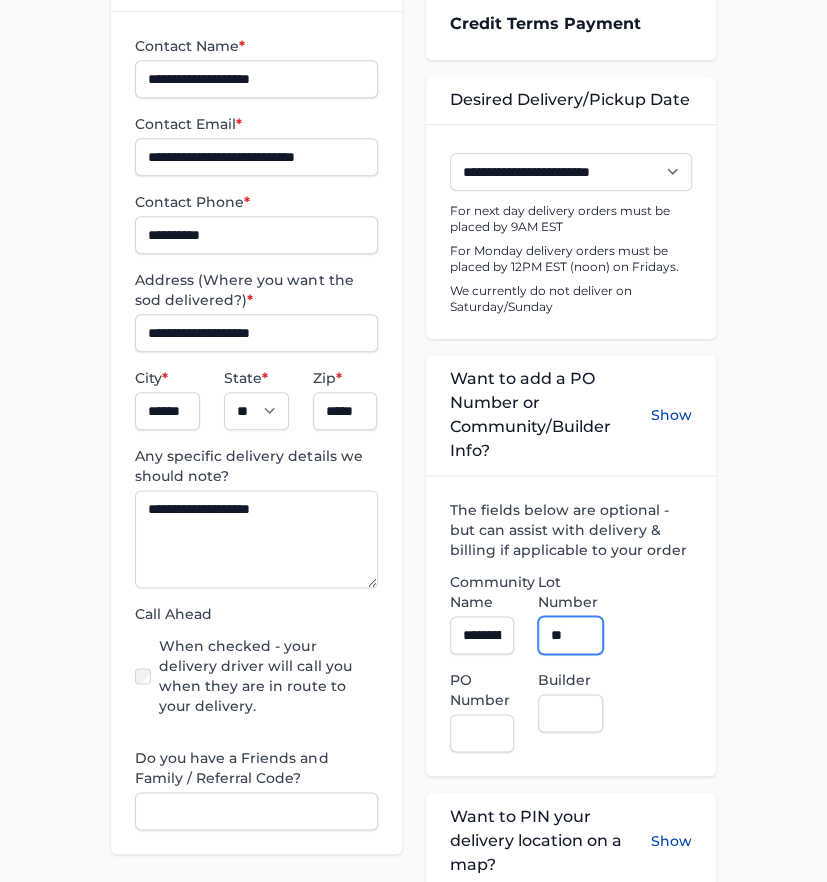 type on "**" 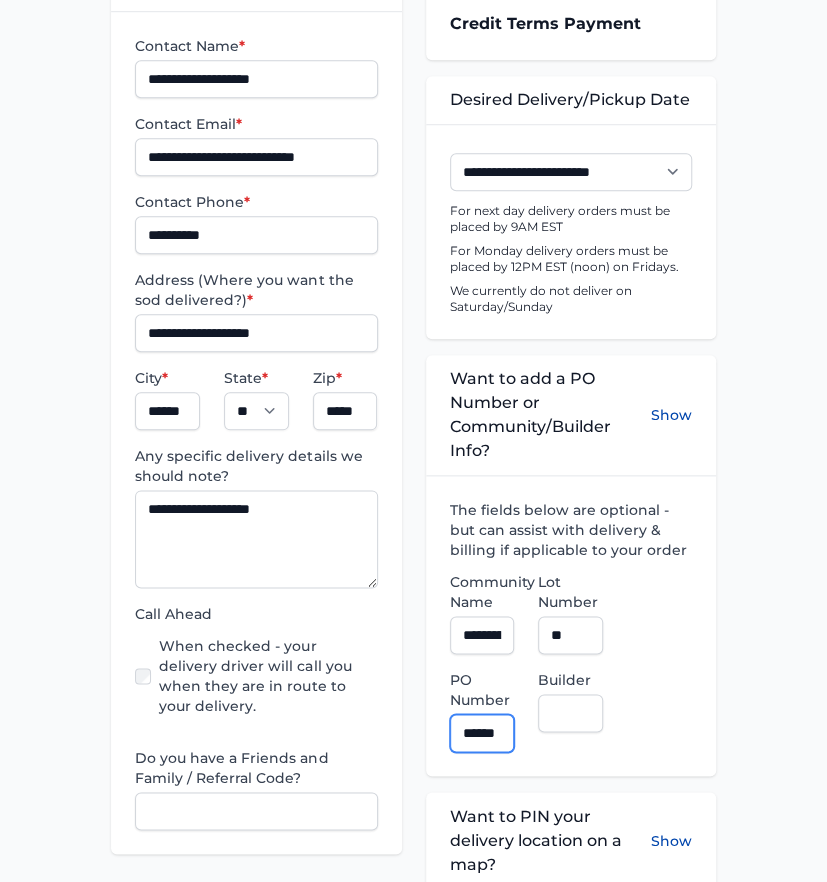 scroll, scrollTop: 0, scrollLeft: 12, axis: horizontal 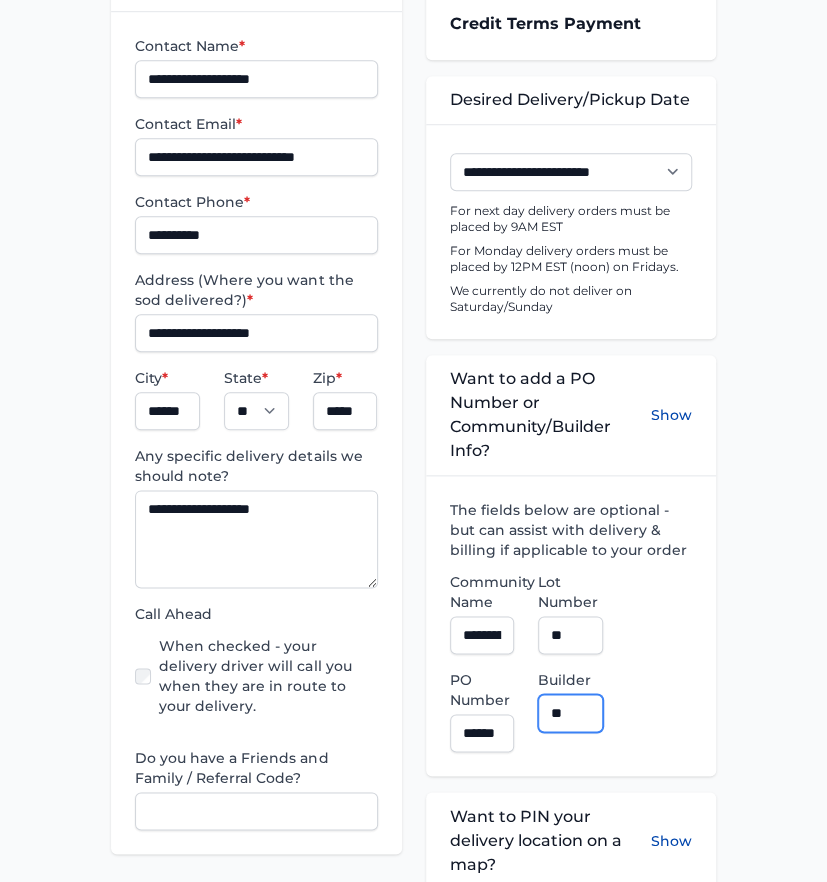 type on "**********" 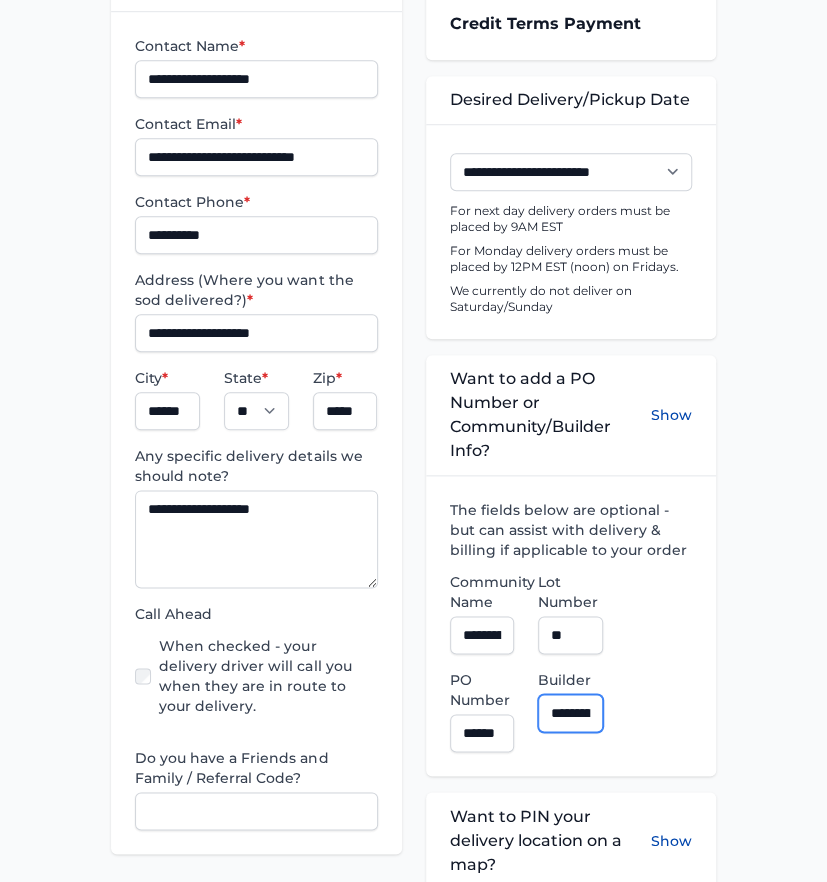 scroll, scrollTop: 666, scrollLeft: 0, axis: vertical 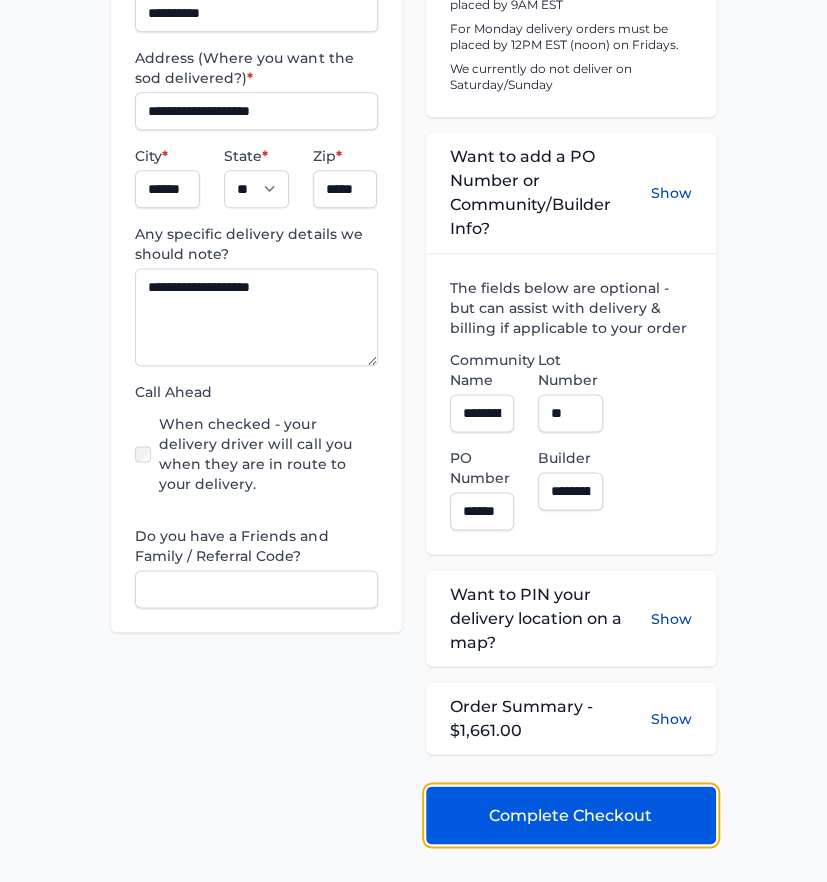 click on "Complete Checkout" at bounding box center [570, 815] 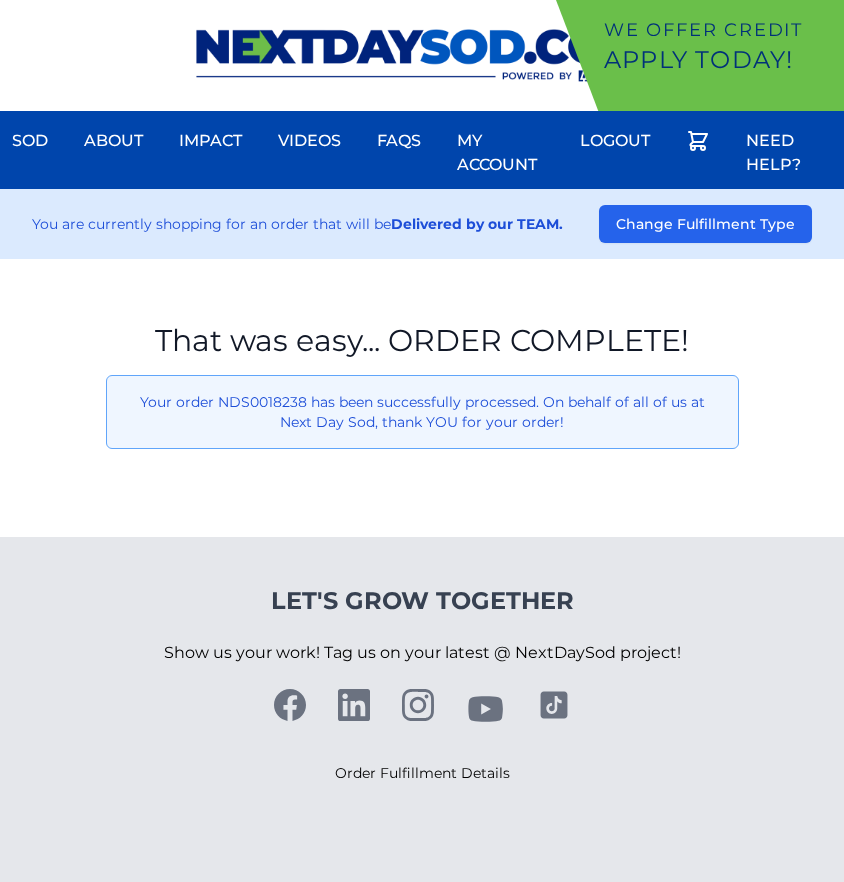 scroll, scrollTop: 0, scrollLeft: 0, axis: both 